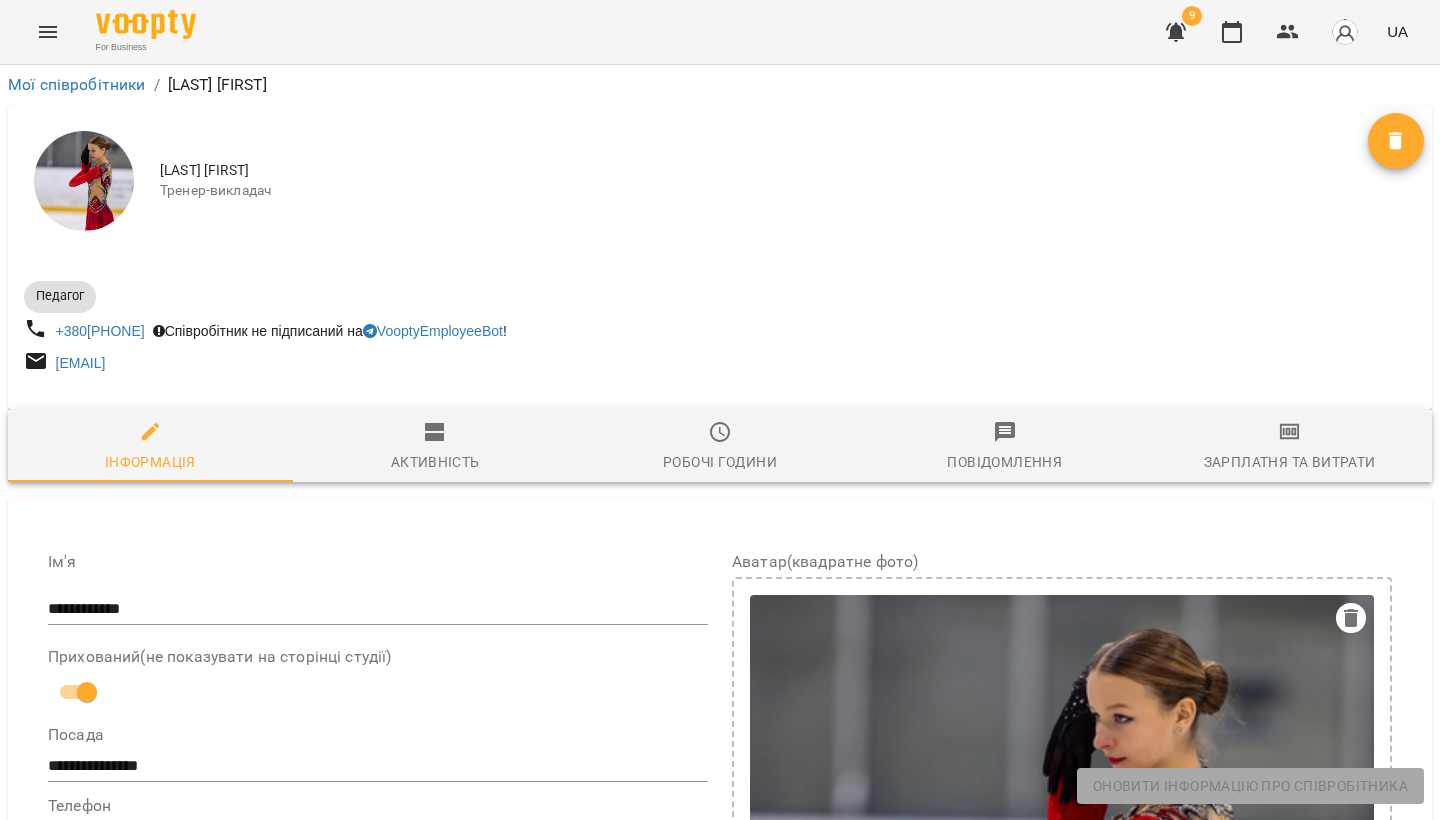 select on "**" 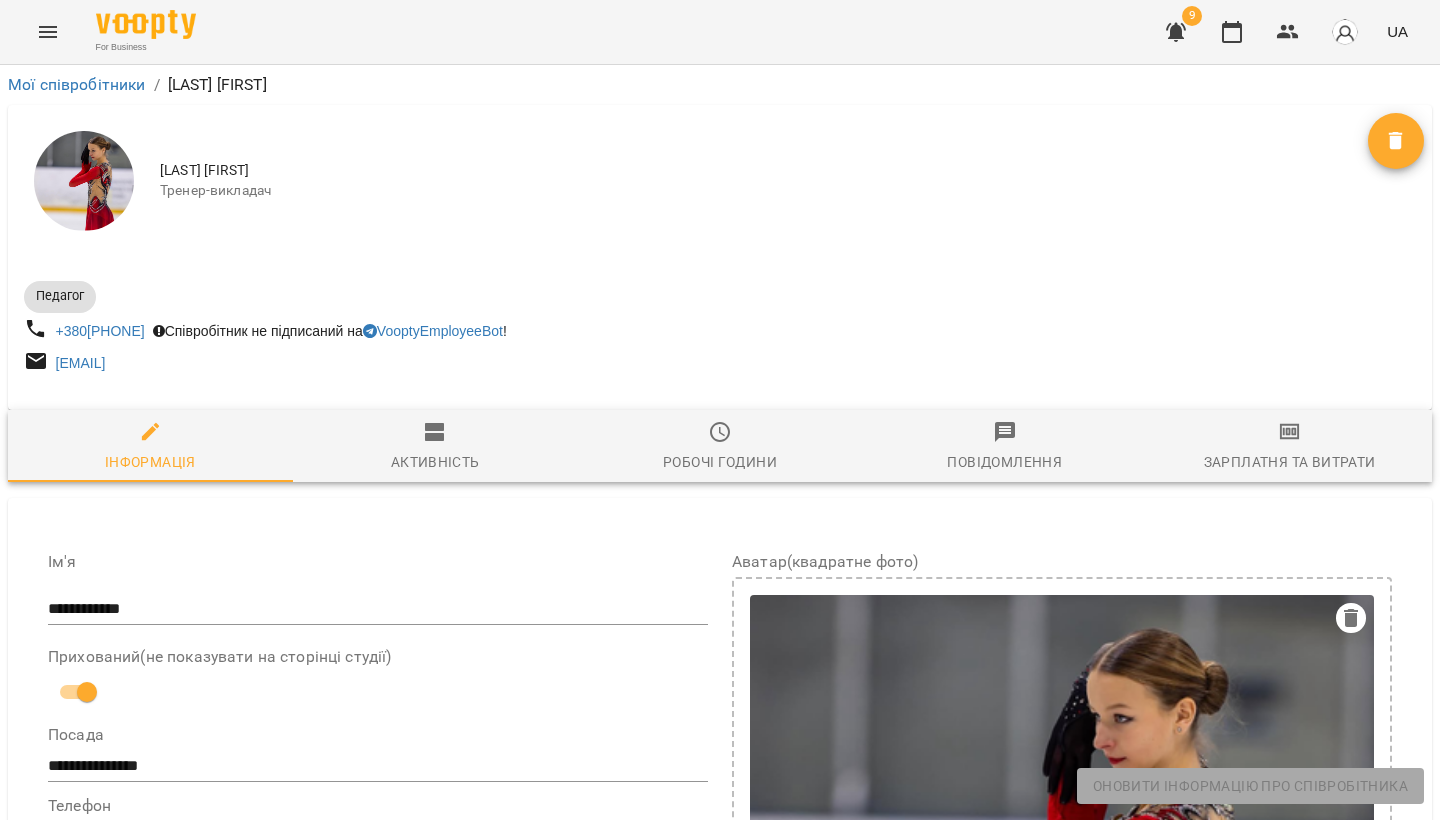 drag, startPoint x: 789, startPoint y: 326, endPoint x: 813, endPoint y: 273, distance: 58.18075 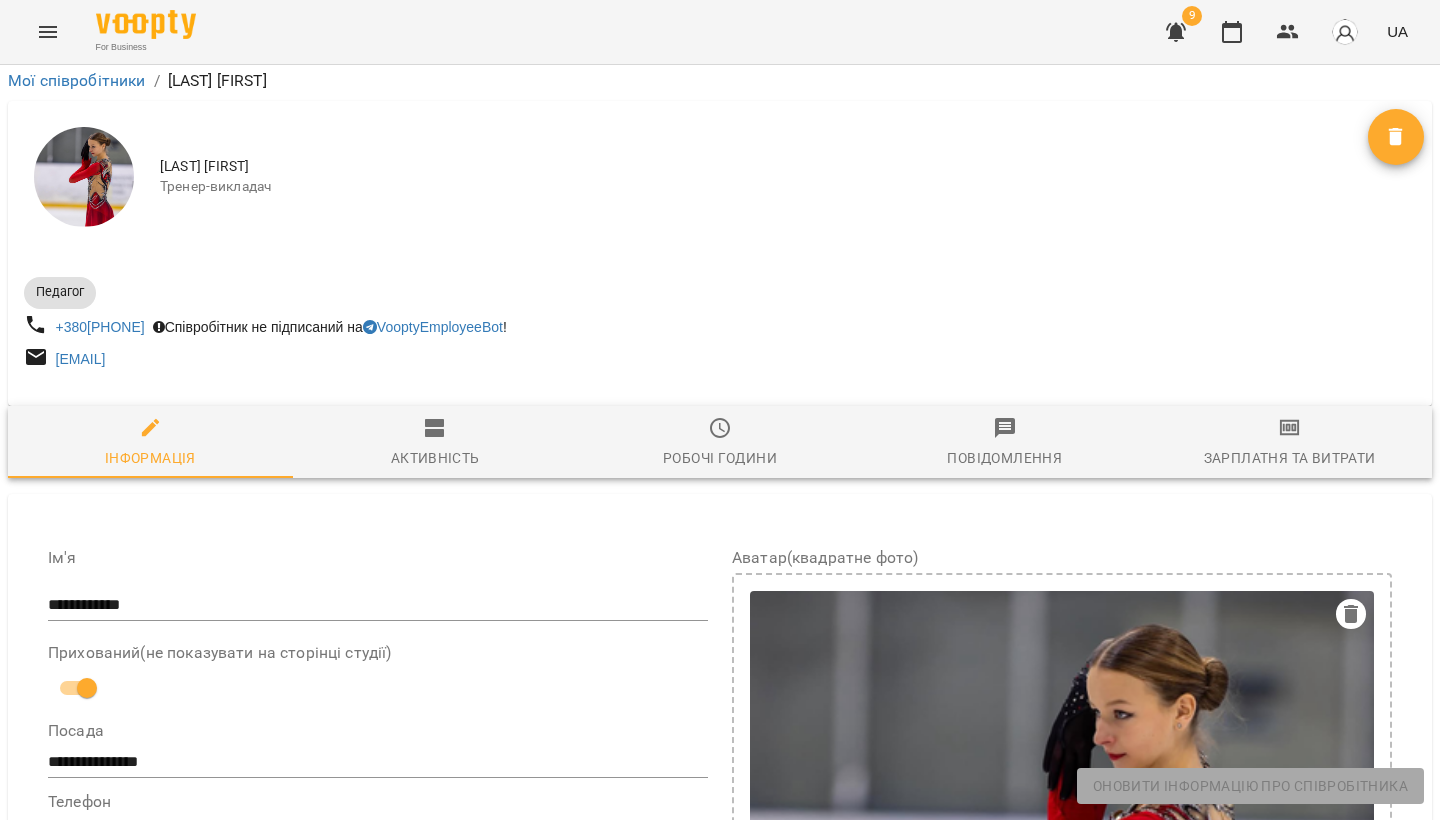 click on "Робочі години" at bounding box center [720, 443] 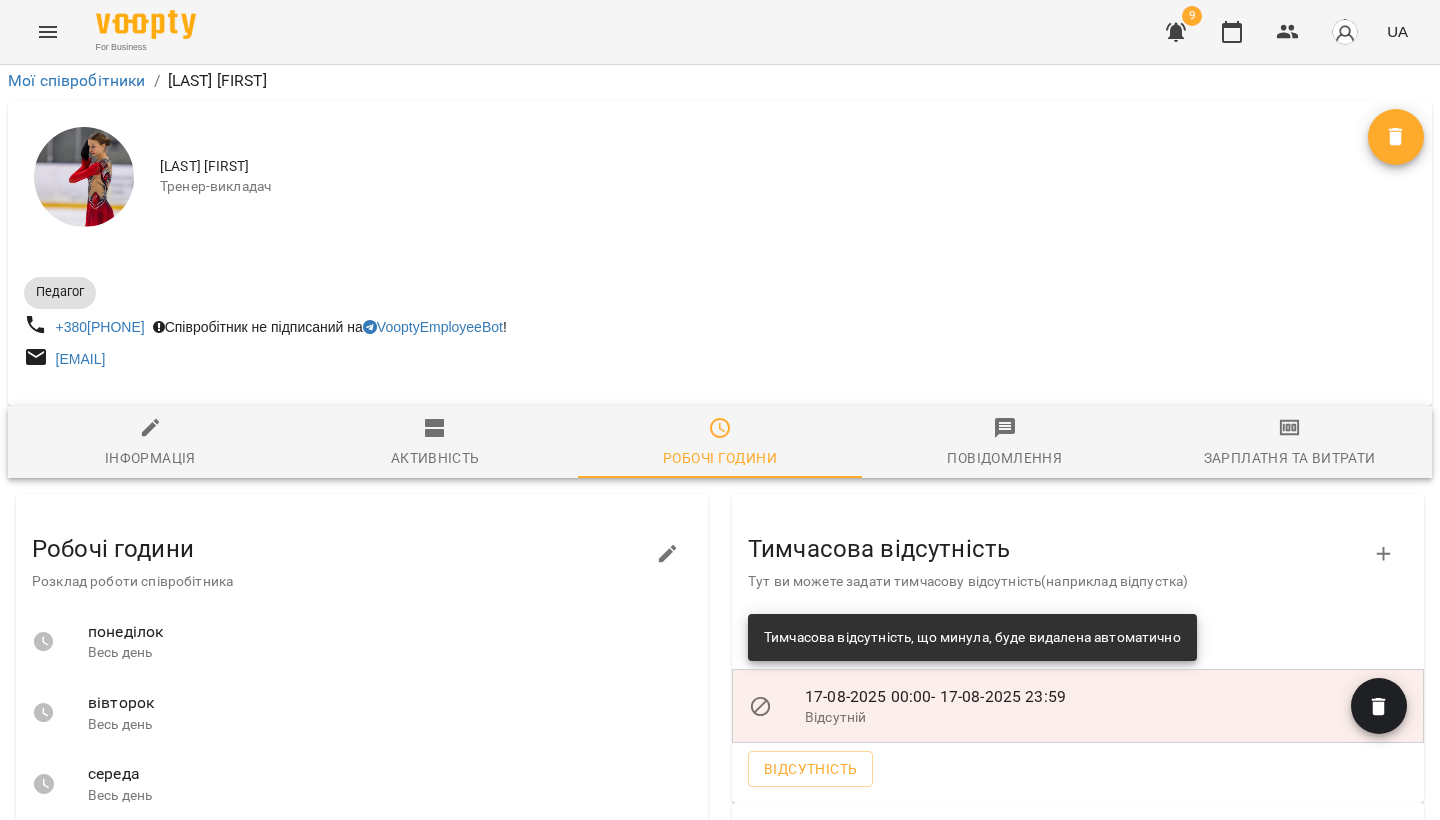 click 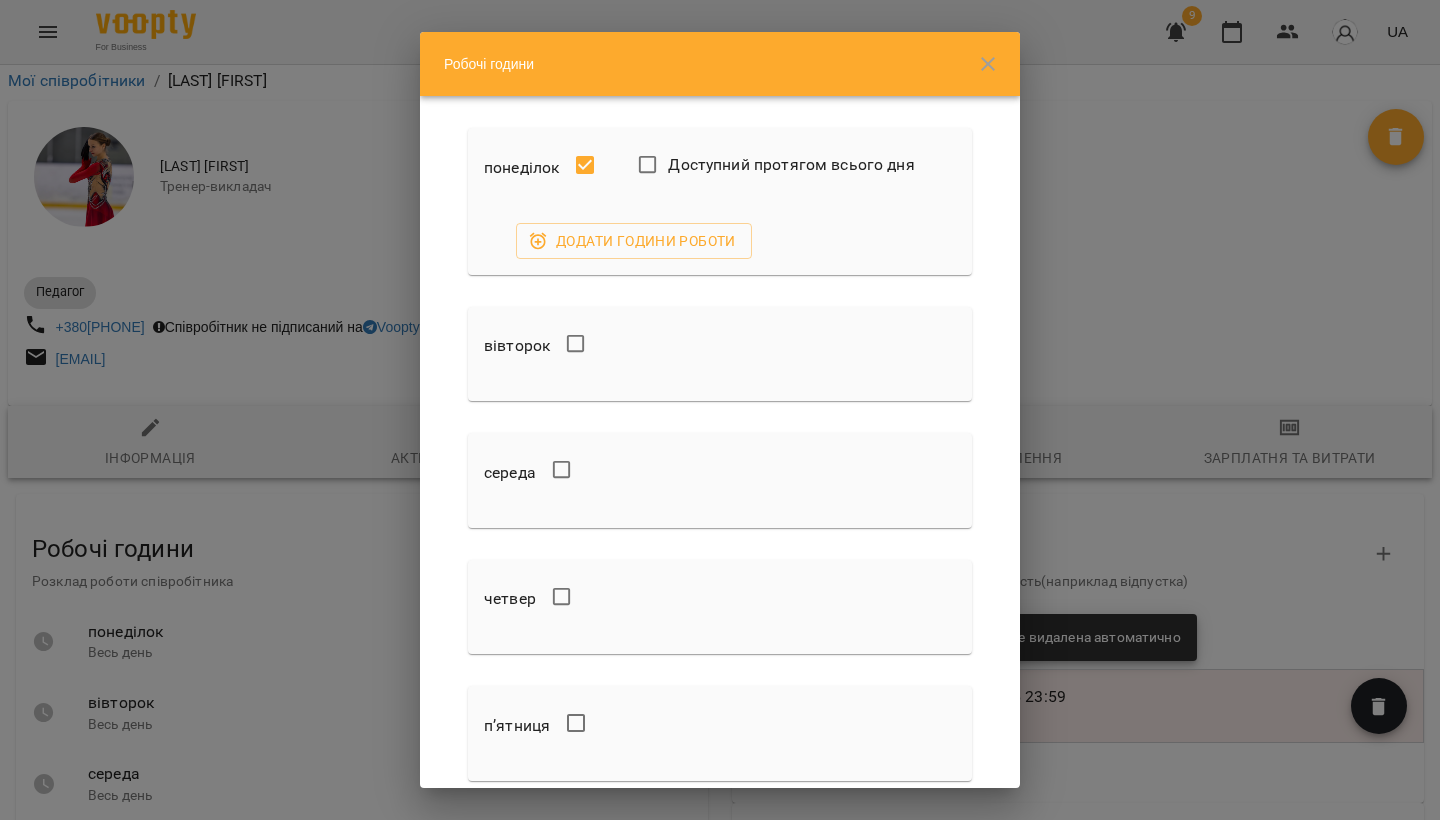 click on "Доступний протягом всього дня" at bounding box center [791, 165] 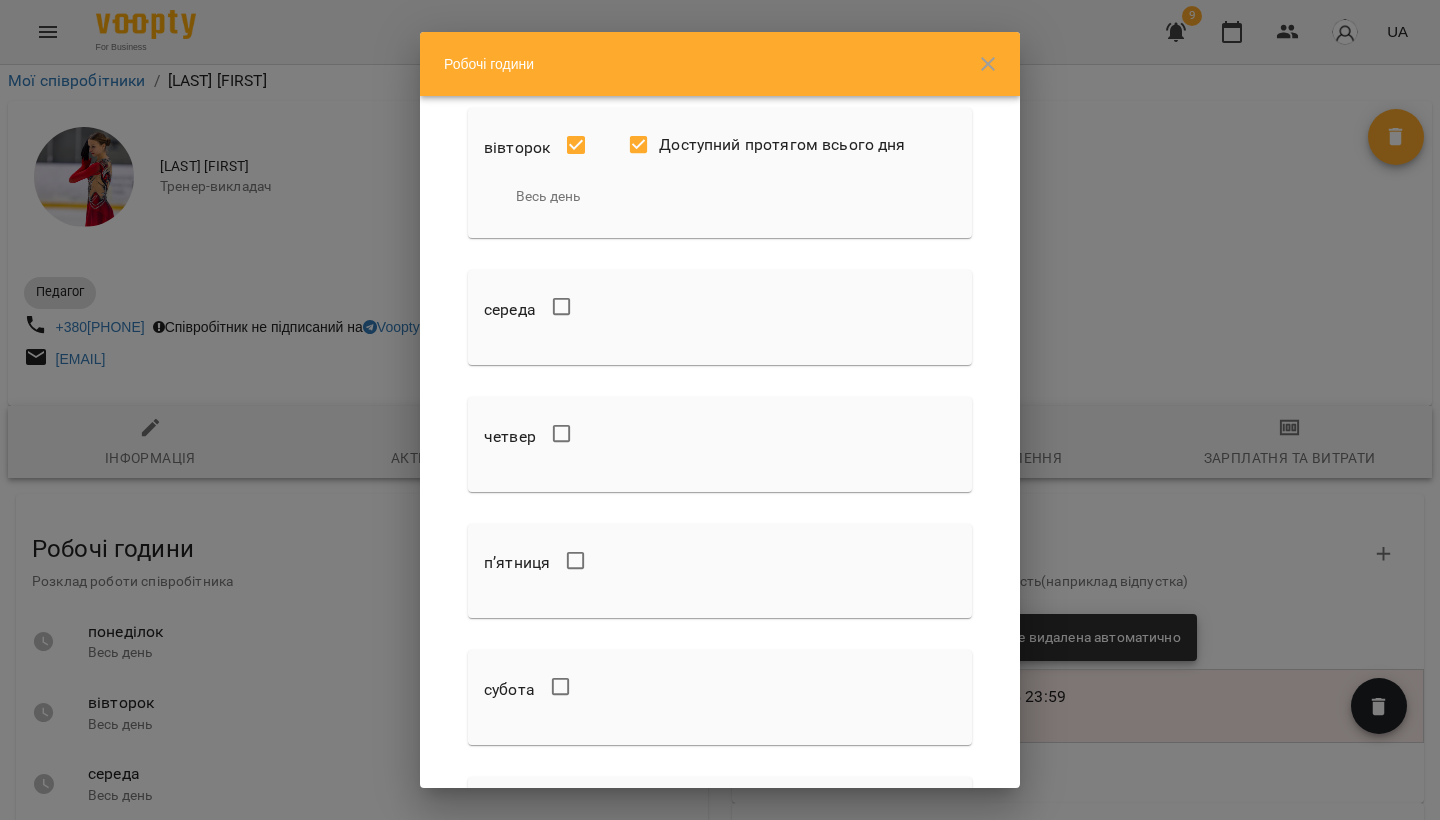 scroll, scrollTop: 263, scrollLeft: 0, axis: vertical 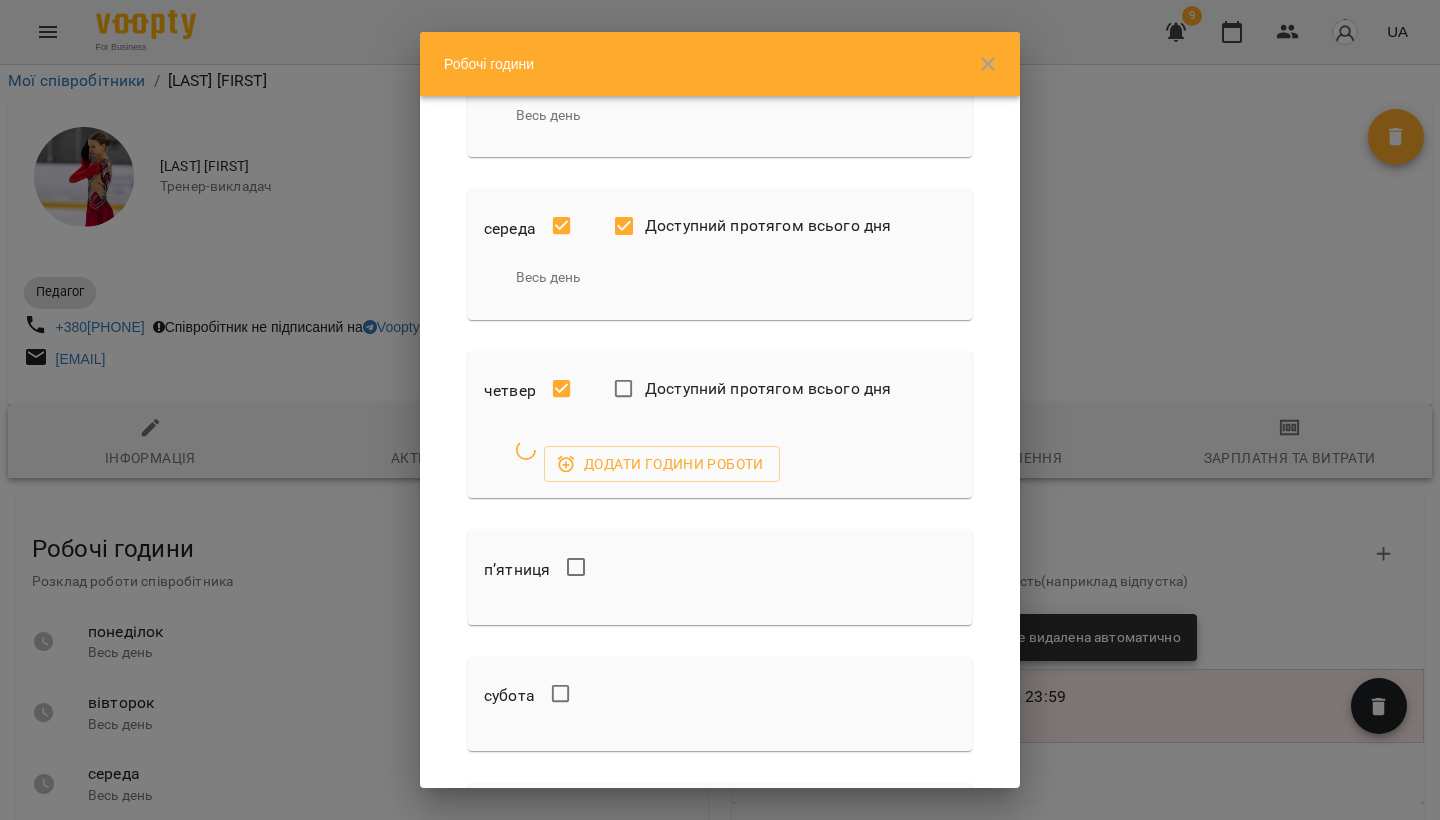 click on "Доступний протягом всього дня" at bounding box center [768, 389] 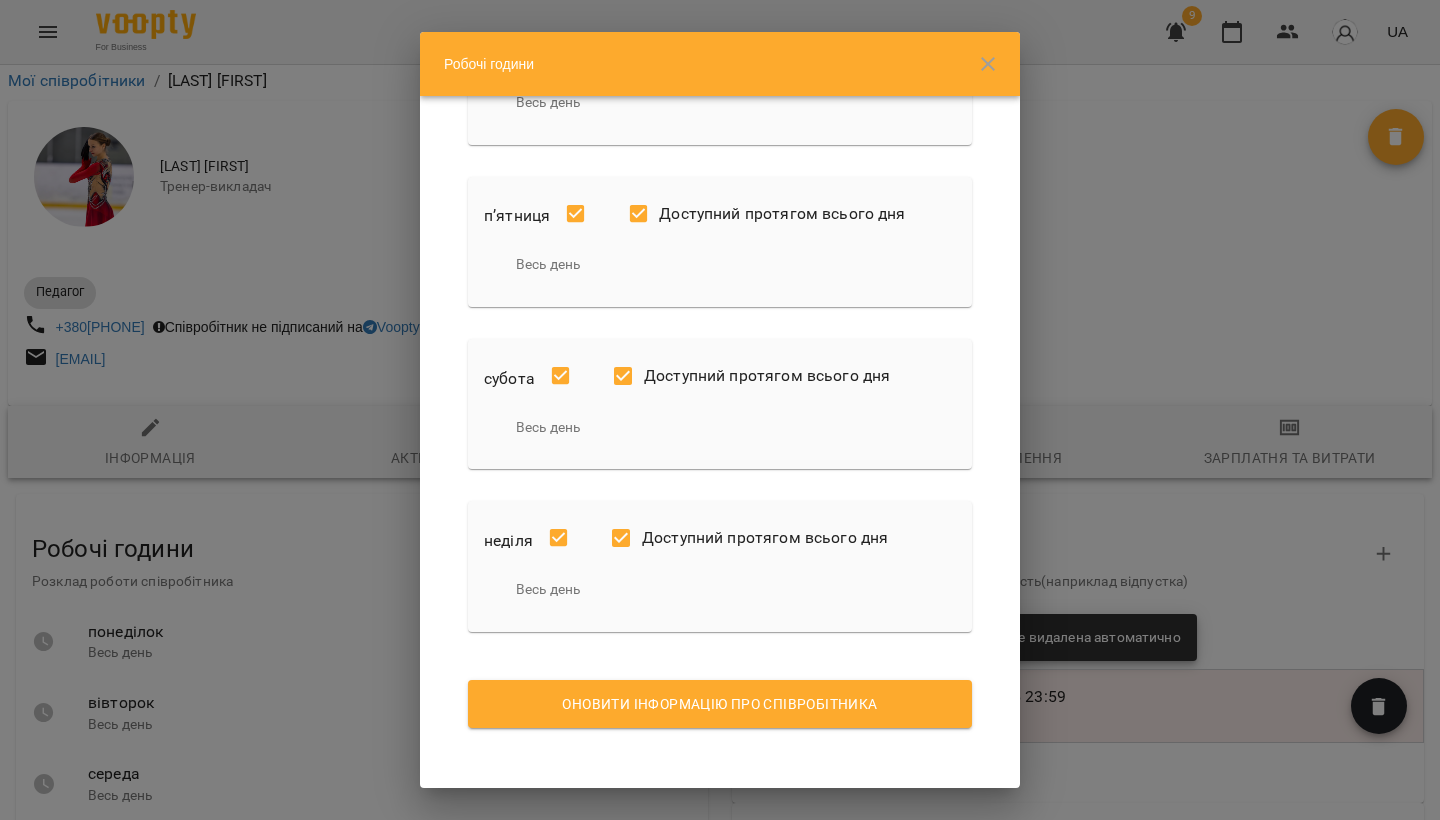 scroll, scrollTop: 599, scrollLeft: 0, axis: vertical 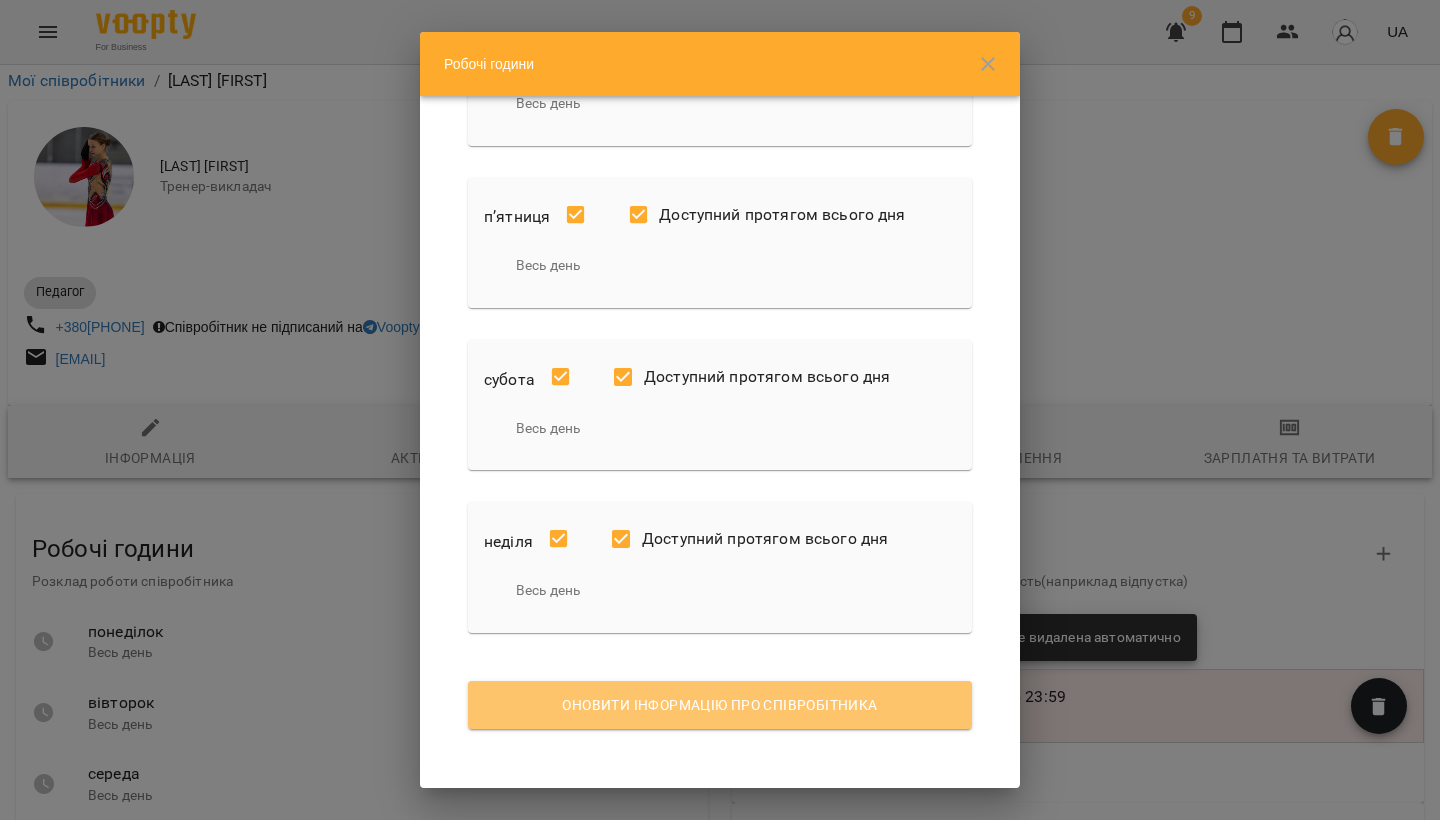 click on "Оновити інформацію про співробітника" at bounding box center [720, 705] 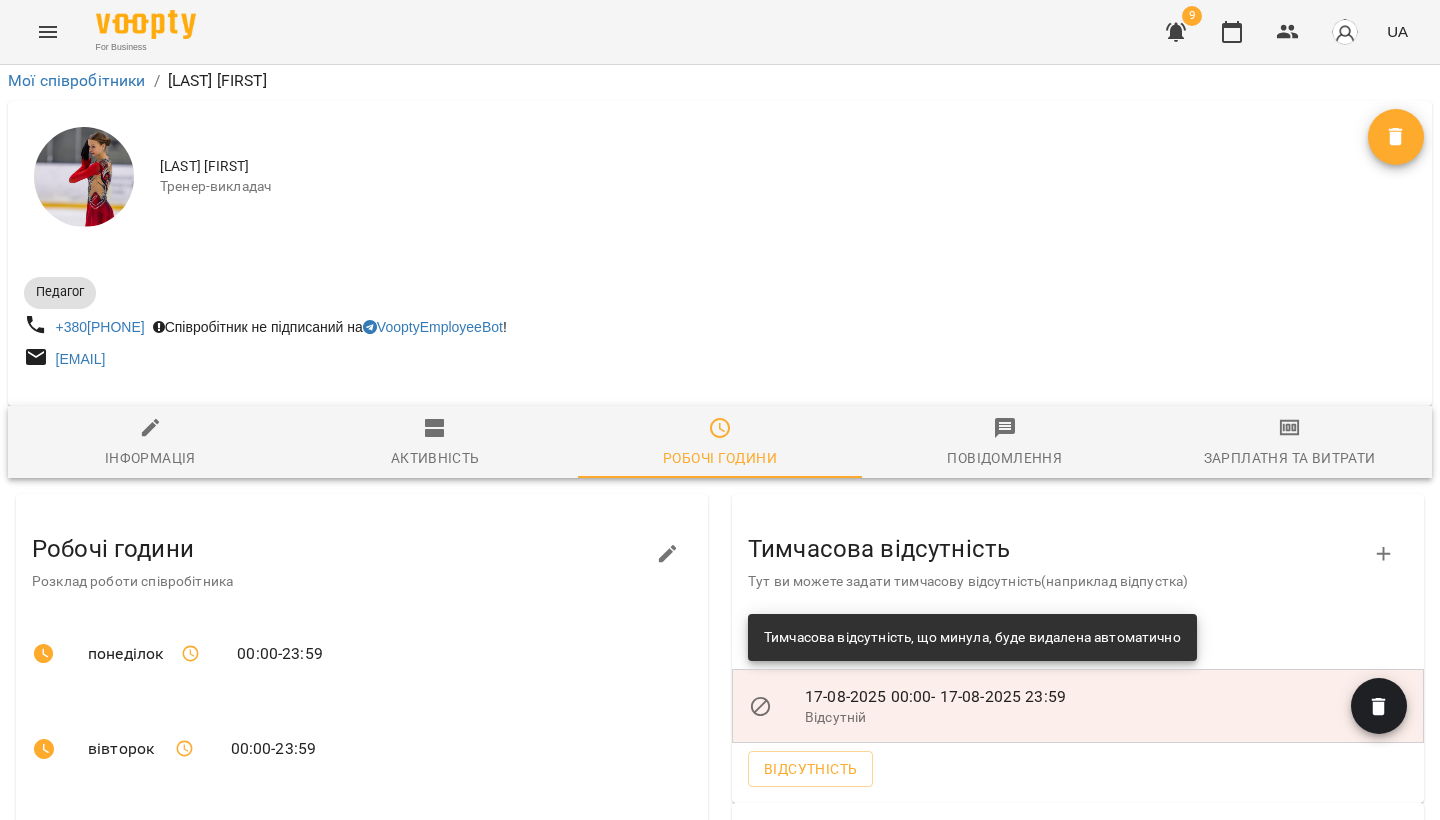 scroll, scrollTop: 174, scrollLeft: 0, axis: vertical 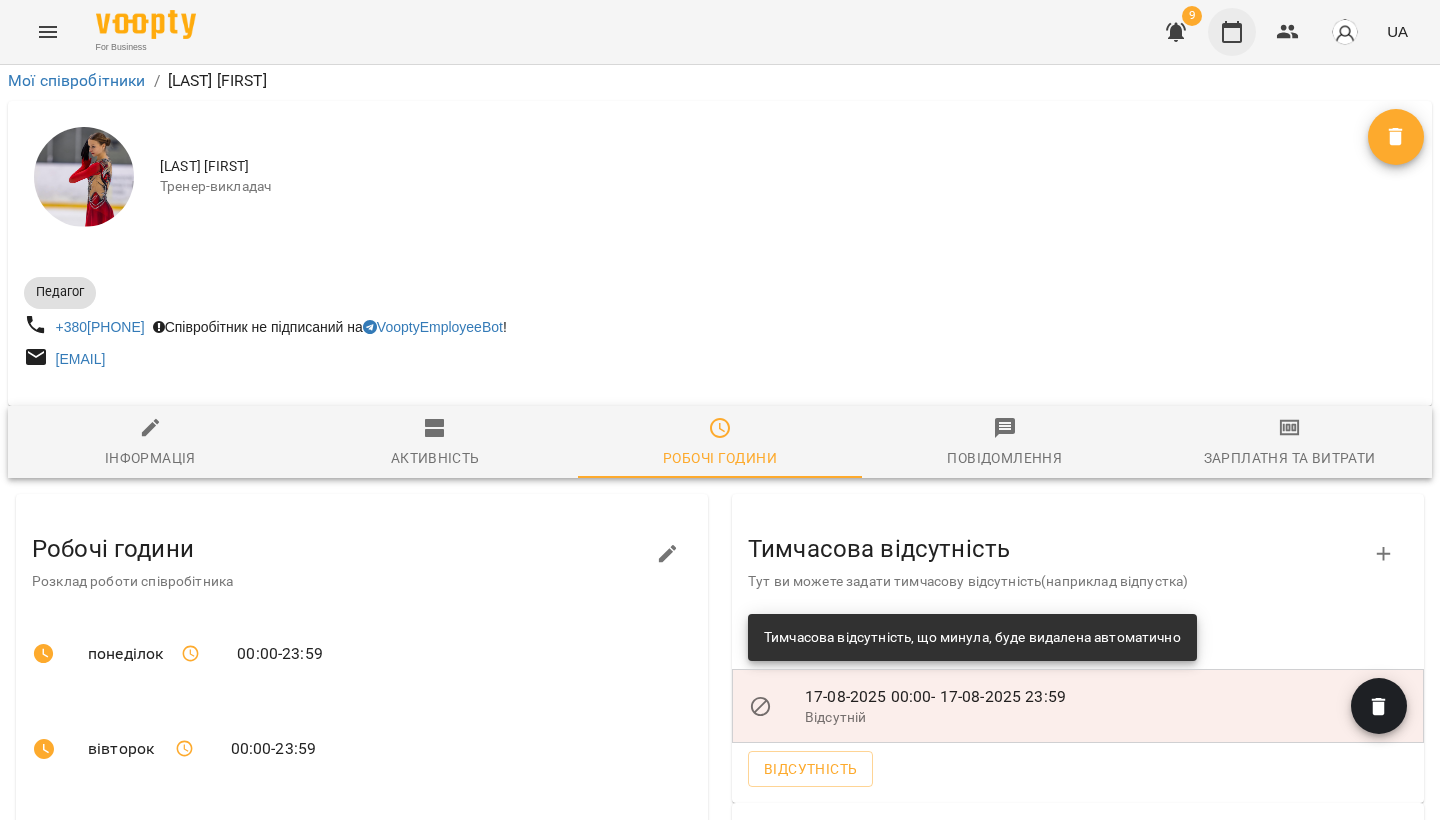 click at bounding box center [1232, 32] 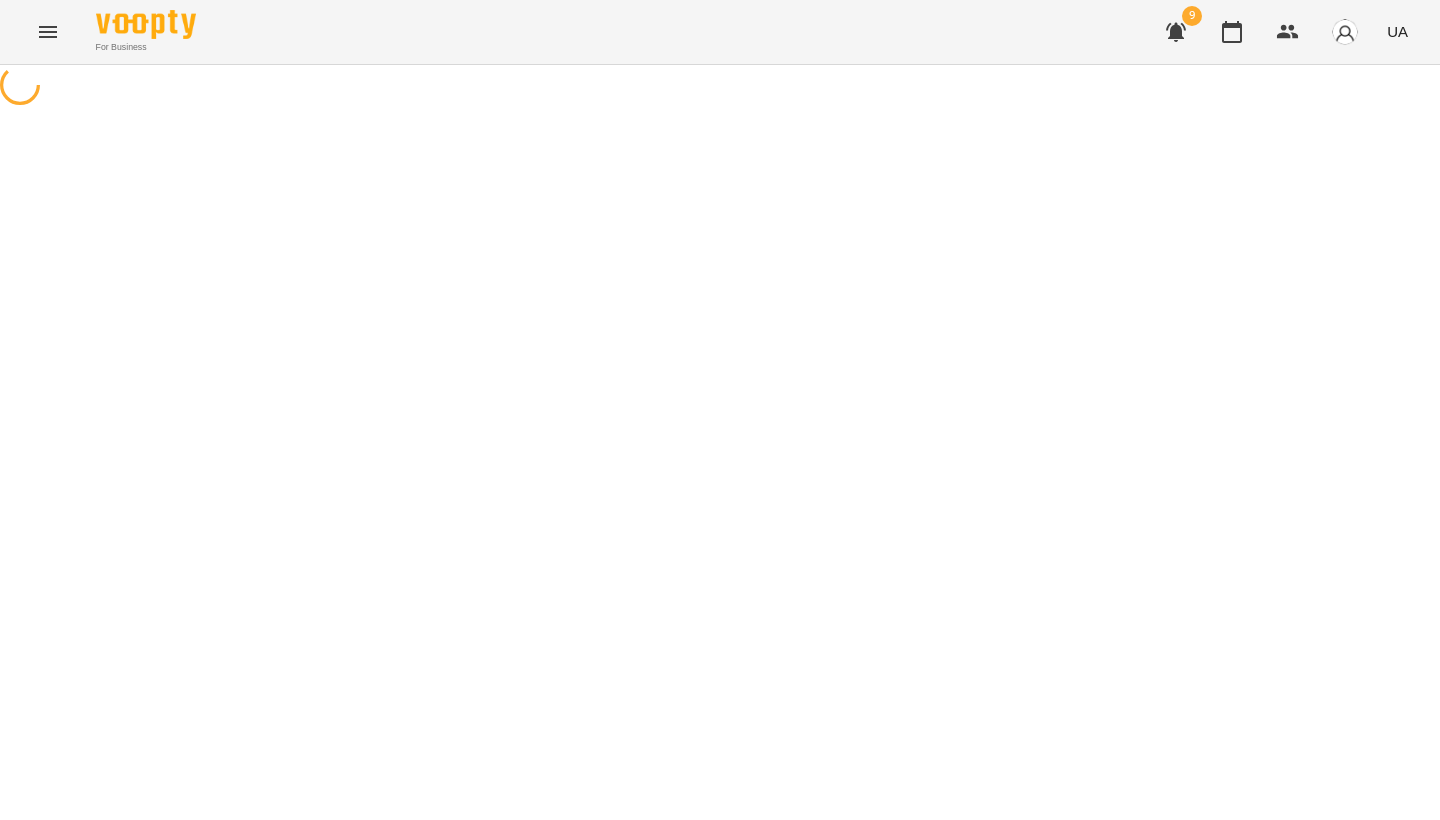 scroll, scrollTop: 0, scrollLeft: 0, axis: both 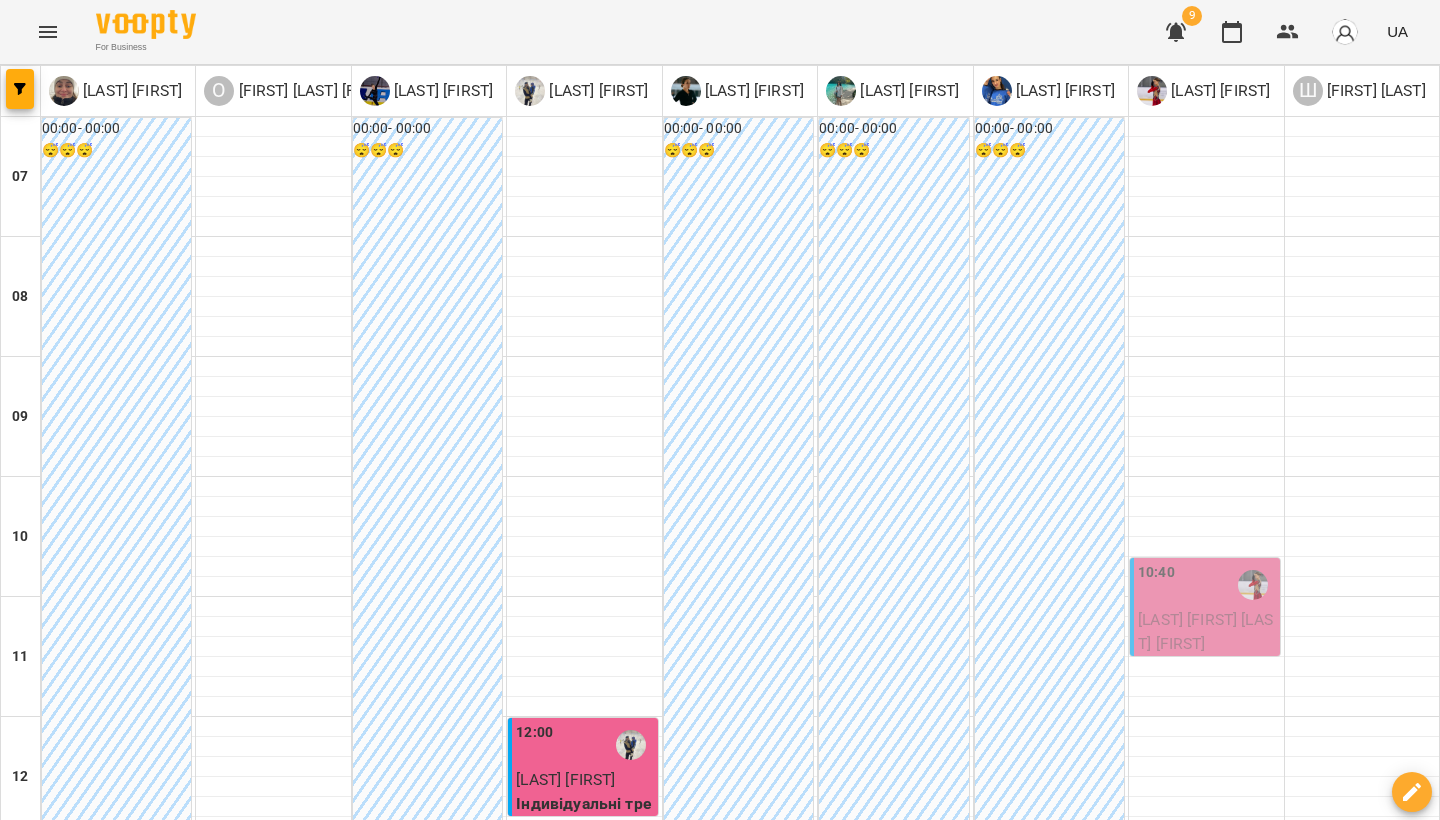 click on "[LAST] [FIRST] [LAST] [FIRST]" at bounding box center [1206, 631] 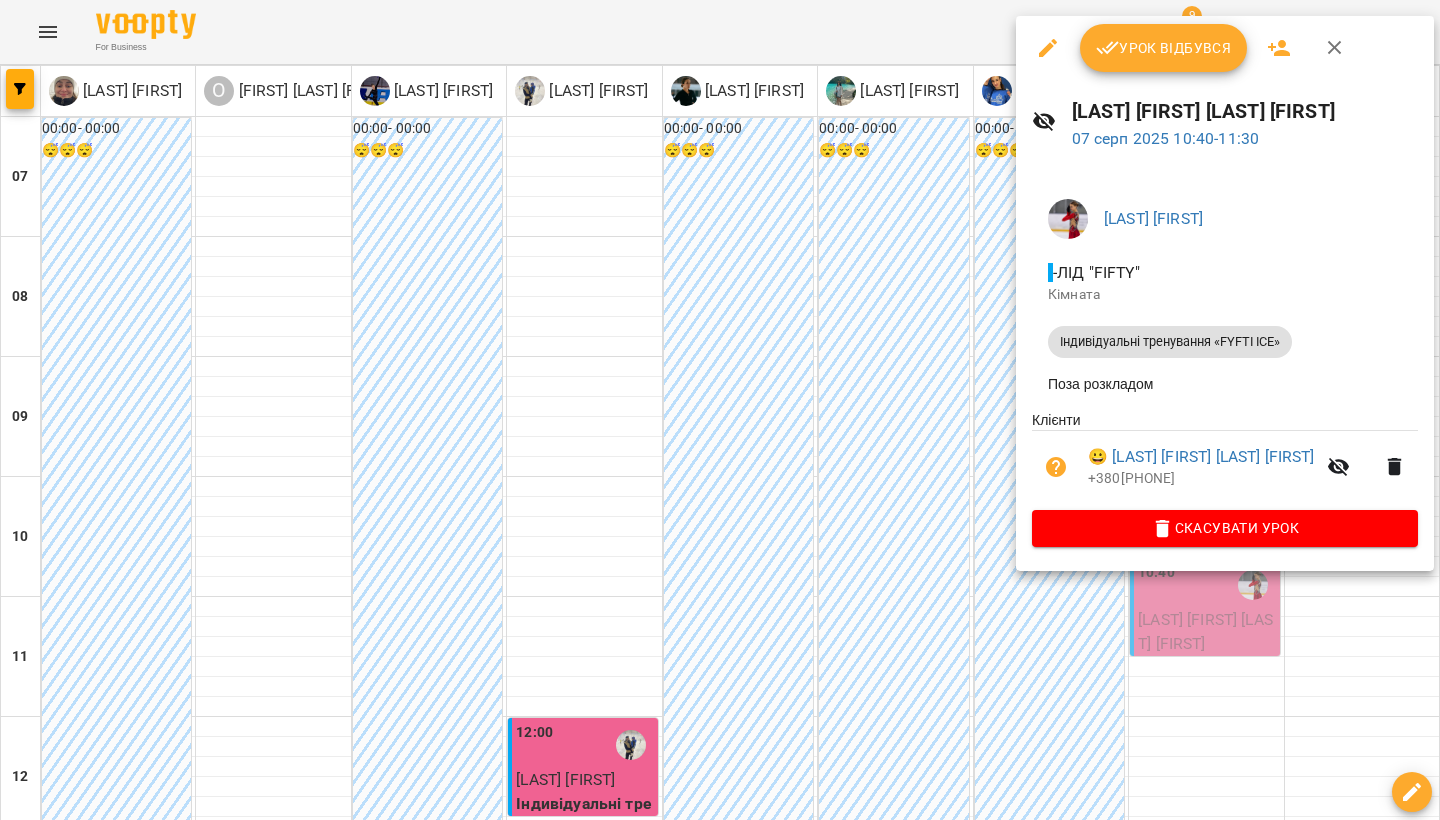 click at bounding box center [1048, 48] 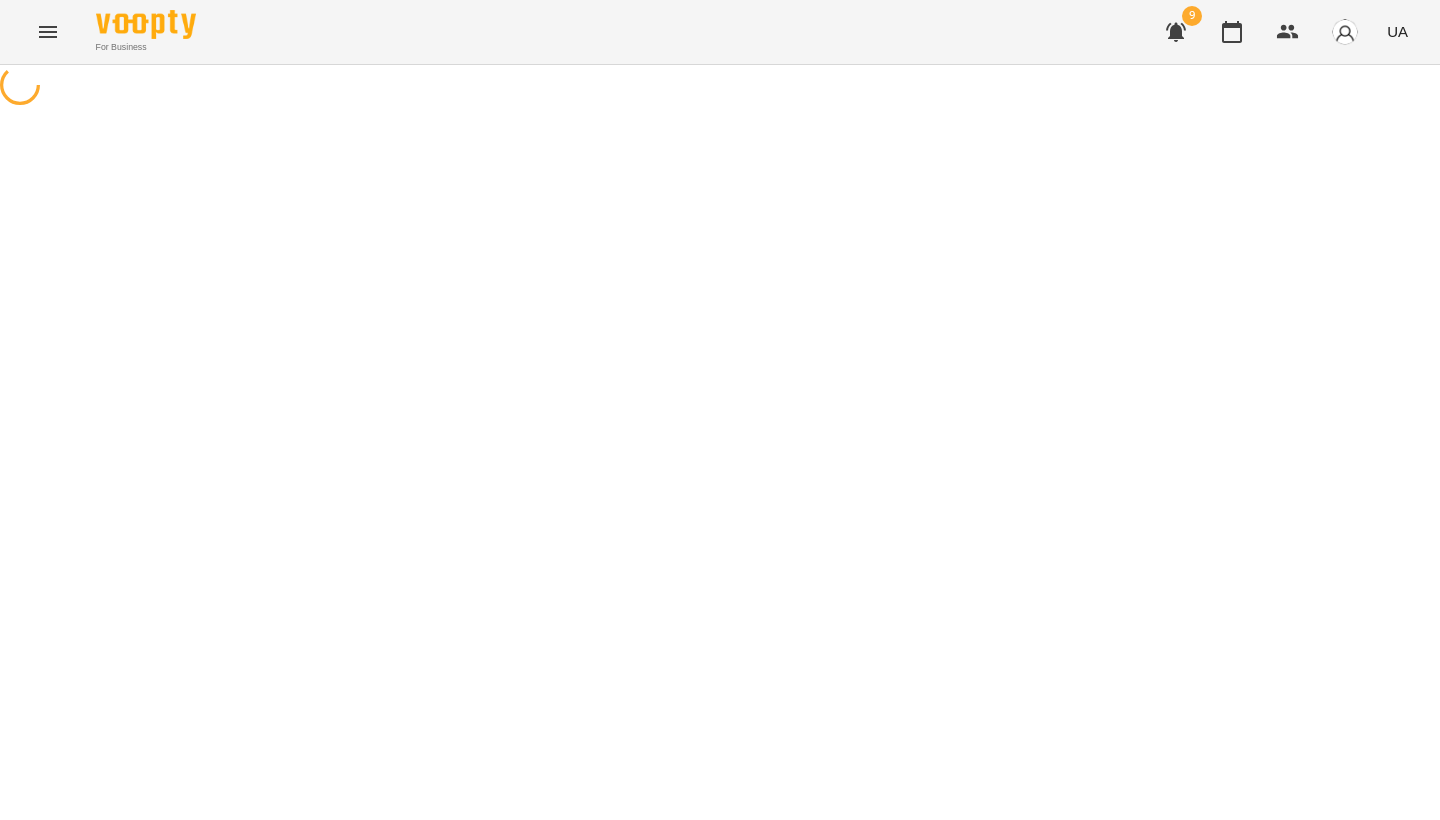 select on "**********" 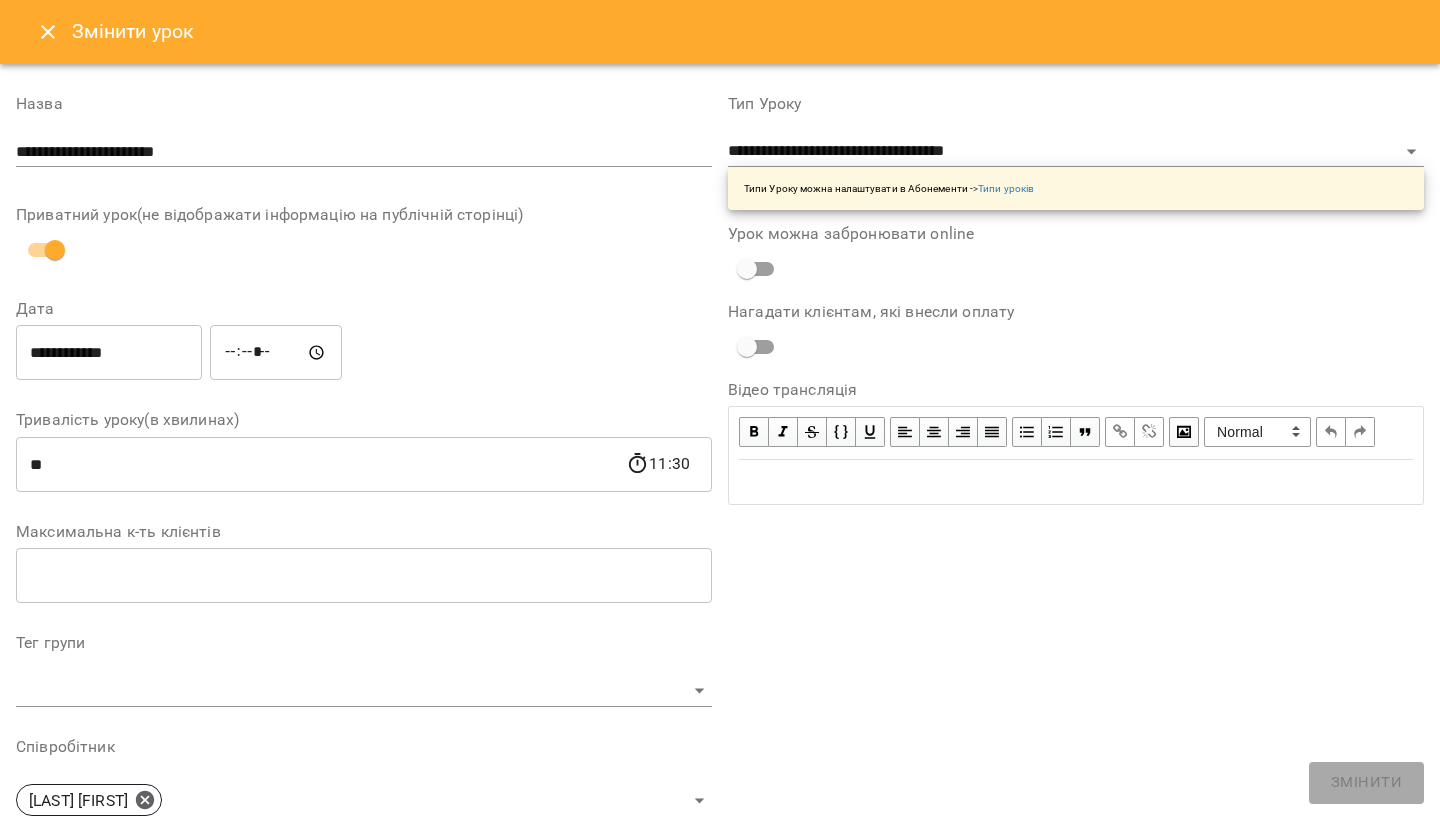 click on "**********" at bounding box center (109, 353) 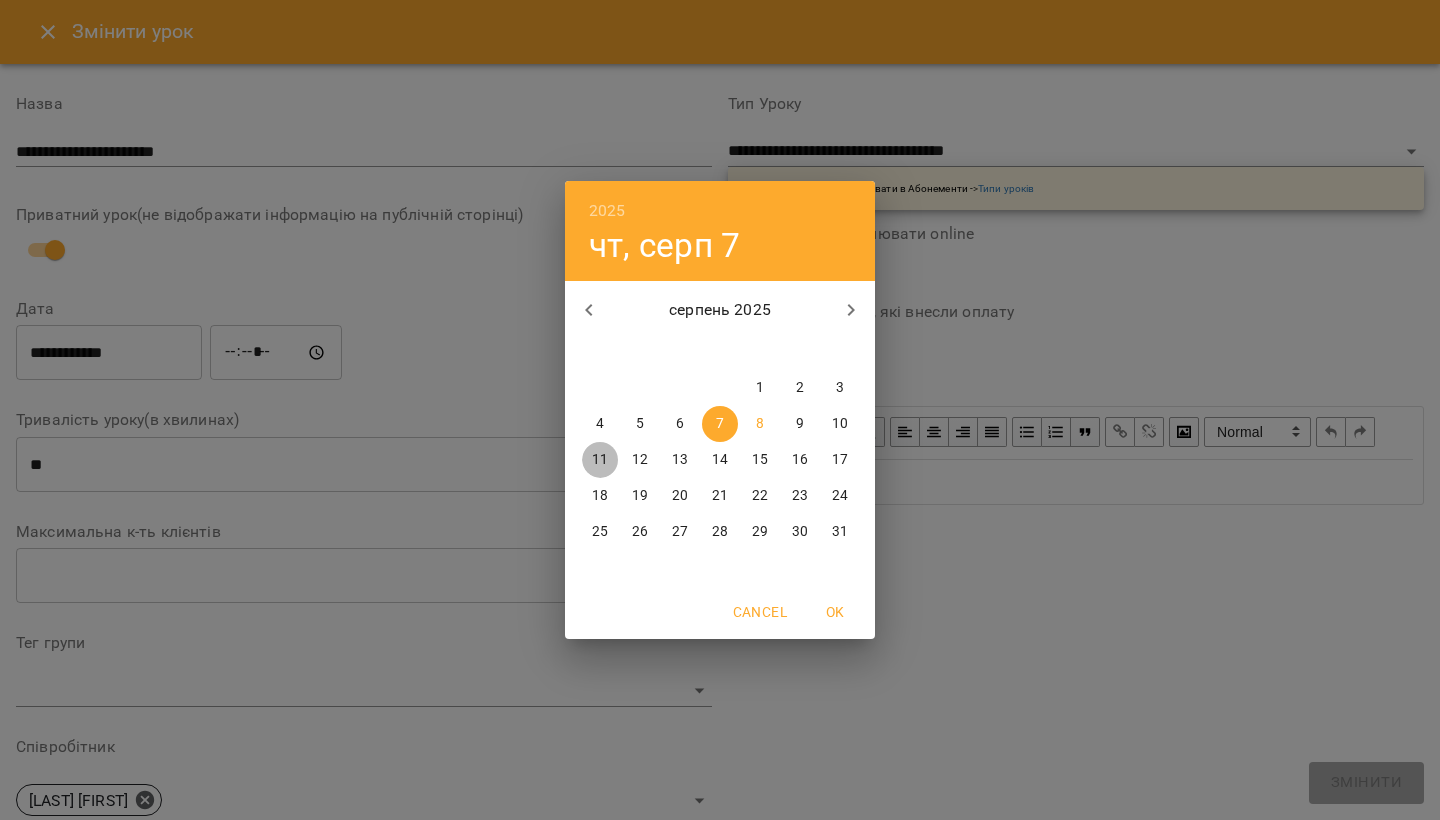 click on "11" at bounding box center [600, 460] 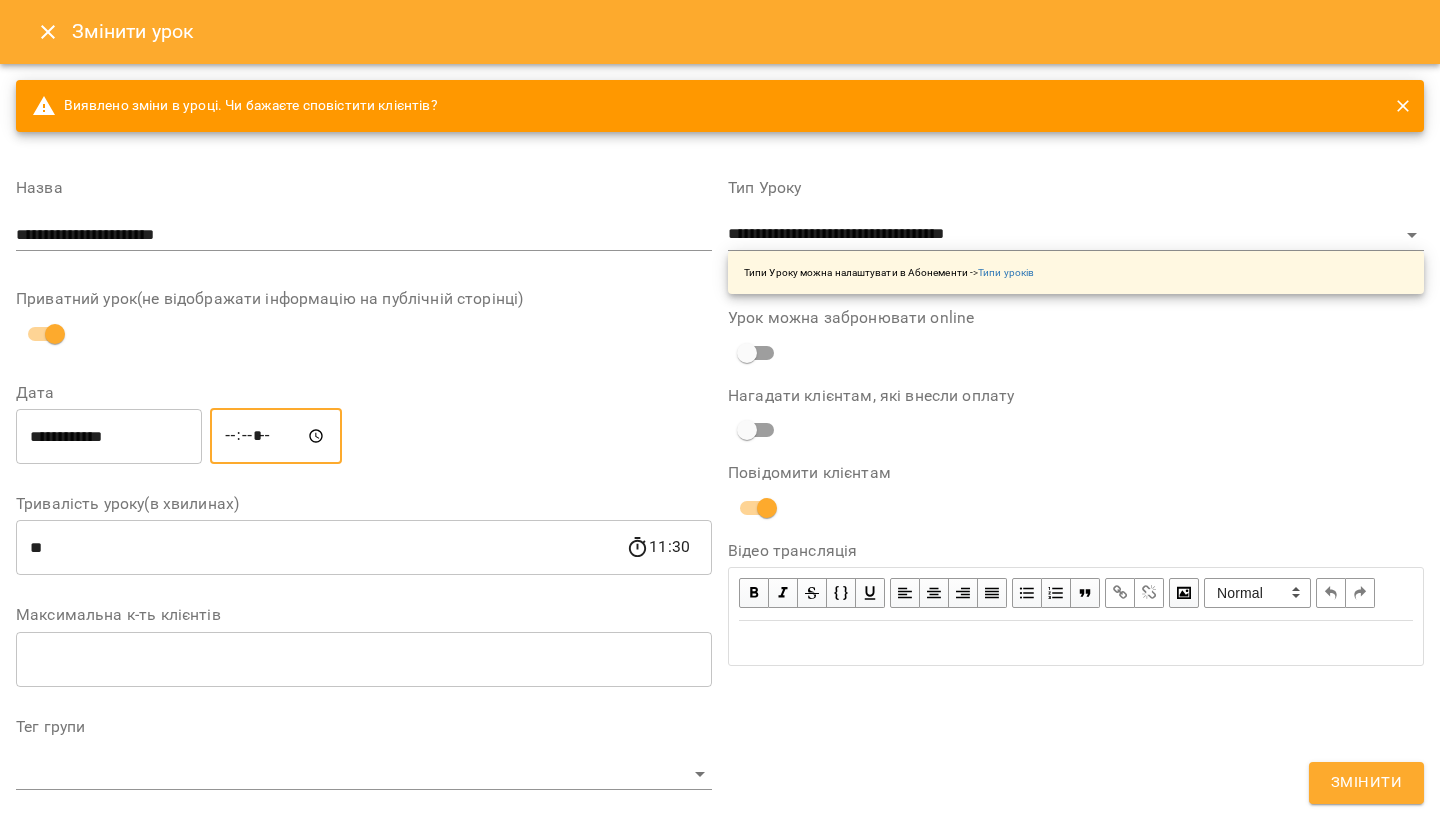click on "*****" at bounding box center (276, 436) 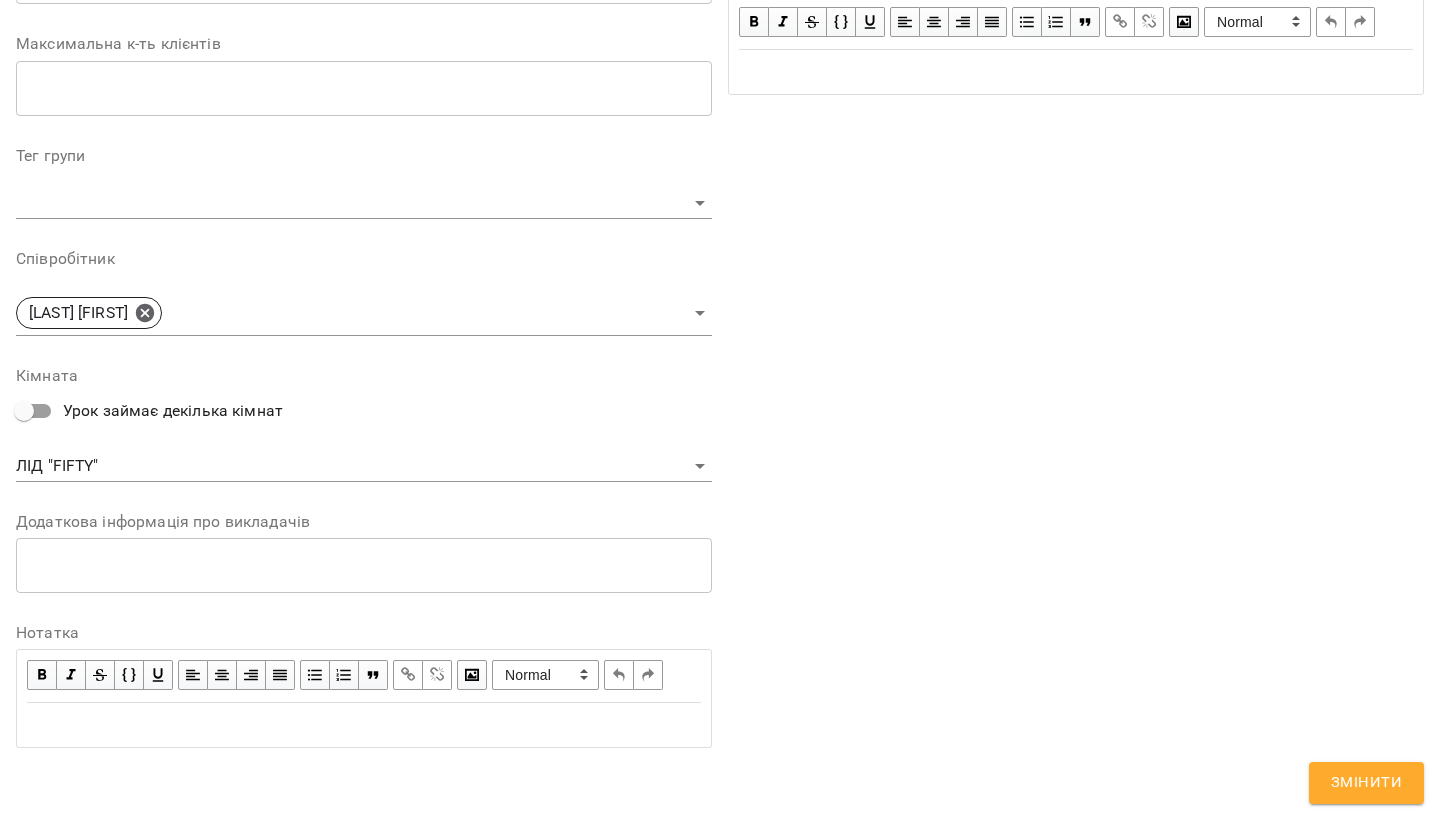 scroll, scrollTop: 601, scrollLeft: 0, axis: vertical 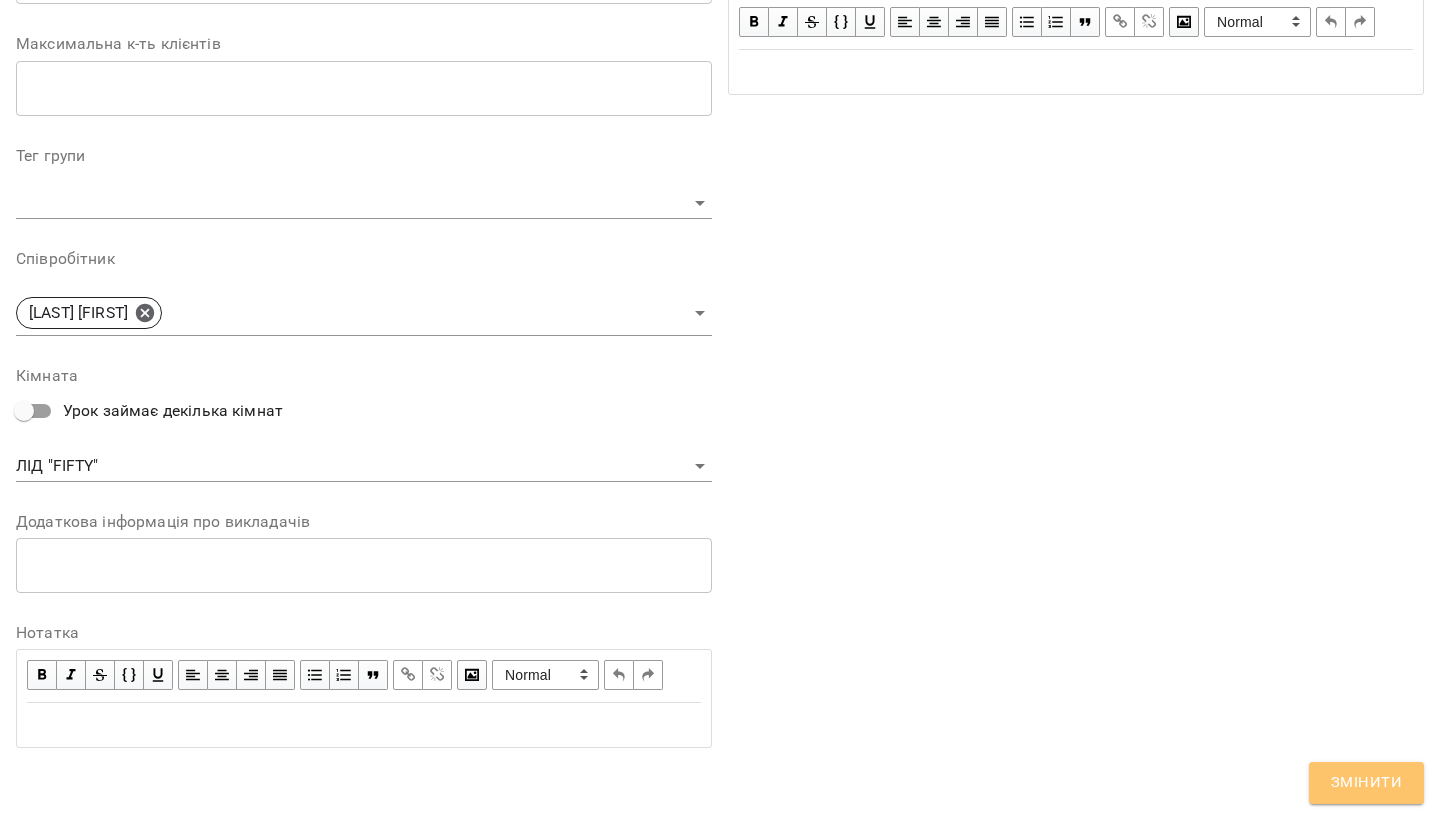 click on "Змінити" at bounding box center [1366, 783] 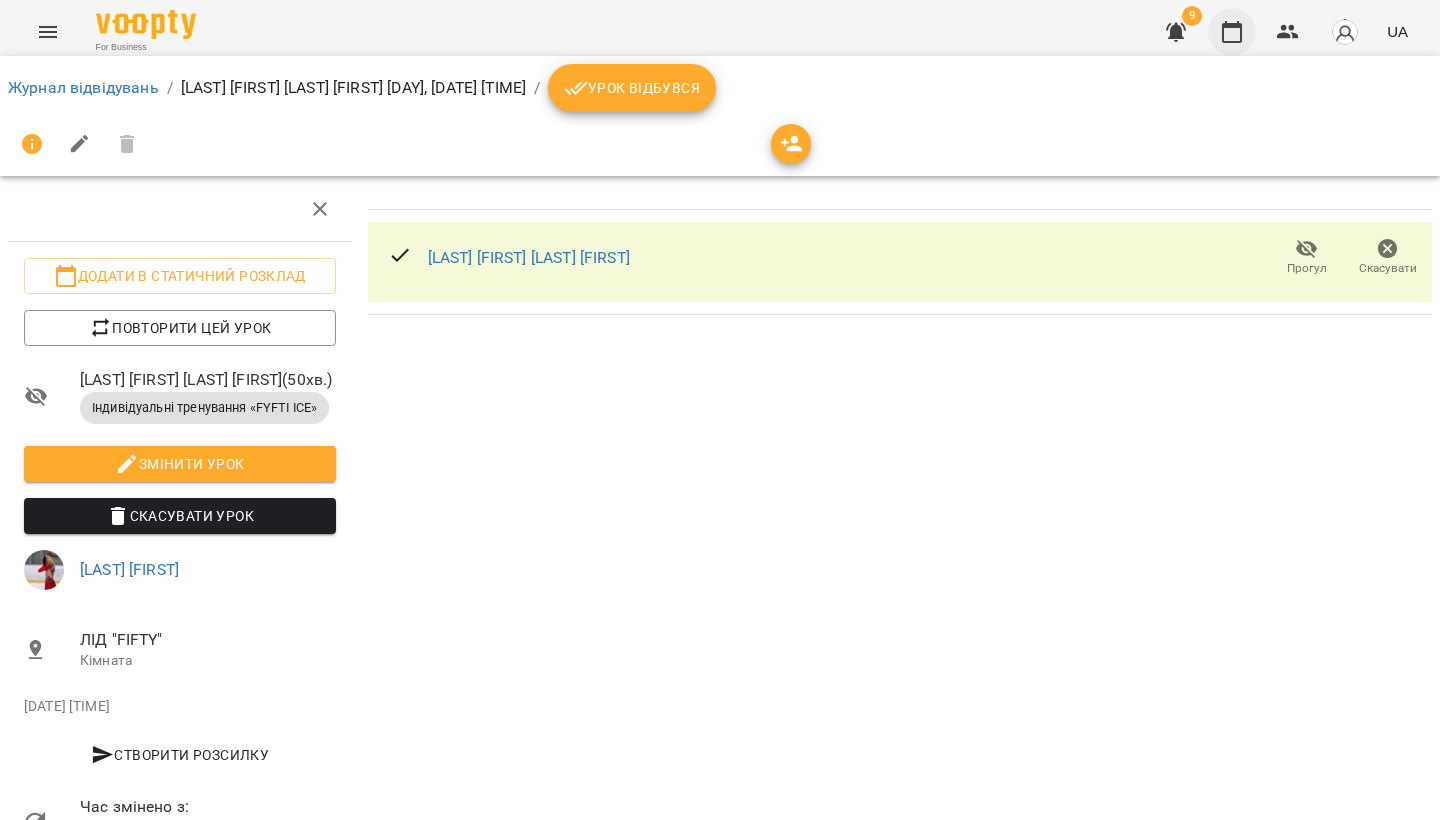 click at bounding box center [1232, 32] 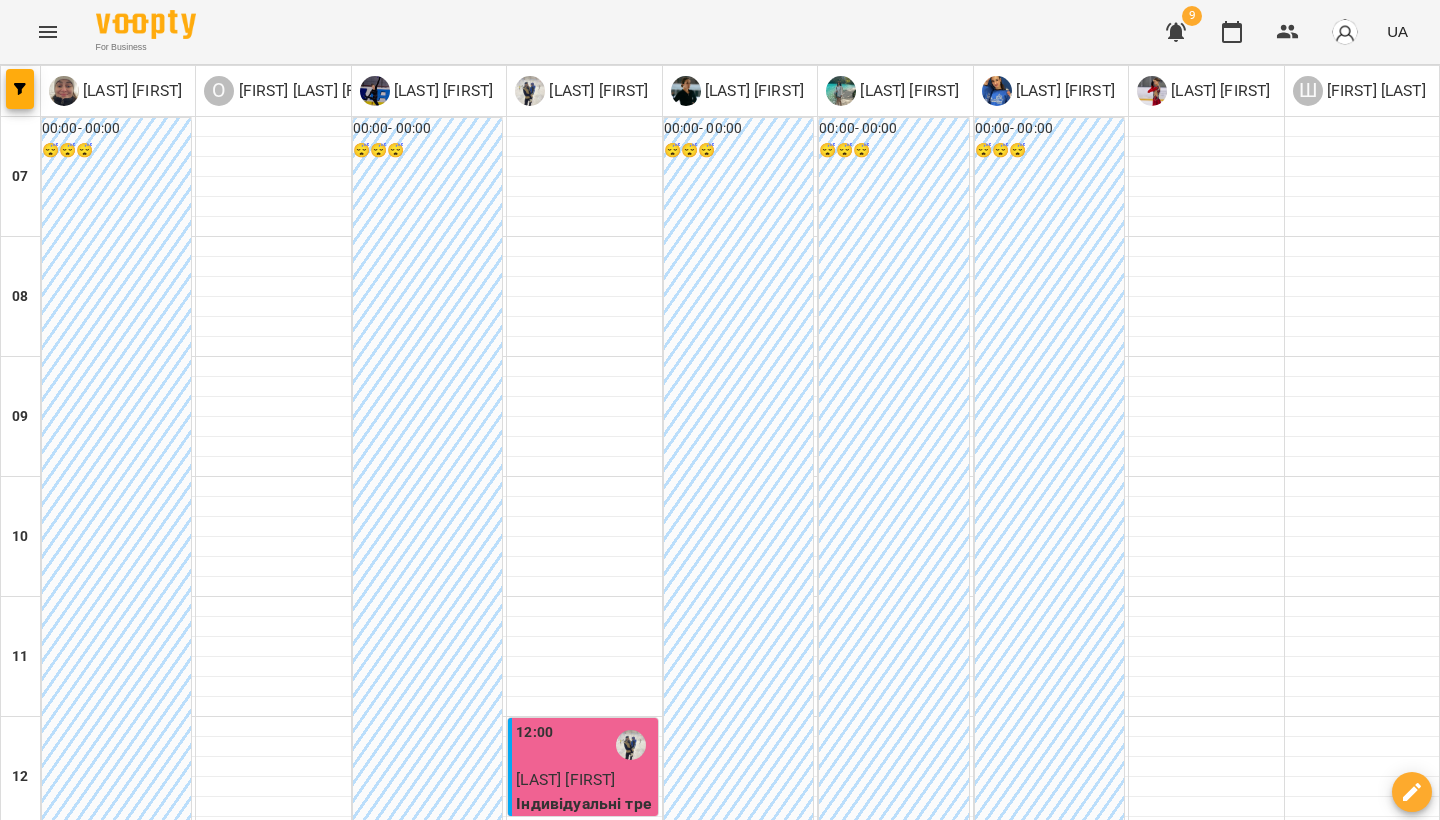 click at bounding box center [839, 2008] 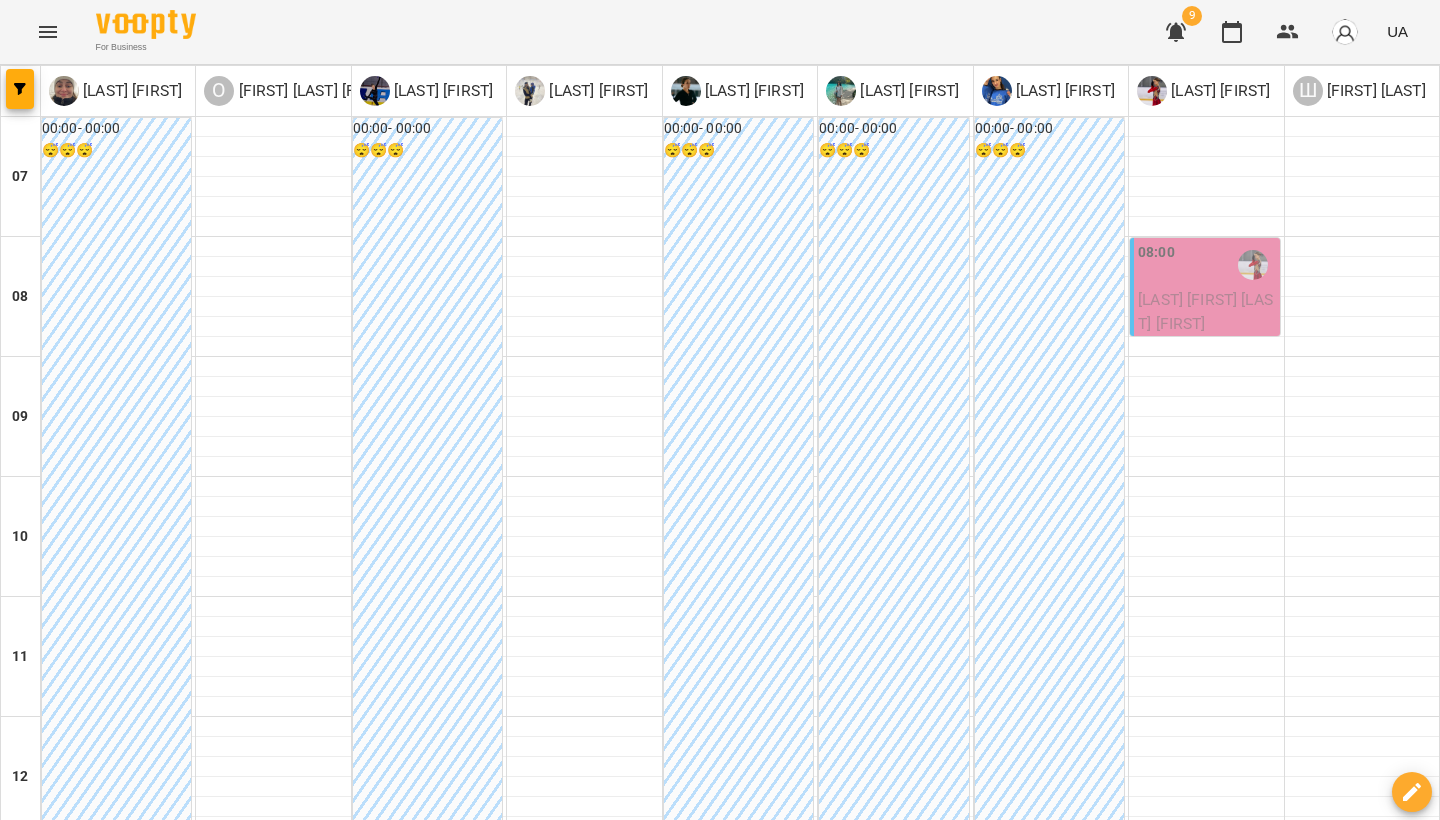 scroll, scrollTop: 0, scrollLeft: 0, axis: both 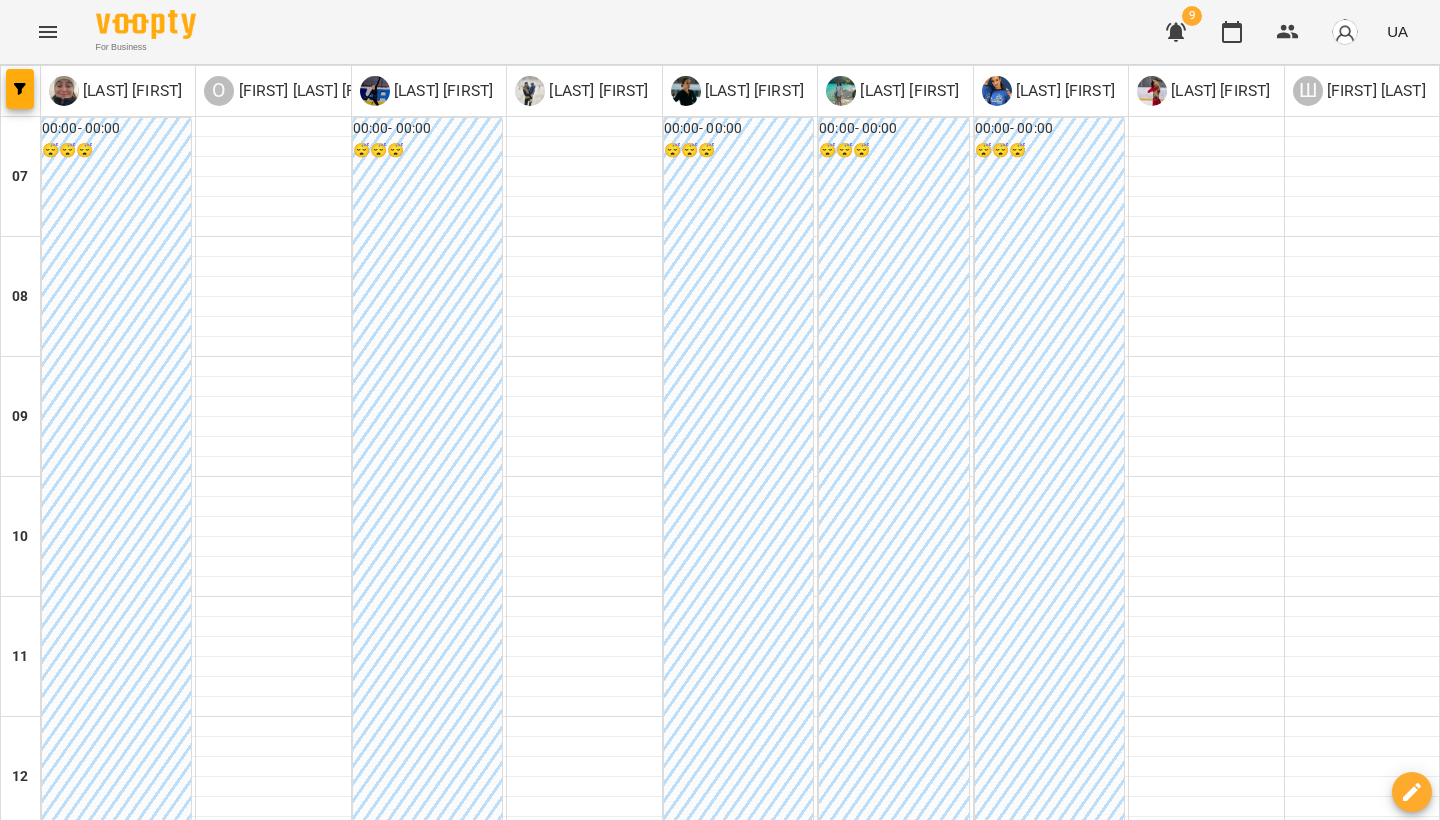 click at bounding box center (600, 2008) 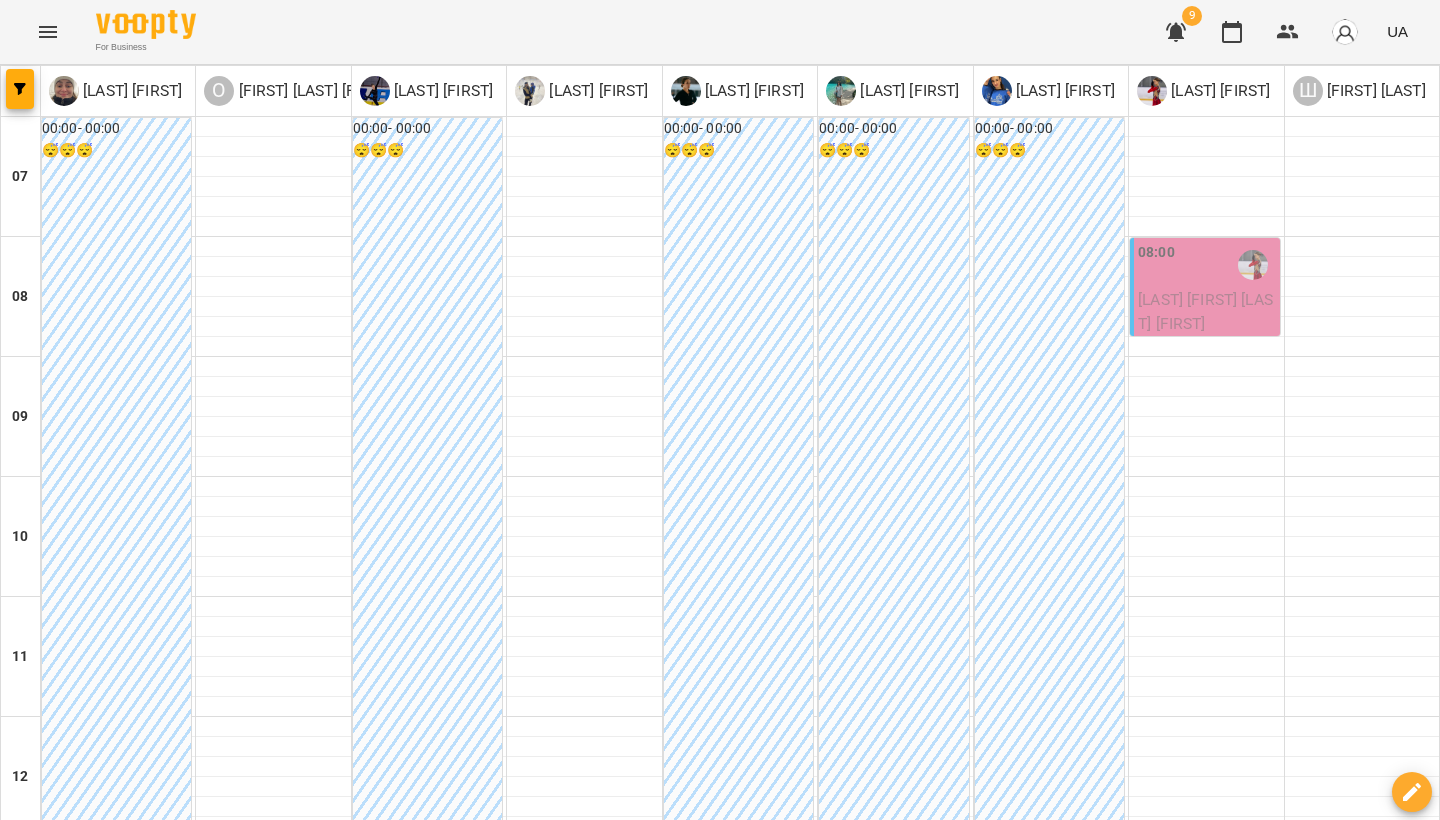 scroll, scrollTop: 0, scrollLeft: 0, axis: both 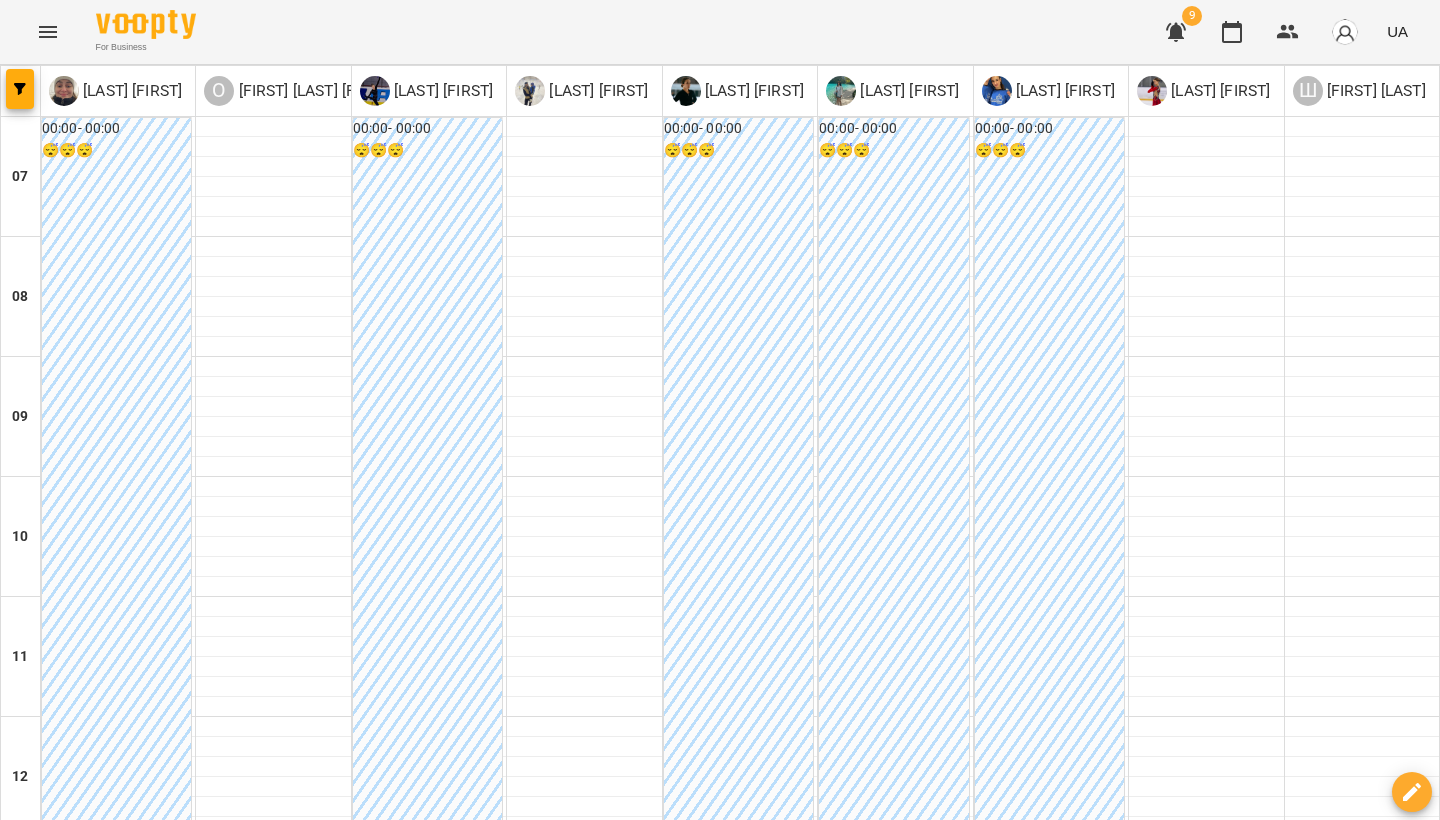 click on "ср" at bounding box center [612, 1943] 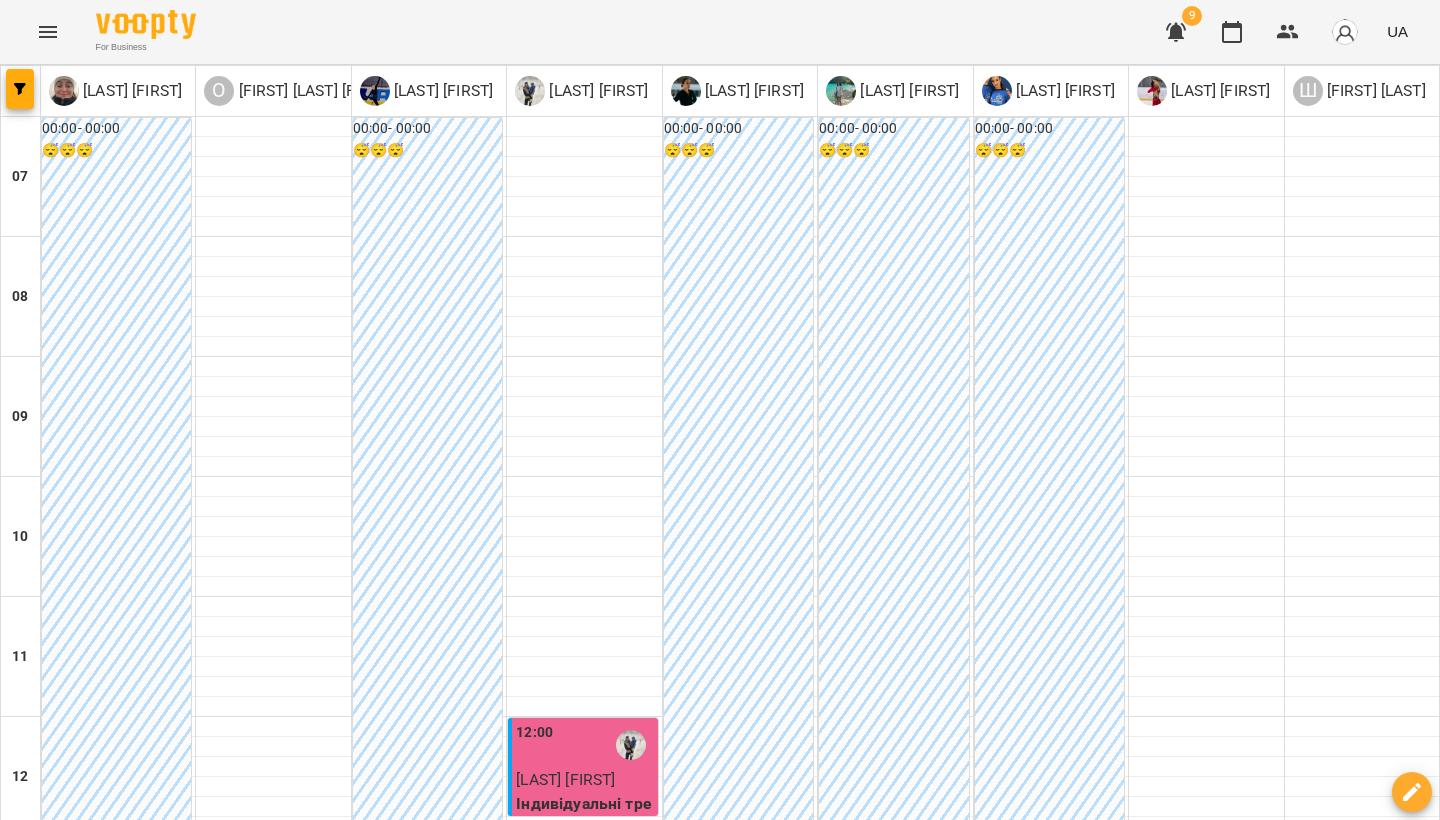 click at bounding box center [839, 2008] 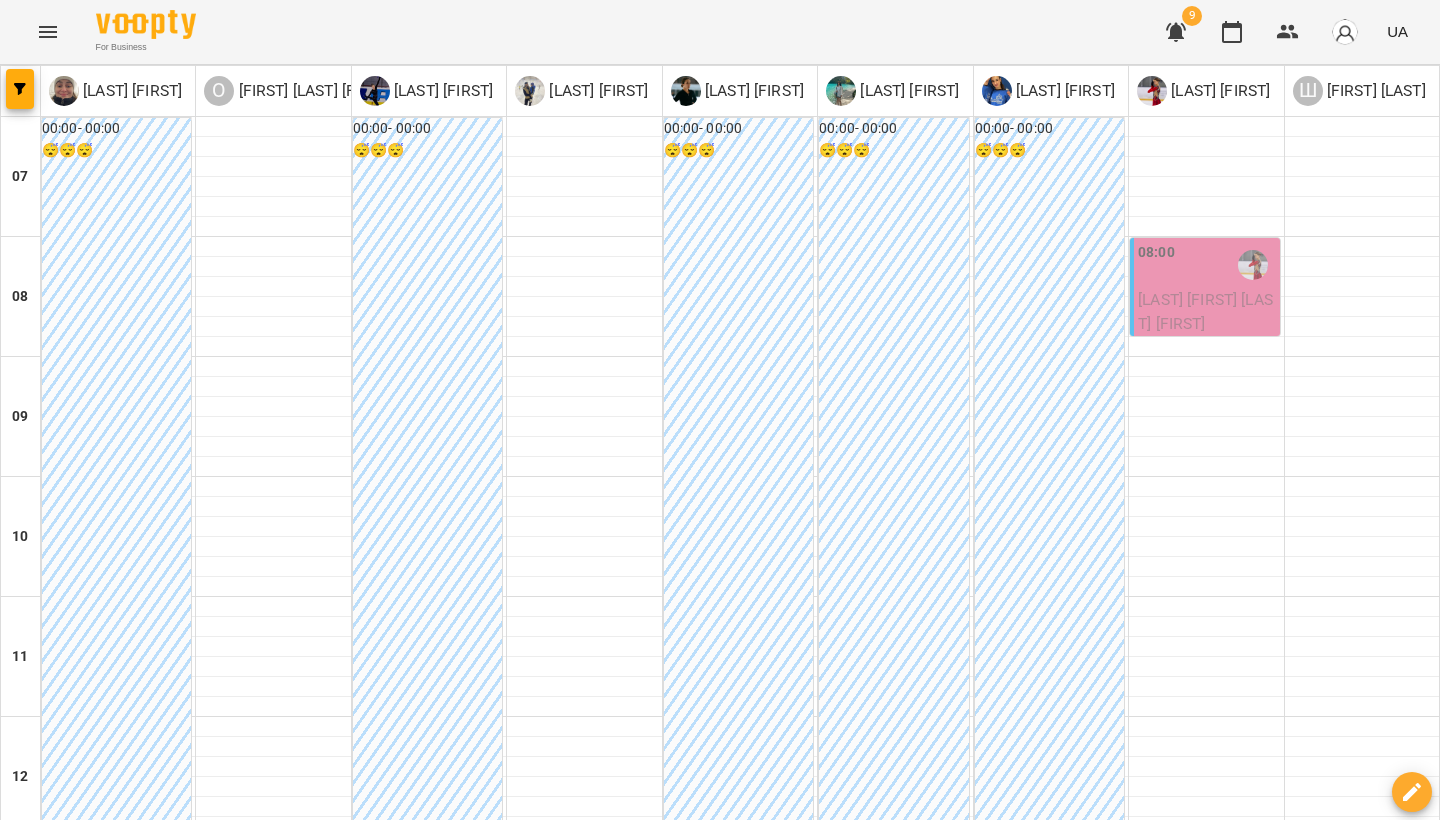 click on "чт" at bounding box center (807, 1943) 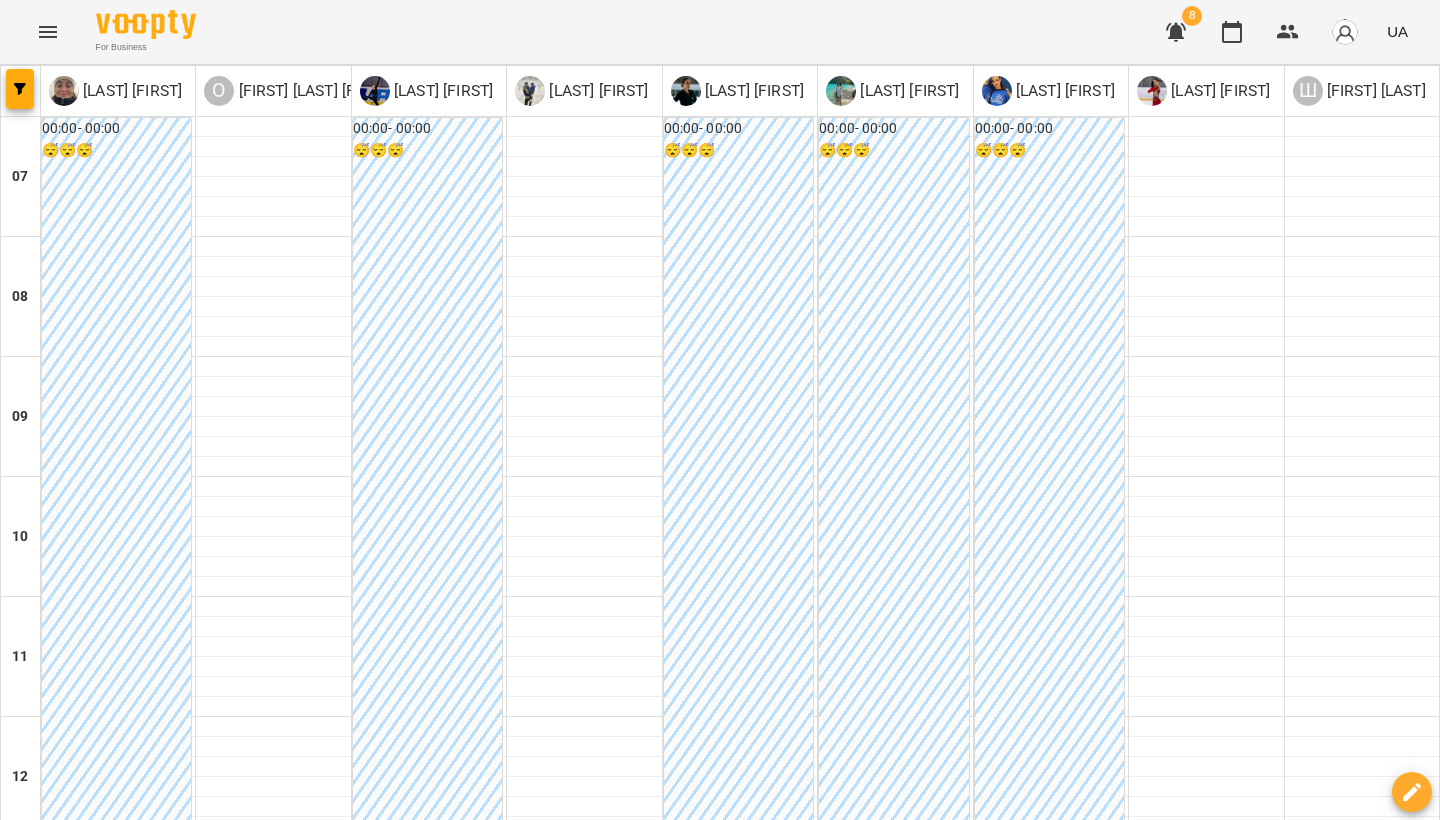 scroll, scrollTop: 0, scrollLeft: 0, axis: both 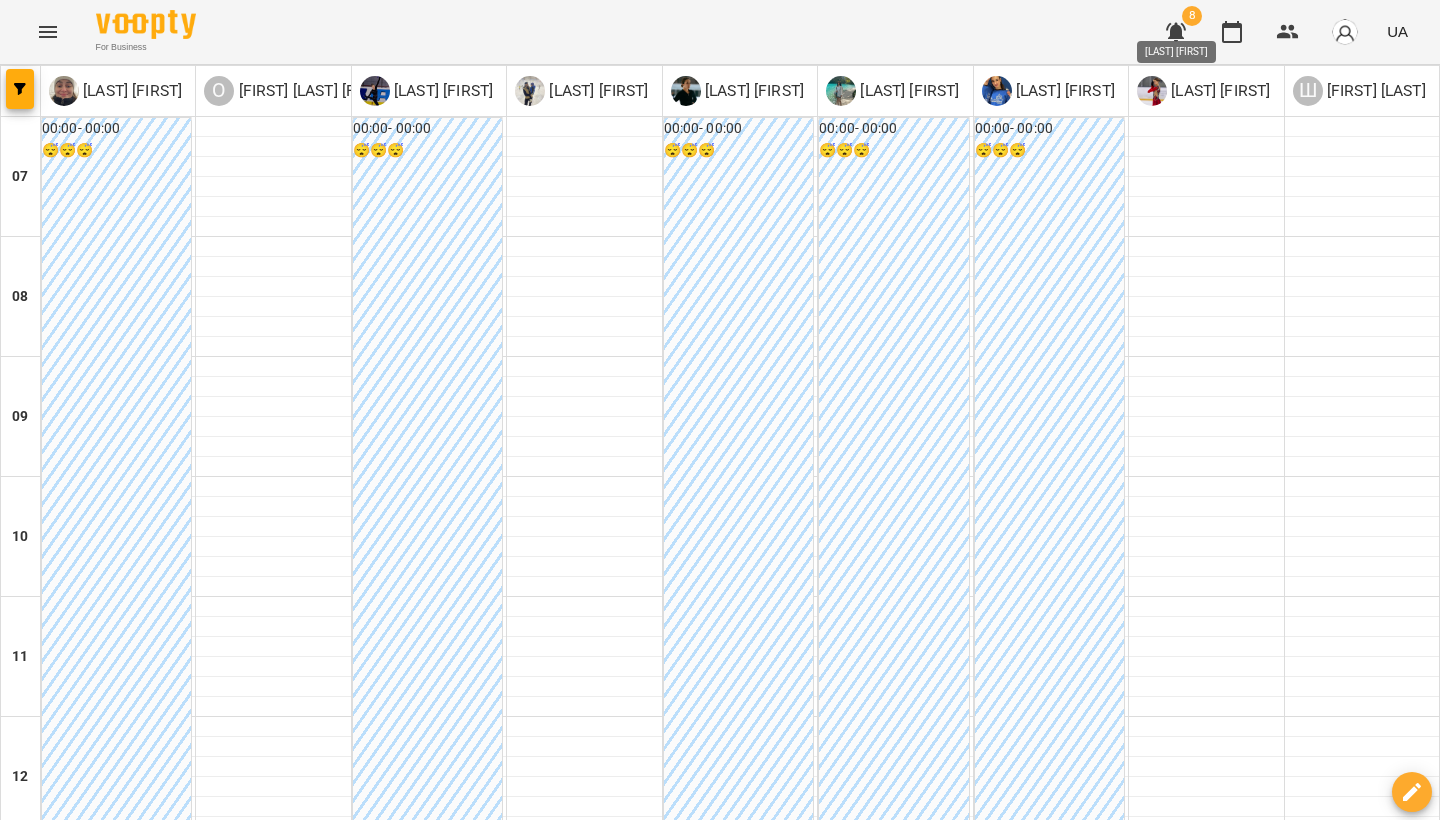 click on "[LAST] [FIRST]" at bounding box center (1218, 91) 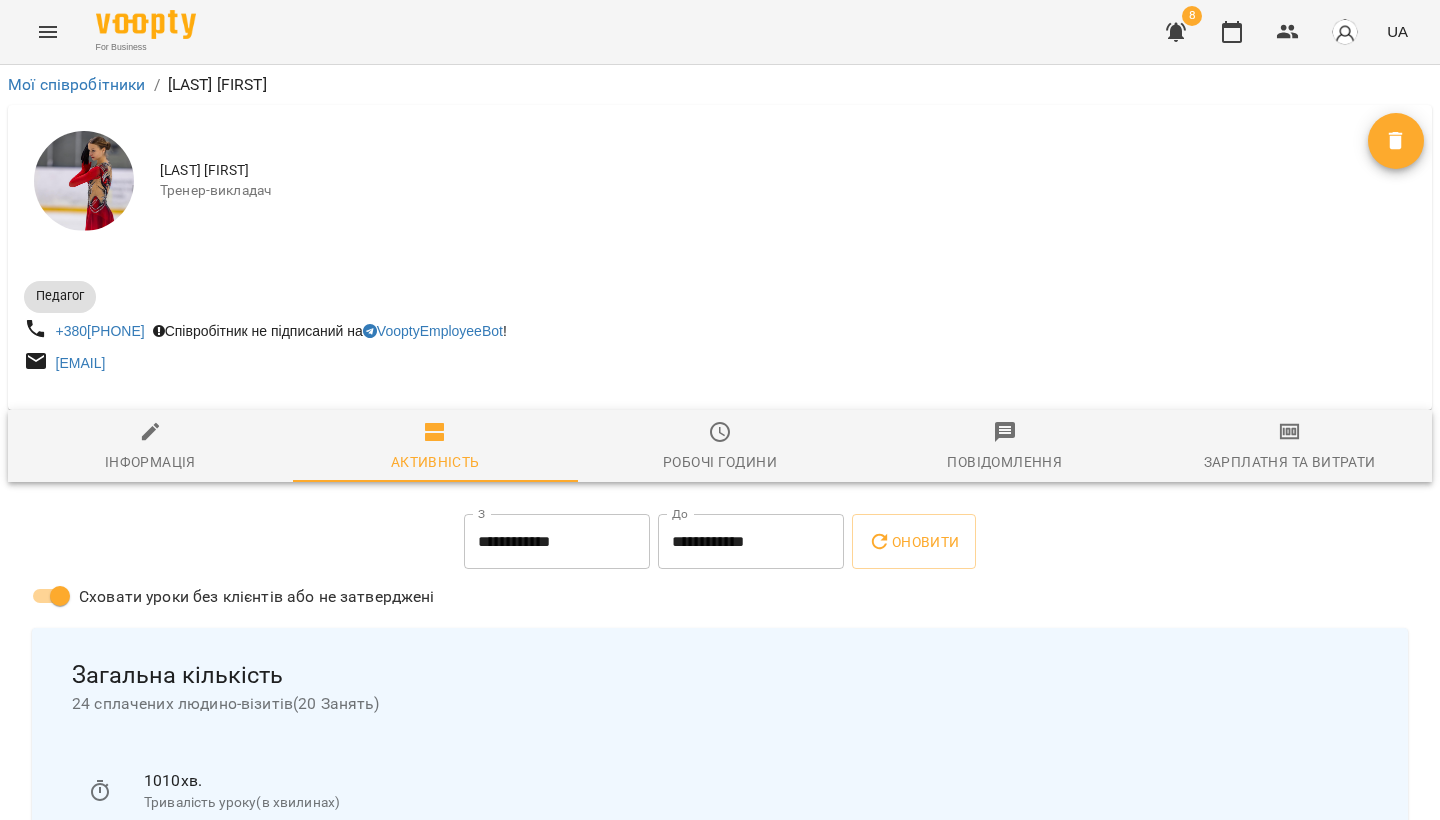 scroll, scrollTop: 0, scrollLeft: 0, axis: both 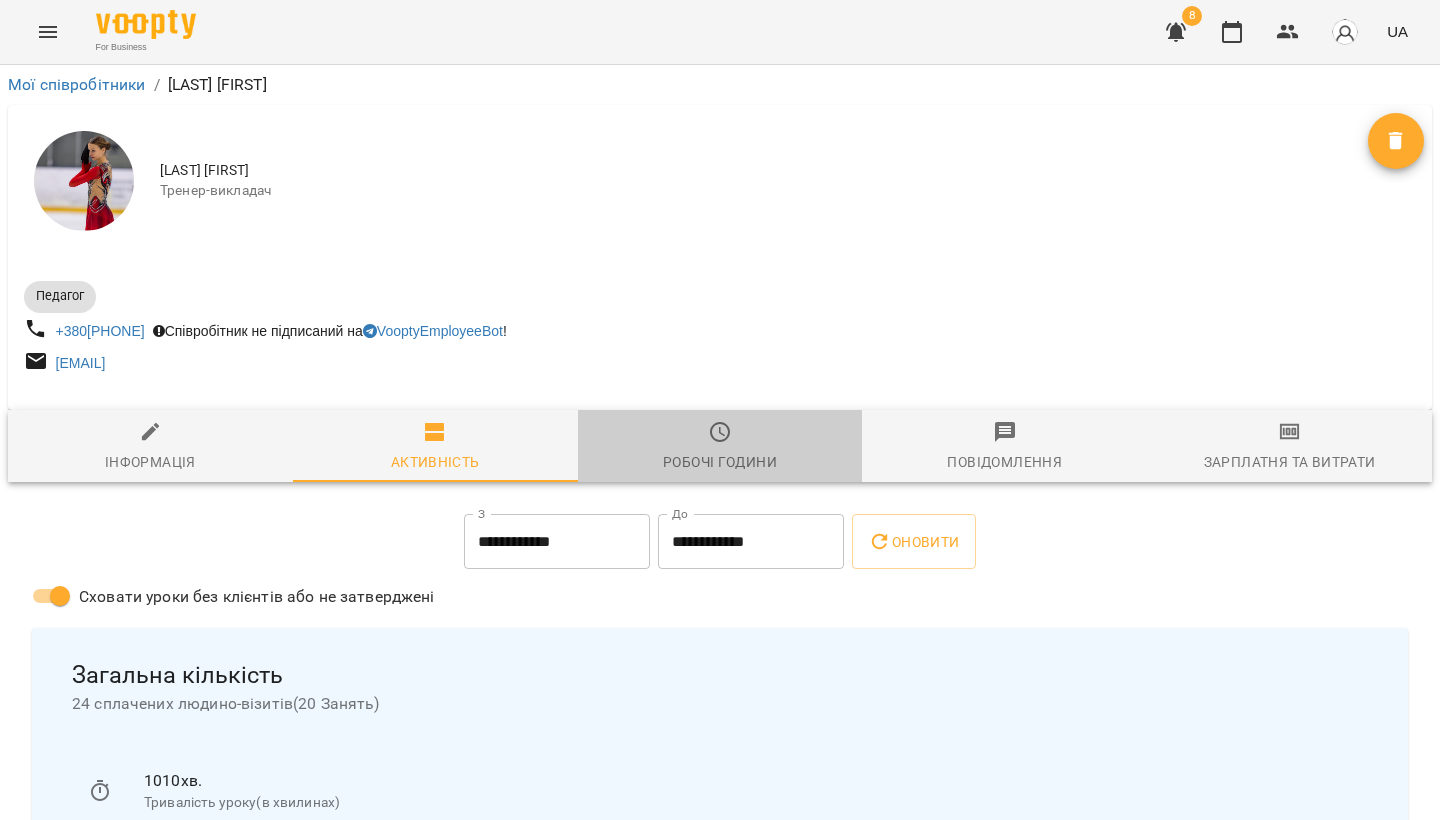 drag, startPoint x: 764, startPoint y: 440, endPoint x: 750, endPoint y: 444, distance: 14.56022 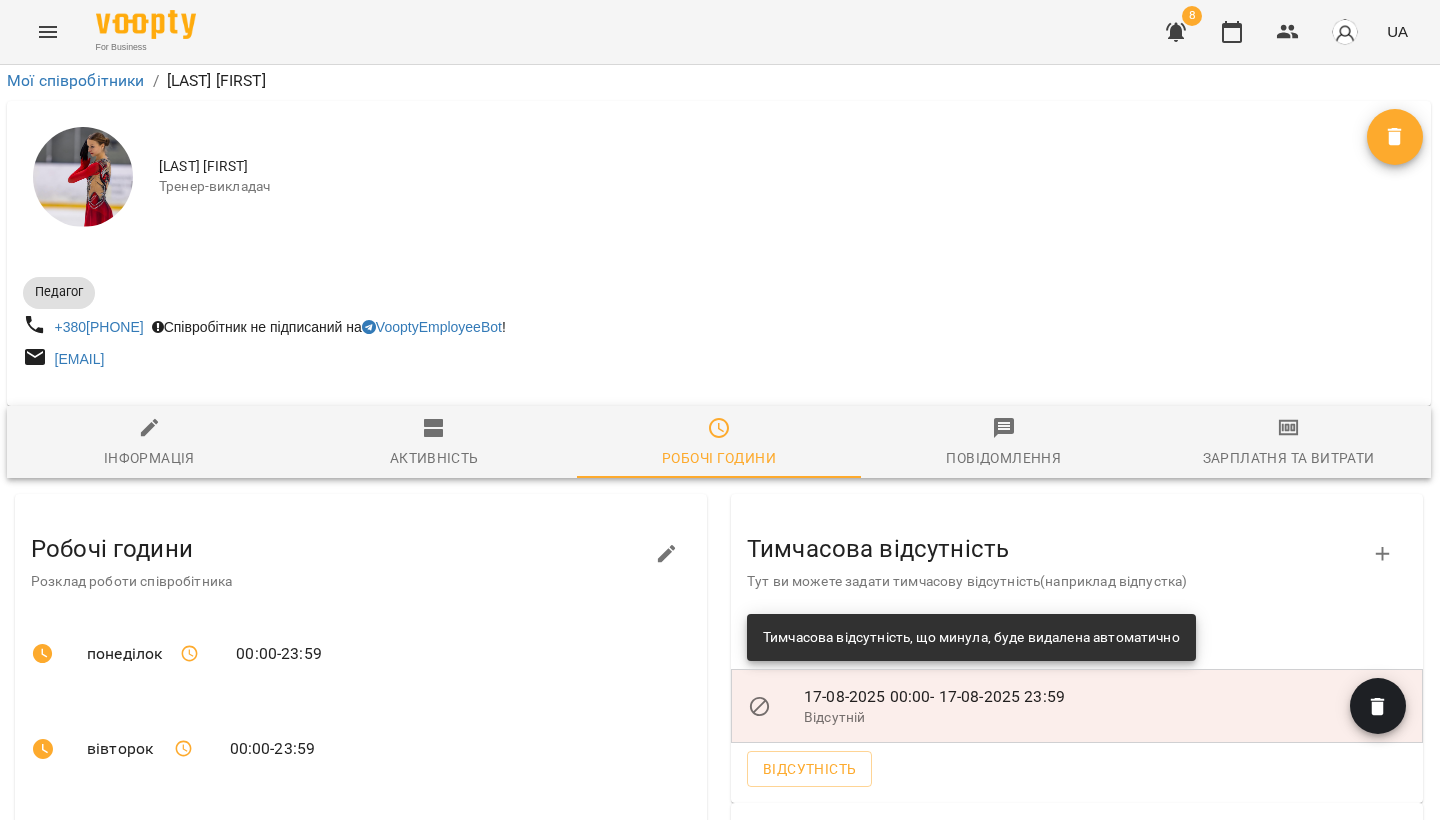 scroll, scrollTop: 383, scrollLeft: 1, axis: both 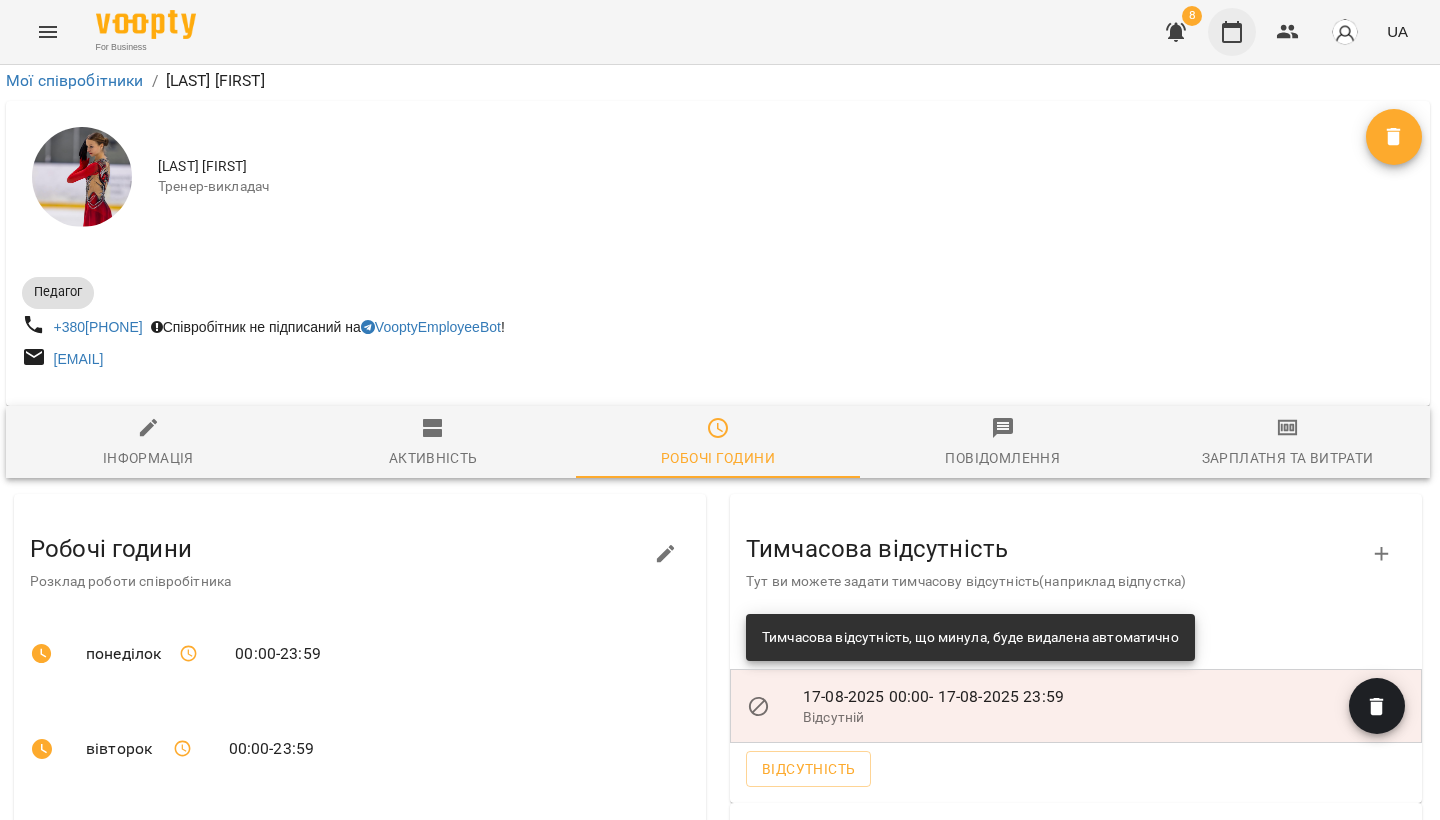 click at bounding box center (1232, 32) 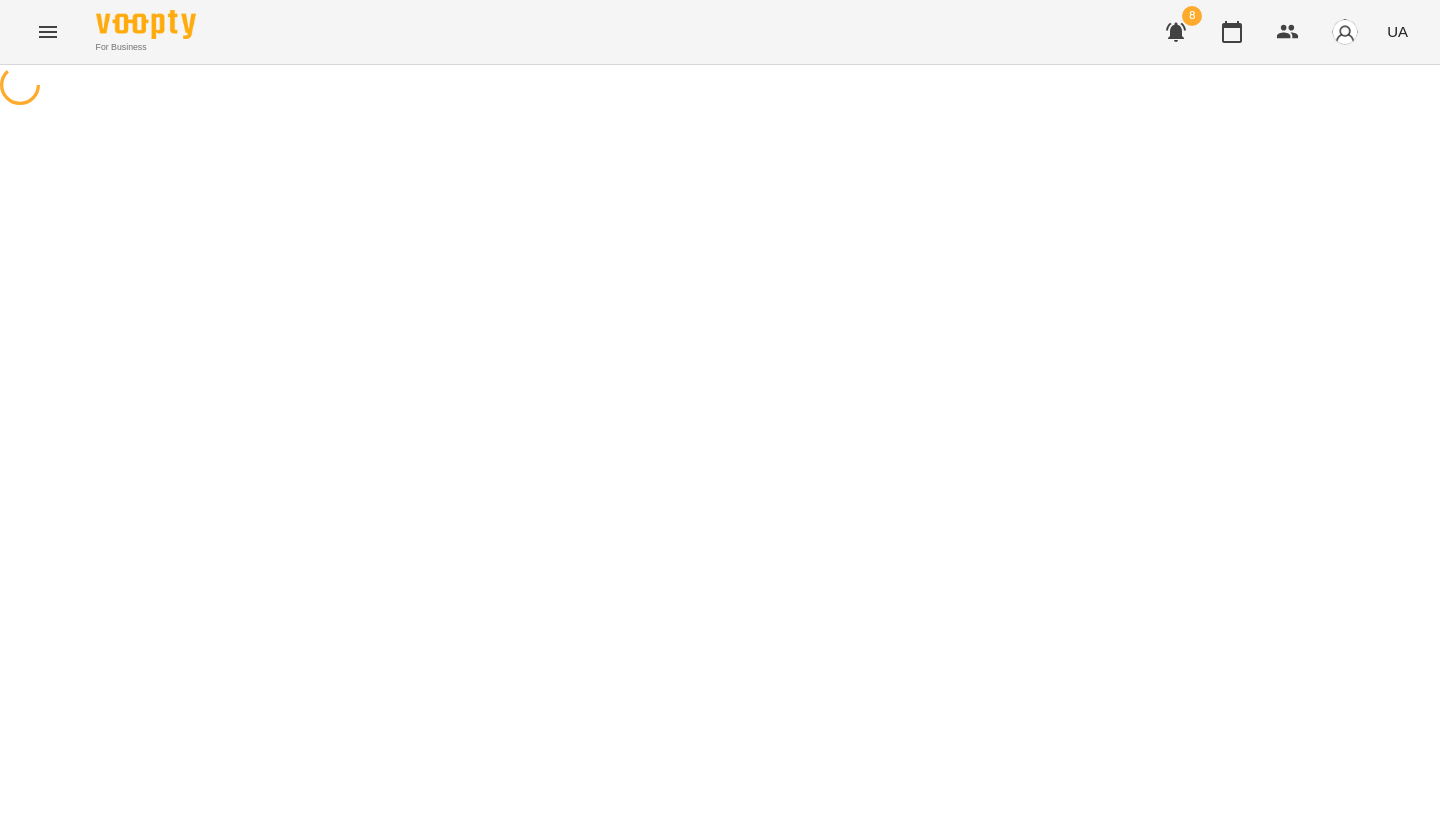 scroll, scrollTop: 0, scrollLeft: 0, axis: both 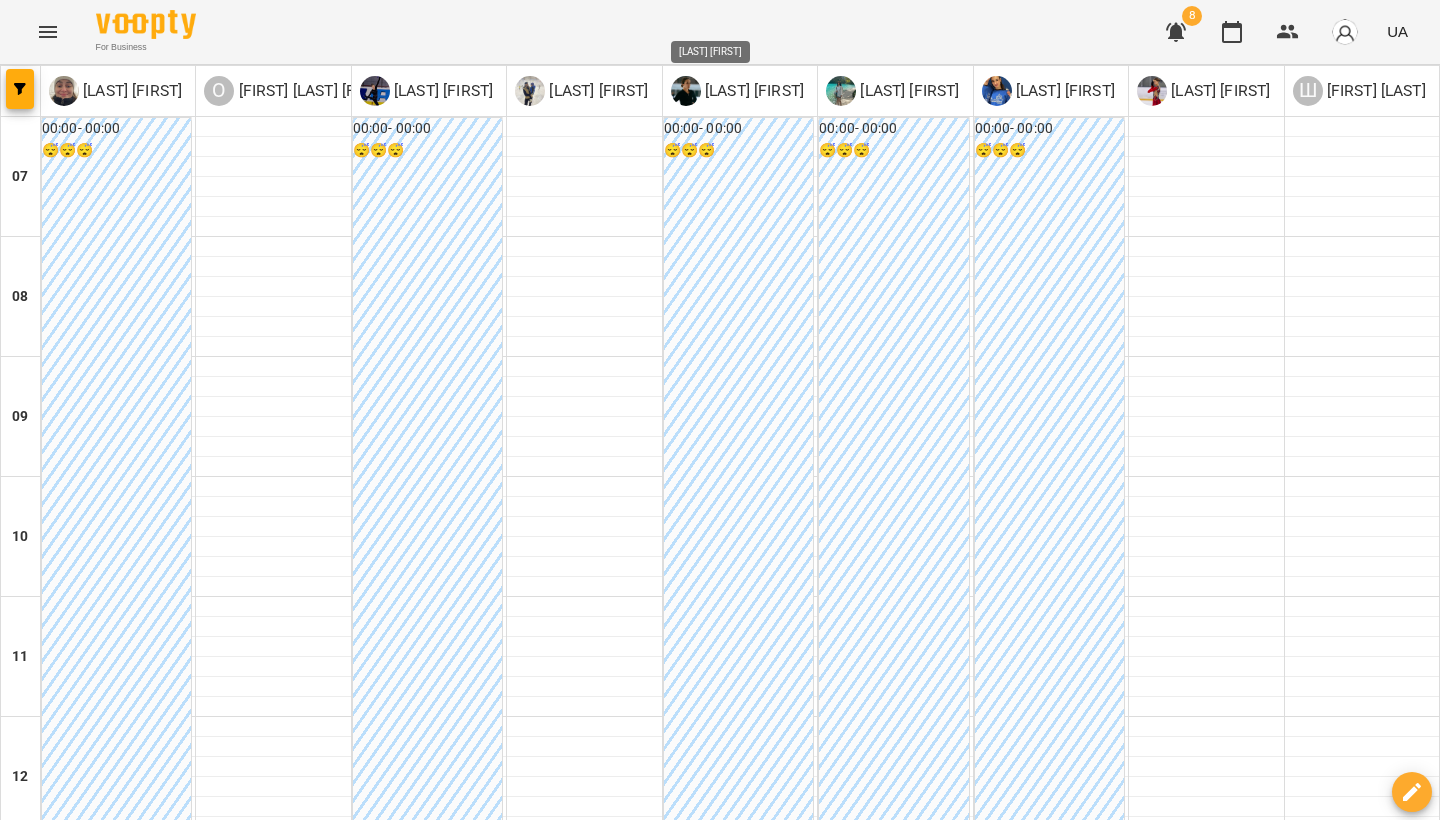 click on "[LAST] [FIRST]" at bounding box center (752, 91) 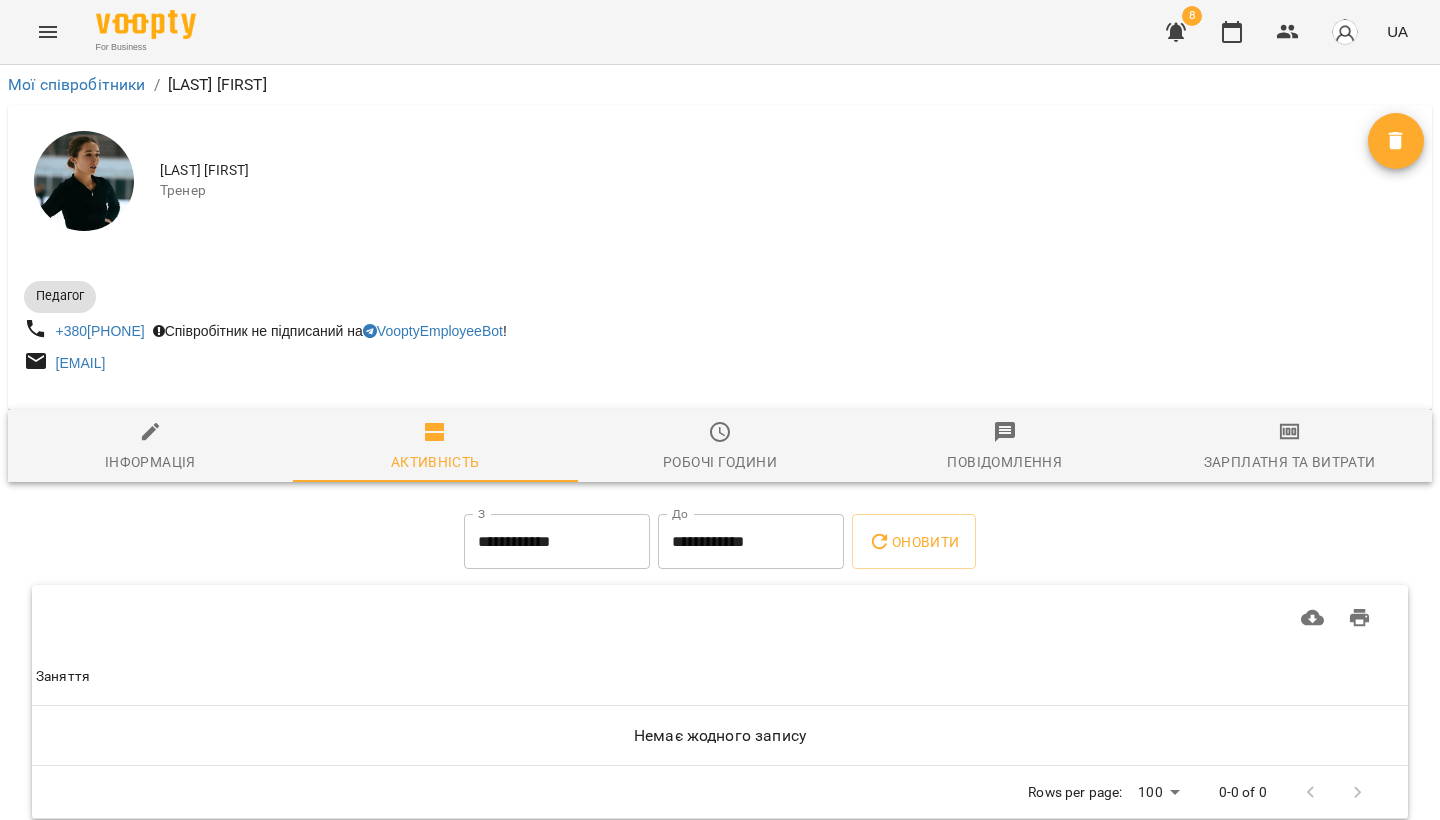 scroll, scrollTop: 0, scrollLeft: 0, axis: both 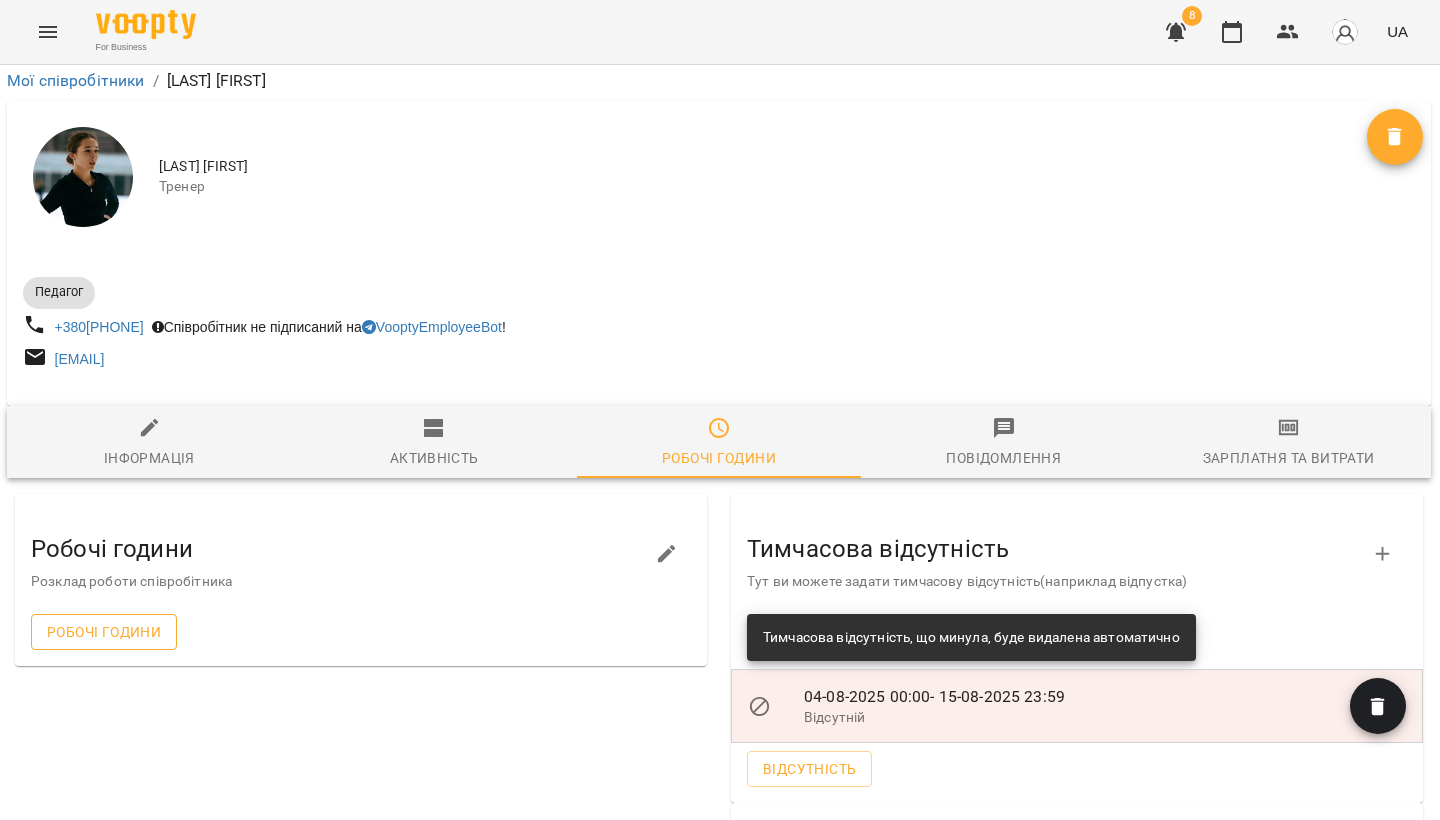 click on "Робочі години" at bounding box center [104, 632] 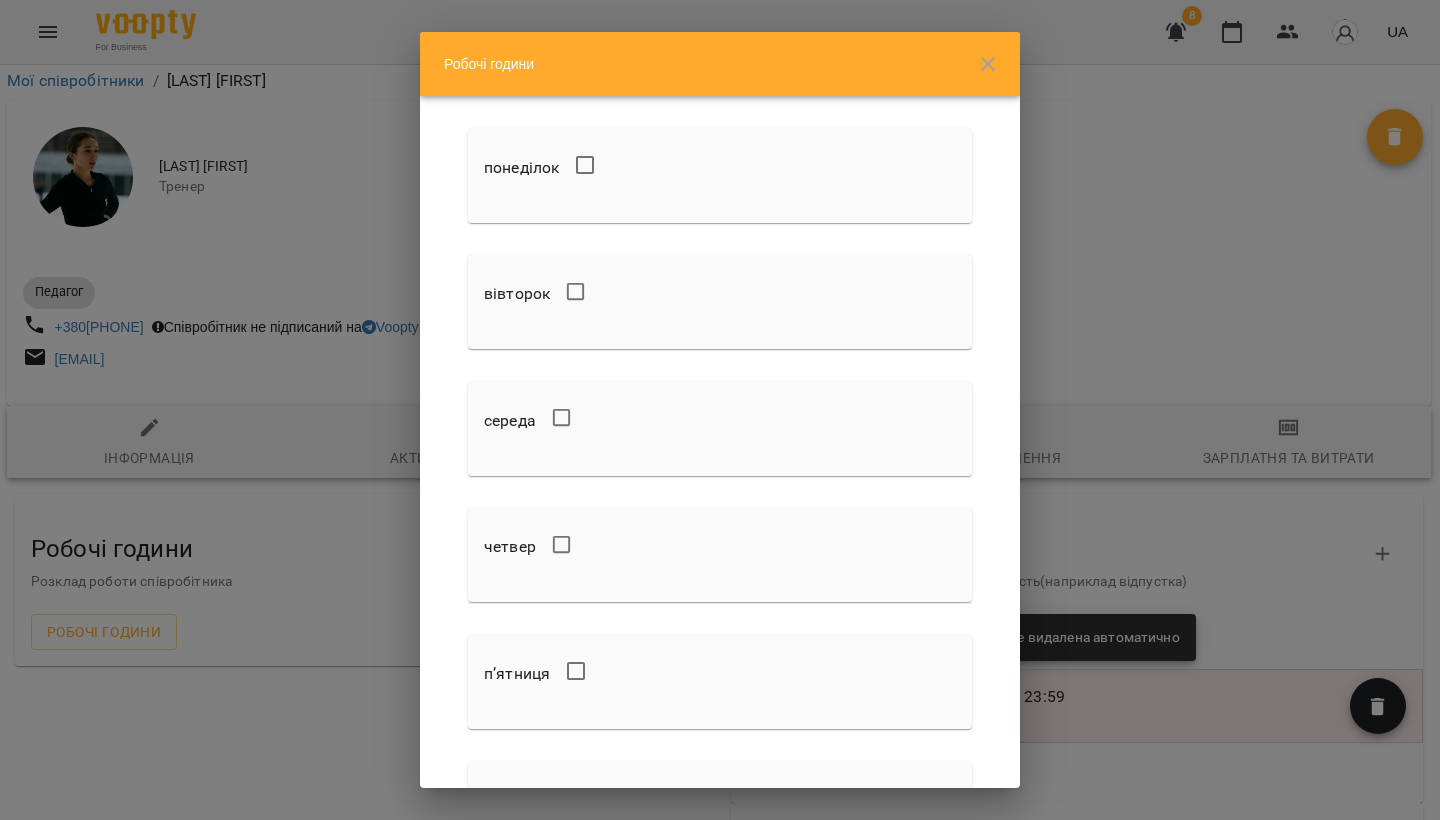 drag, startPoint x: 176, startPoint y: 522, endPoint x: 983, endPoint y: 20, distance: 950.39624 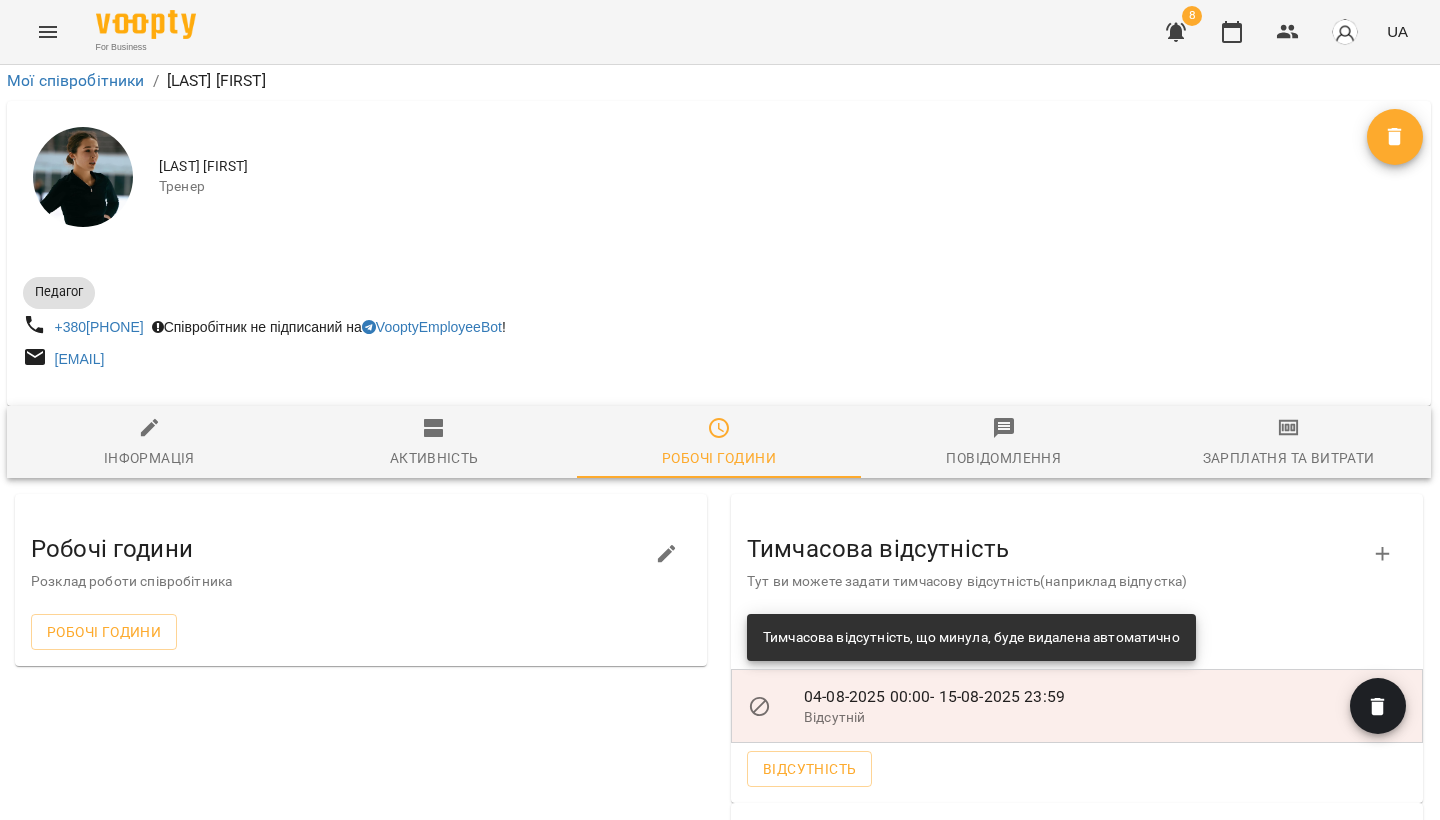 type 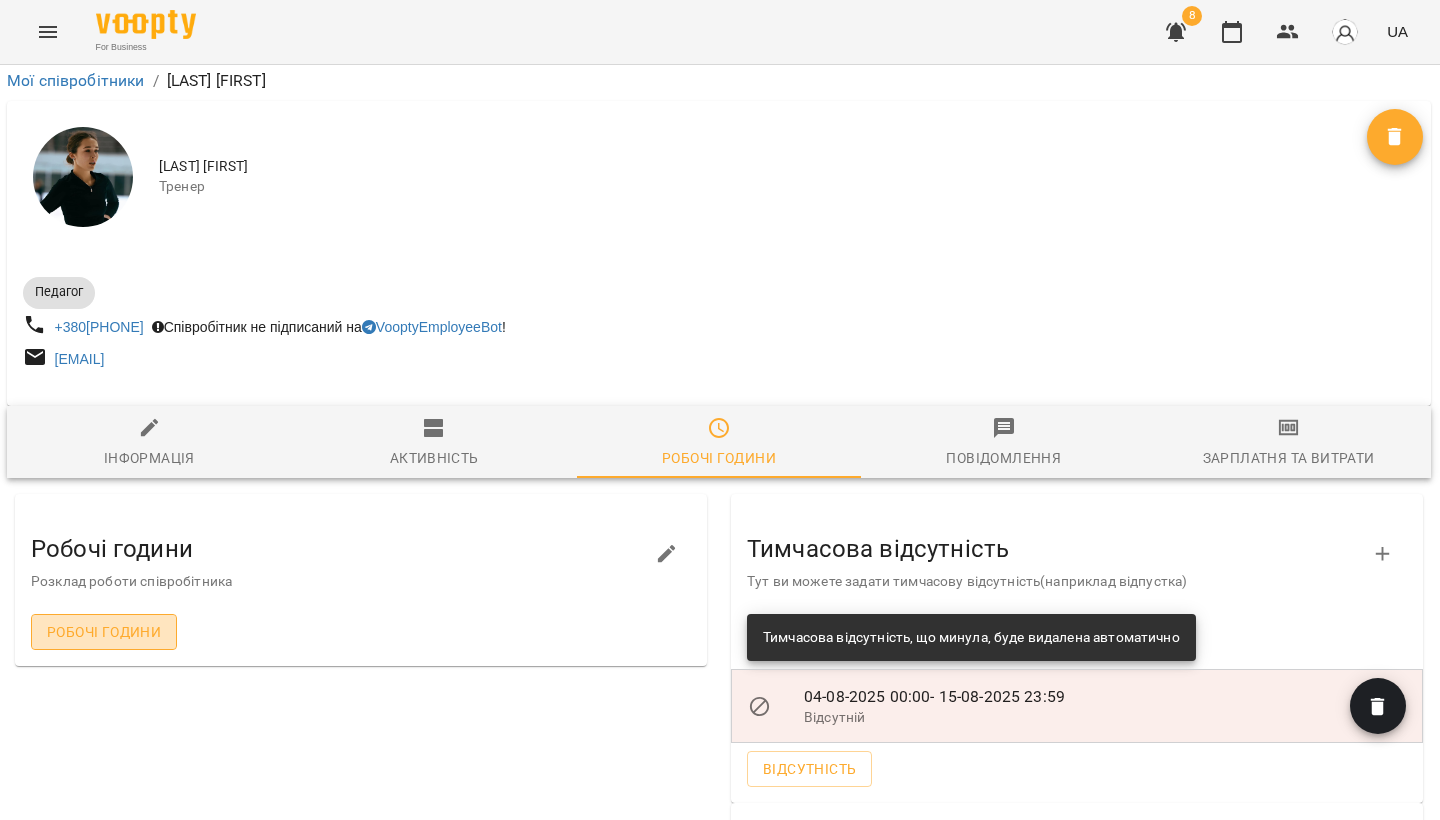 click on "Робочі години" at bounding box center [104, 632] 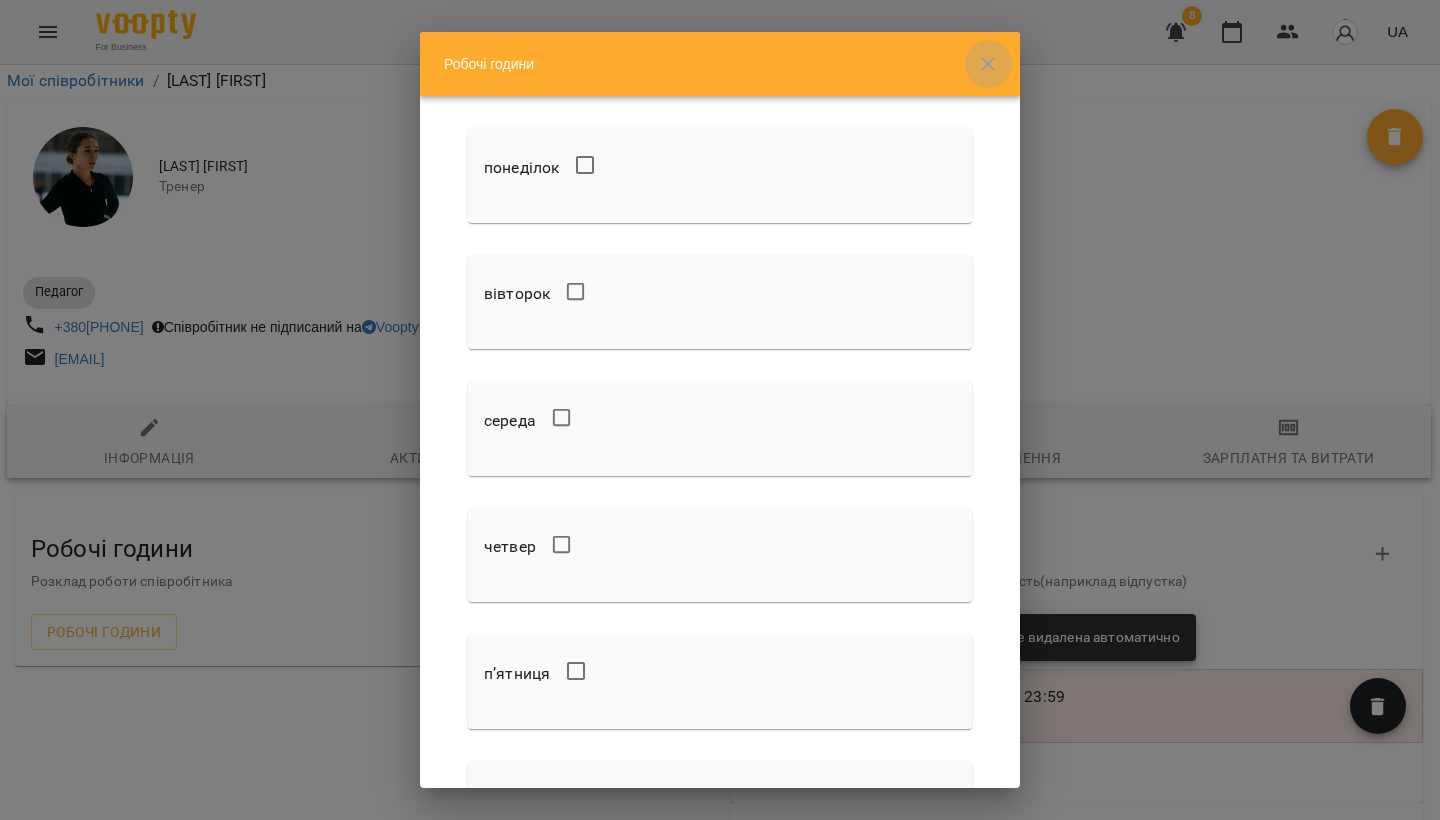 click 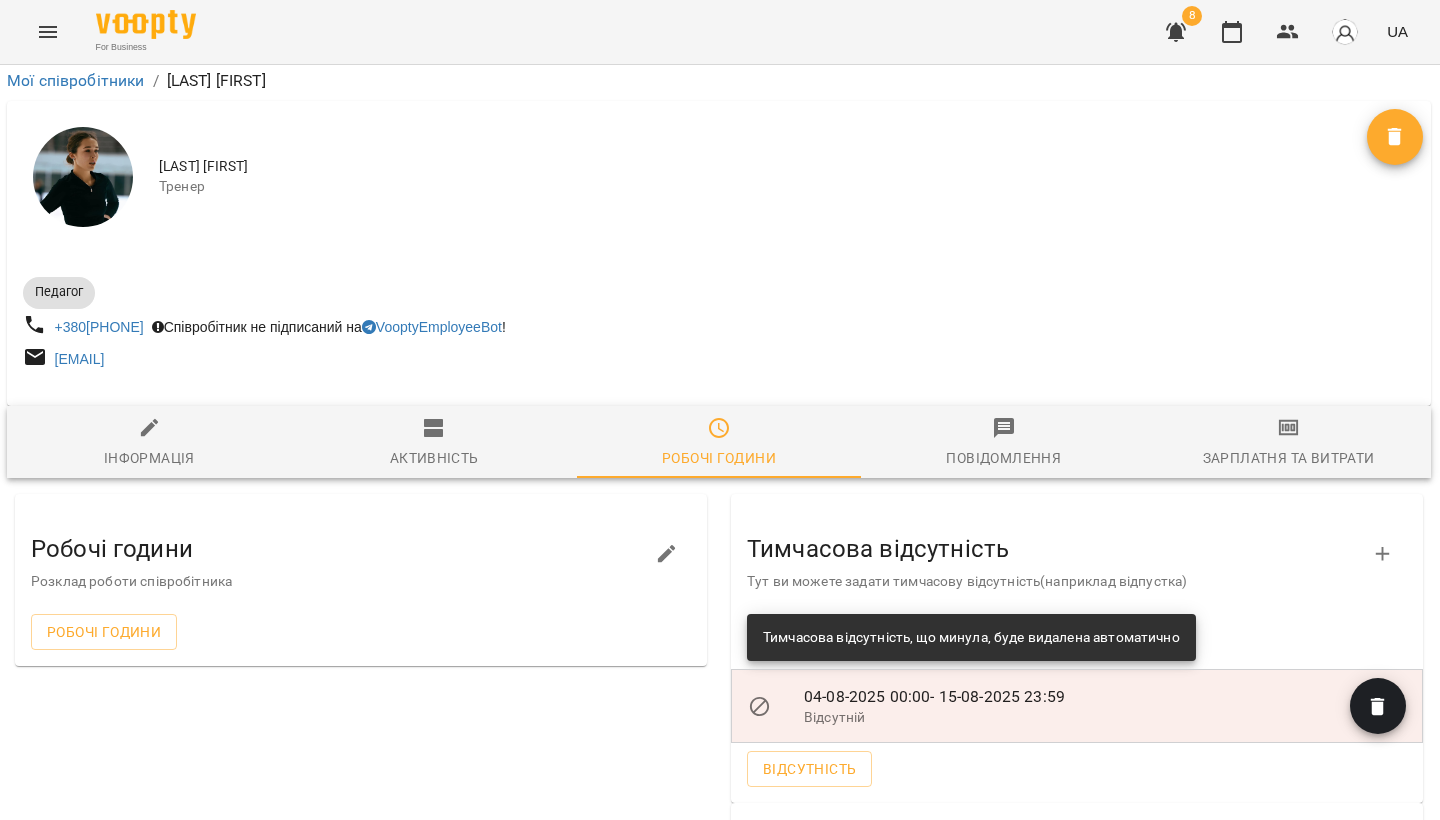 scroll, scrollTop: 227, scrollLeft: 1, axis: both 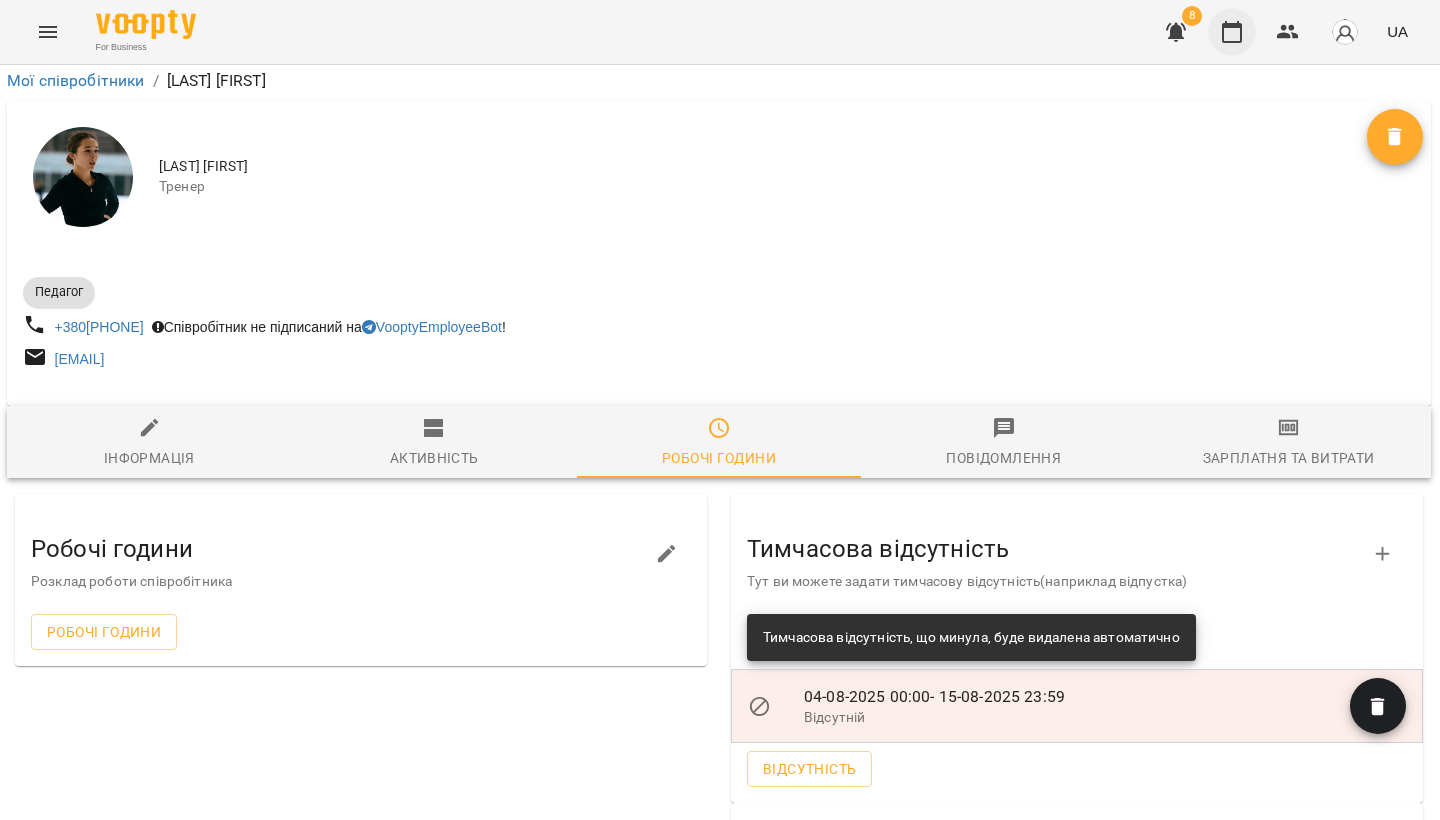 click 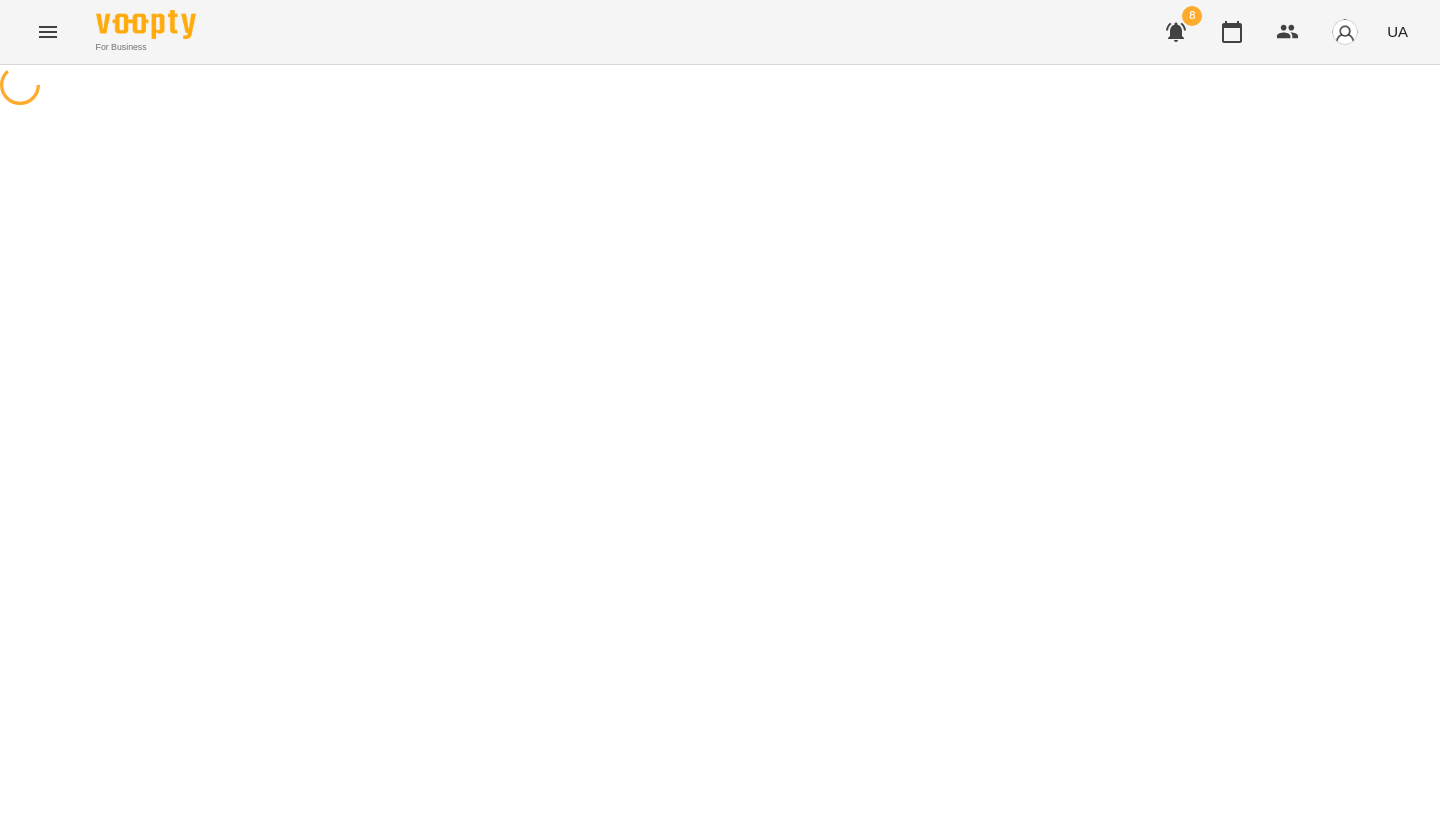 scroll, scrollTop: 0, scrollLeft: 0, axis: both 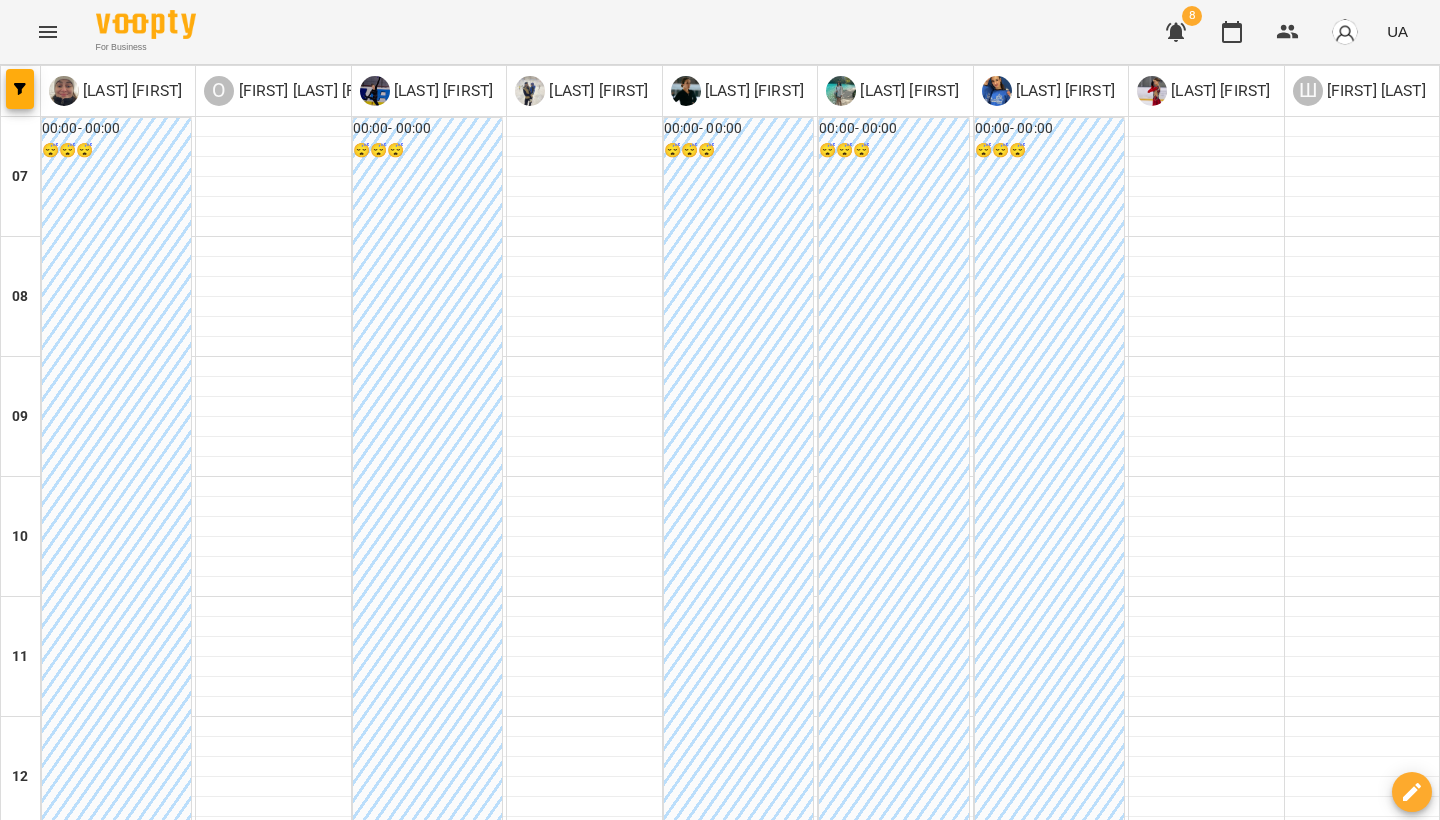 click on "[LAST] [FIRST]" at bounding box center [1206, 91] 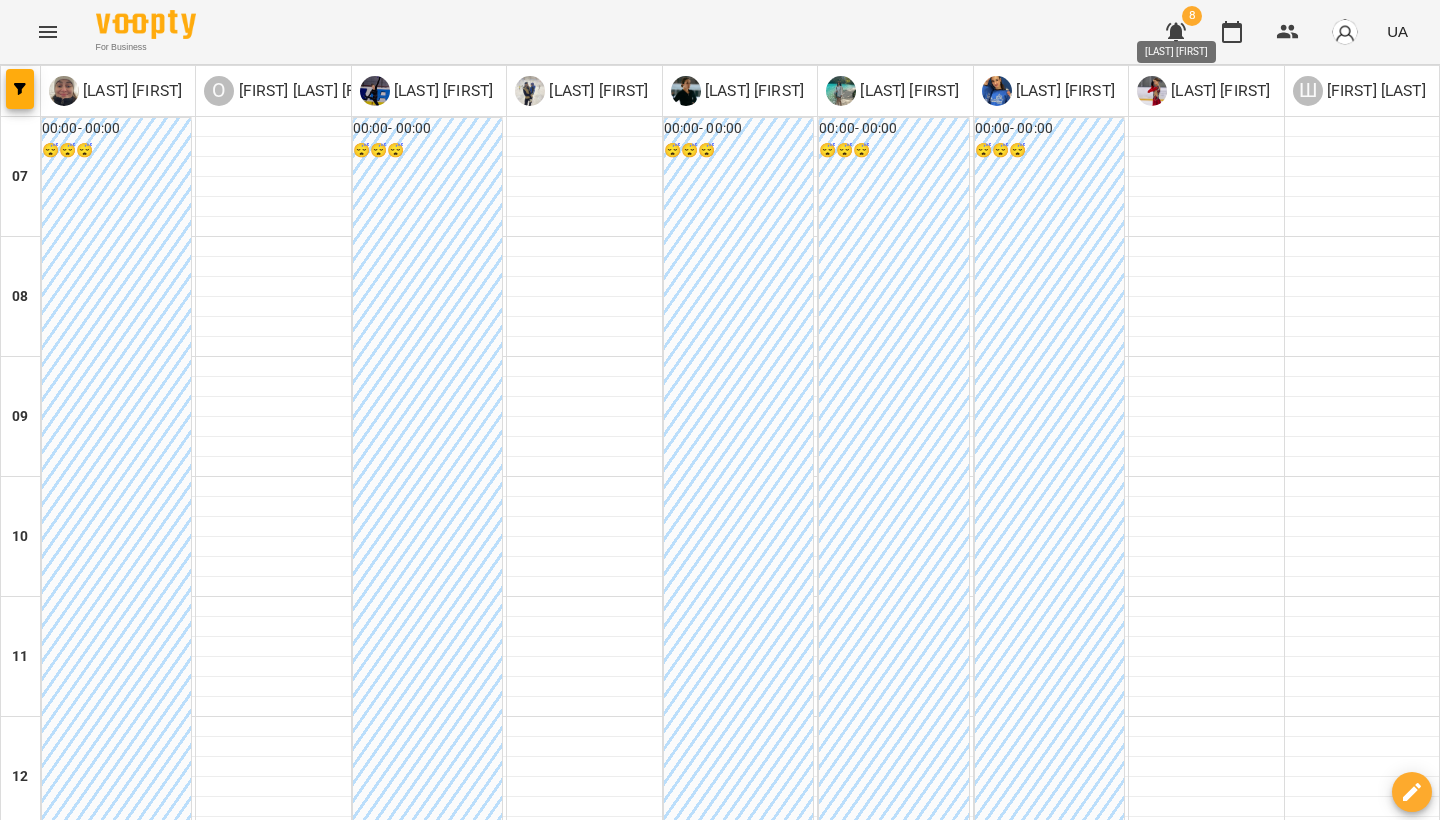 click on "[LAST] [FIRST]" at bounding box center (1218, 91) 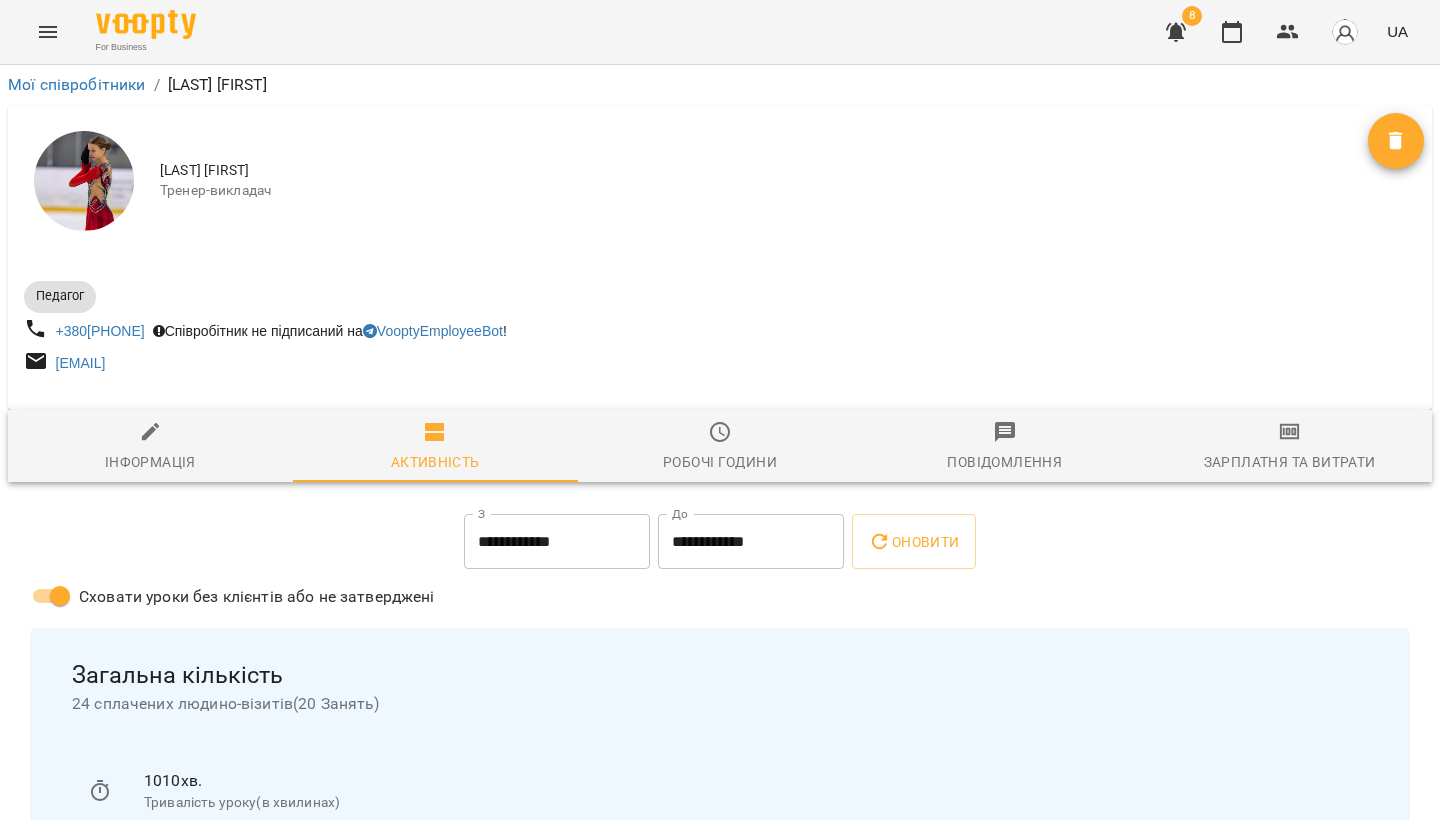 scroll, scrollTop: 0, scrollLeft: 0, axis: both 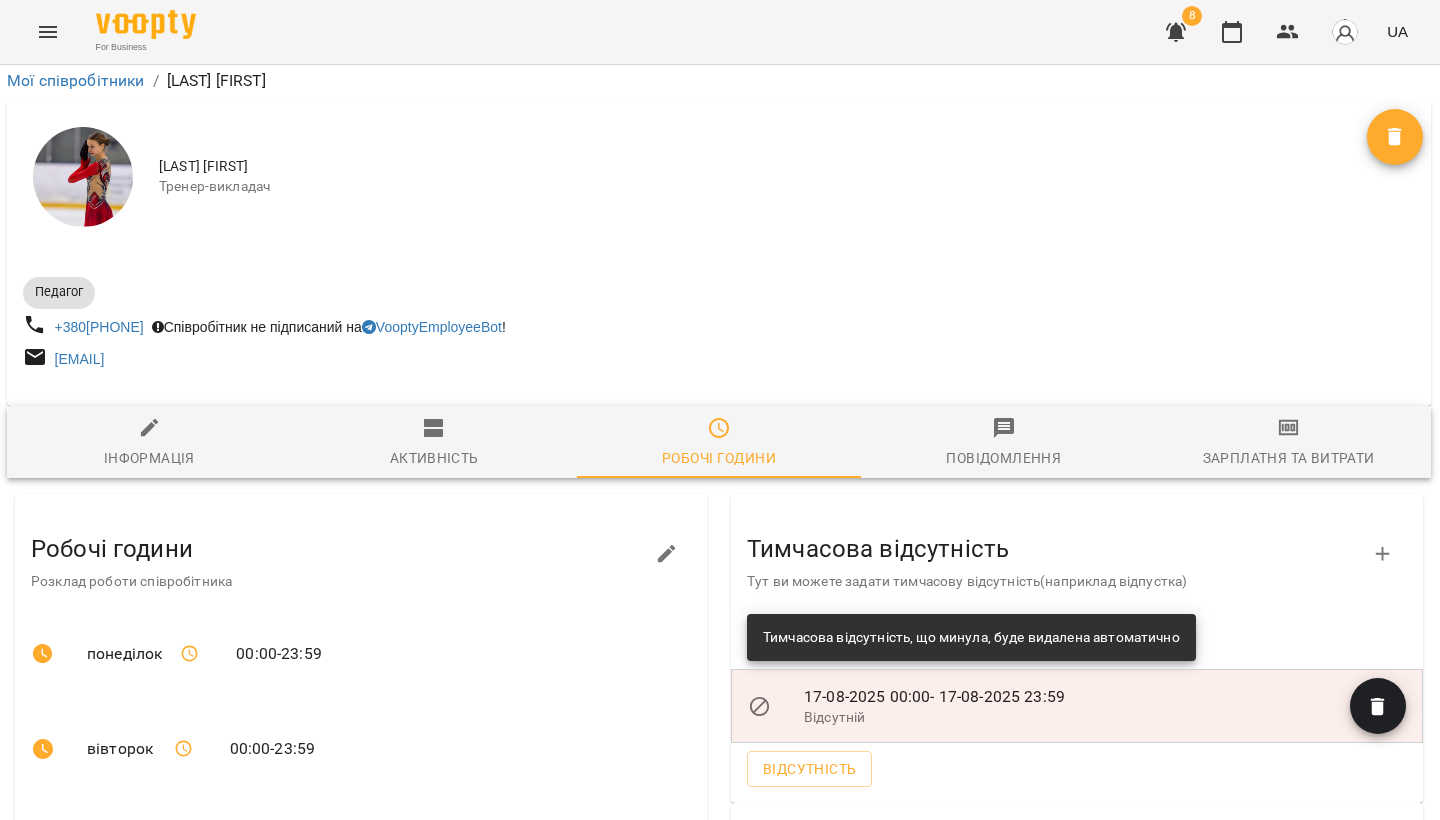 click 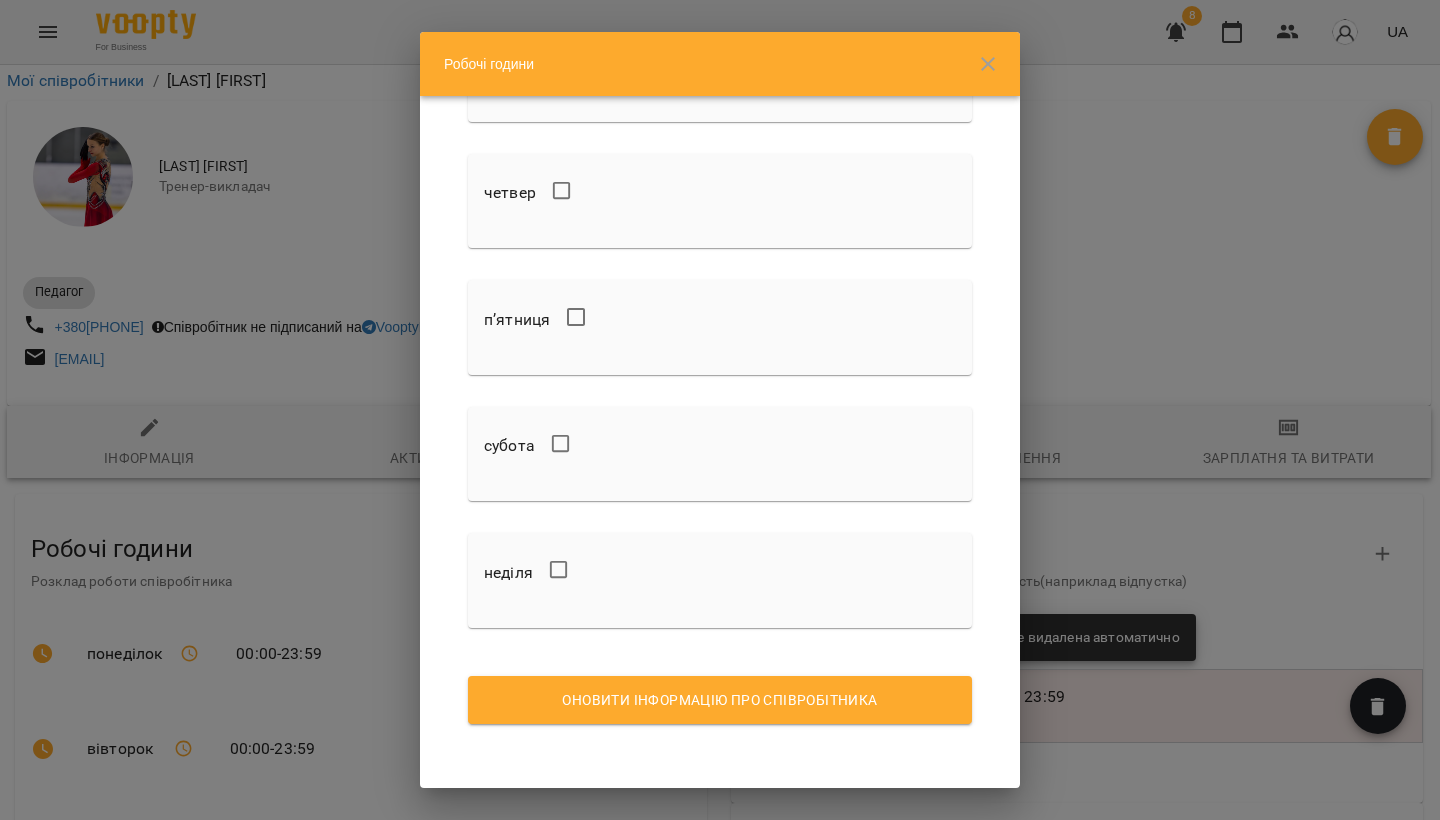 scroll, scrollTop: 354, scrollLeft: 0, axis: vertical 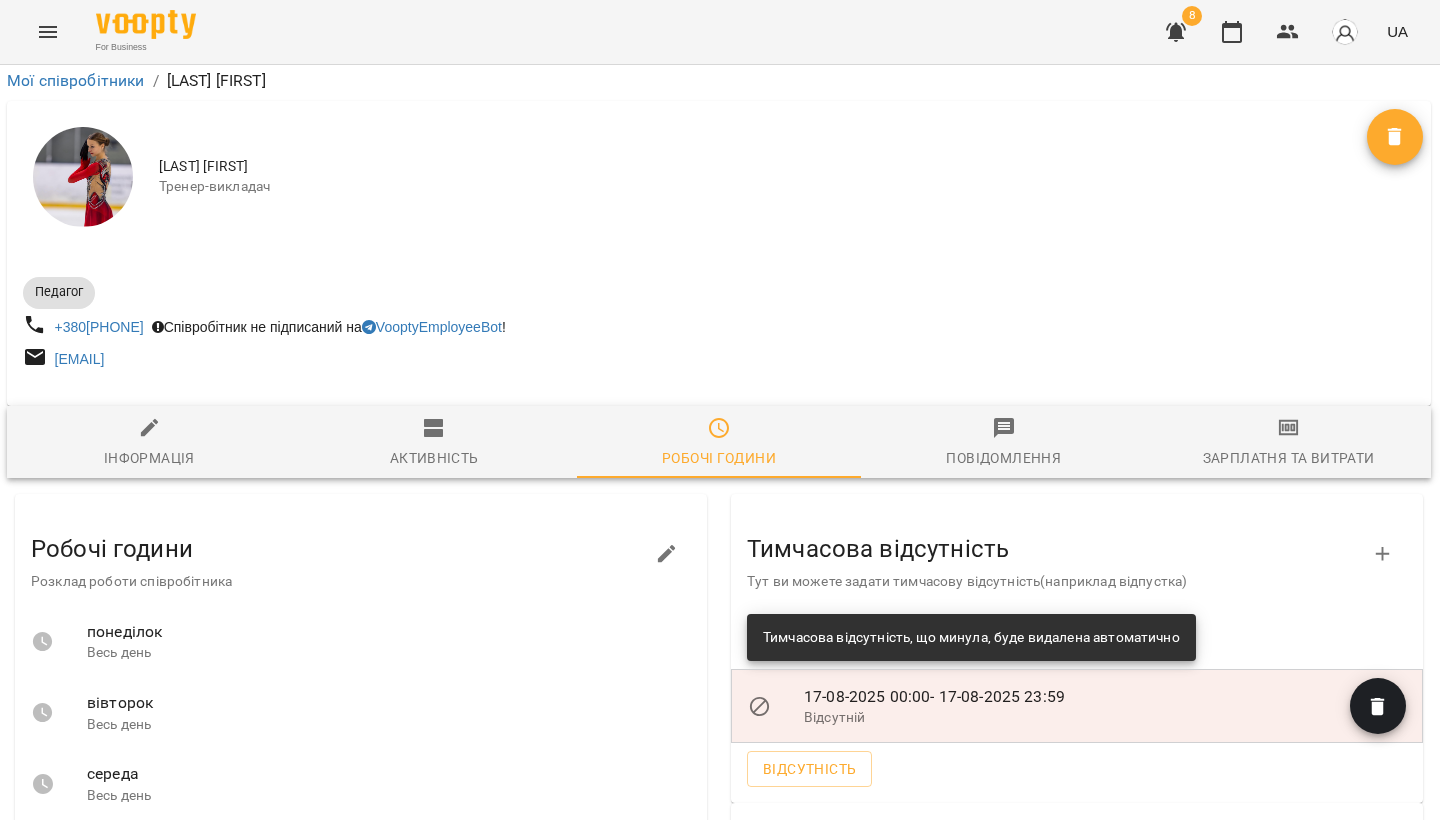 type 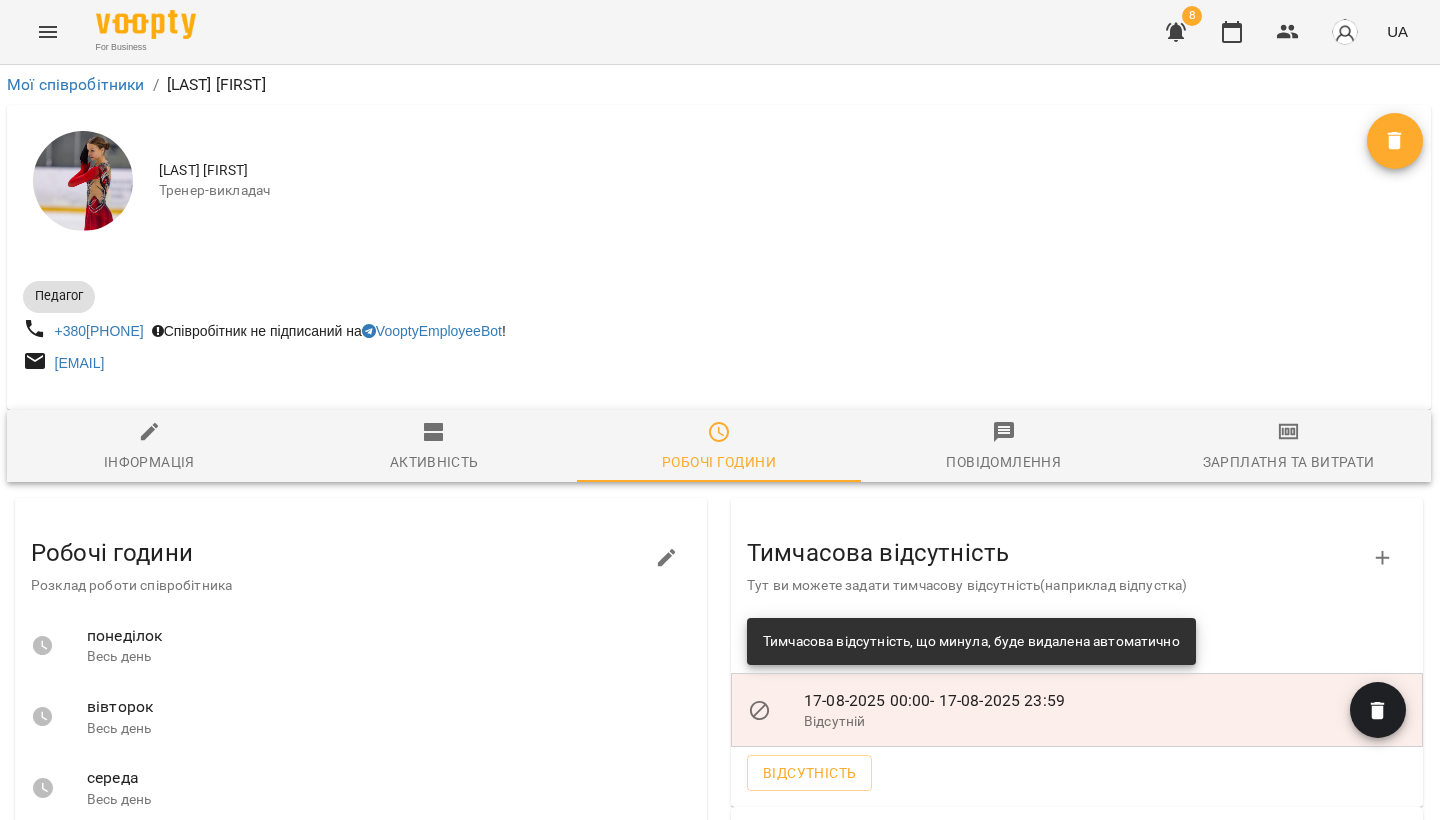 scroll, scrollTop: 0, scrollLeft: 1, axis: horizontal 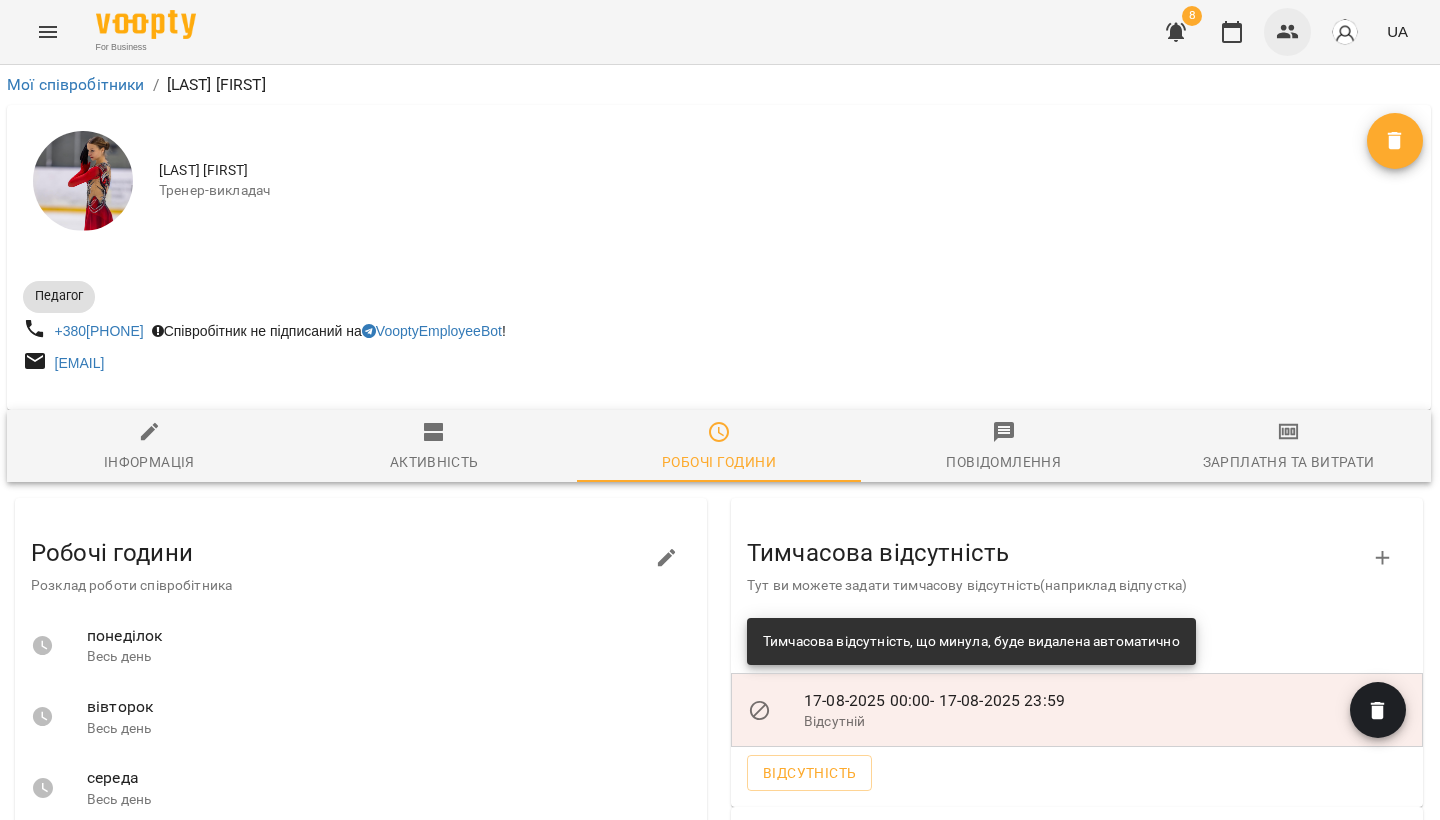 click at bounding box center [1288, 32] 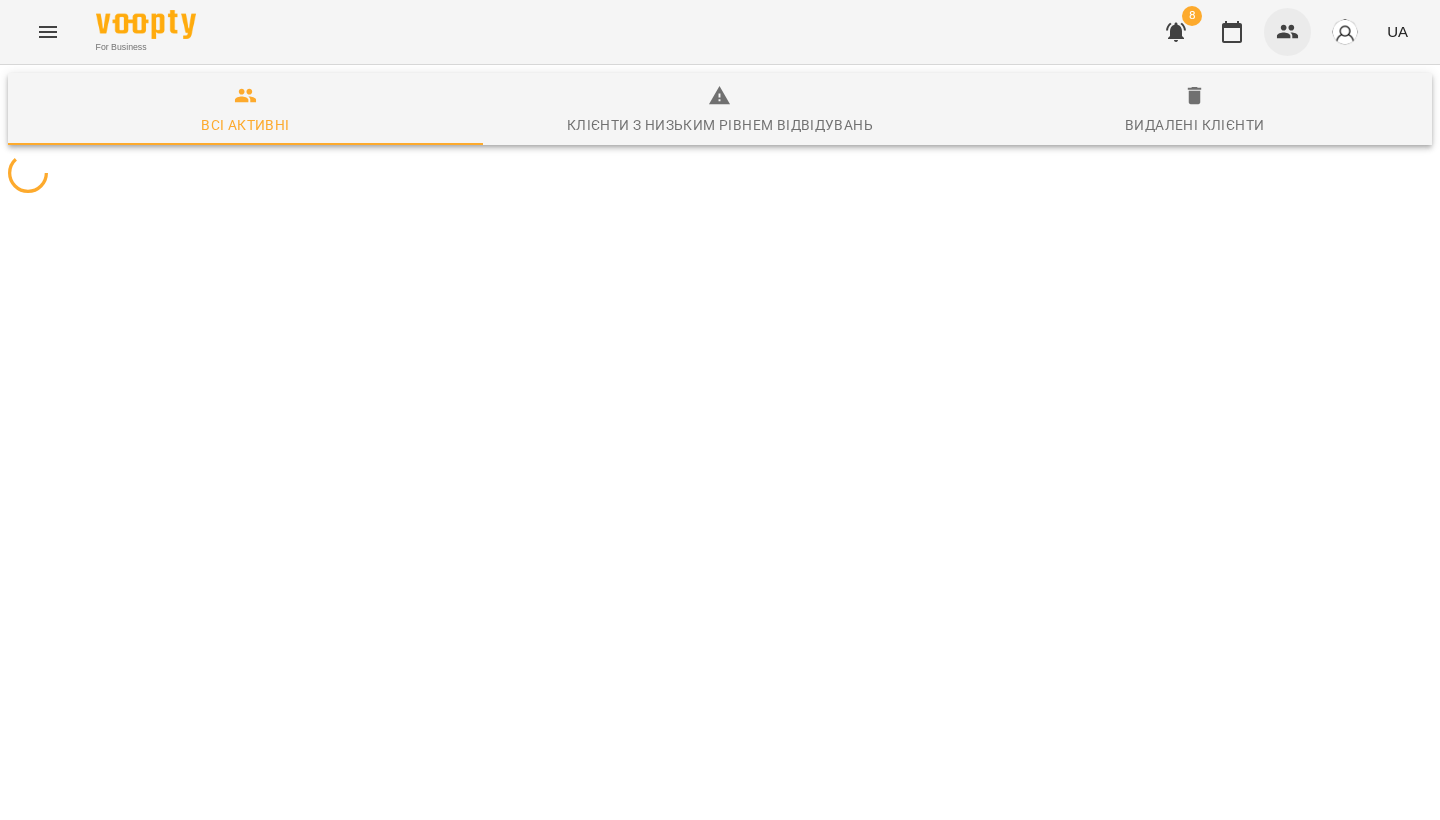 scroll, scrollTop: 0, scrollLeft: 0, axis: both 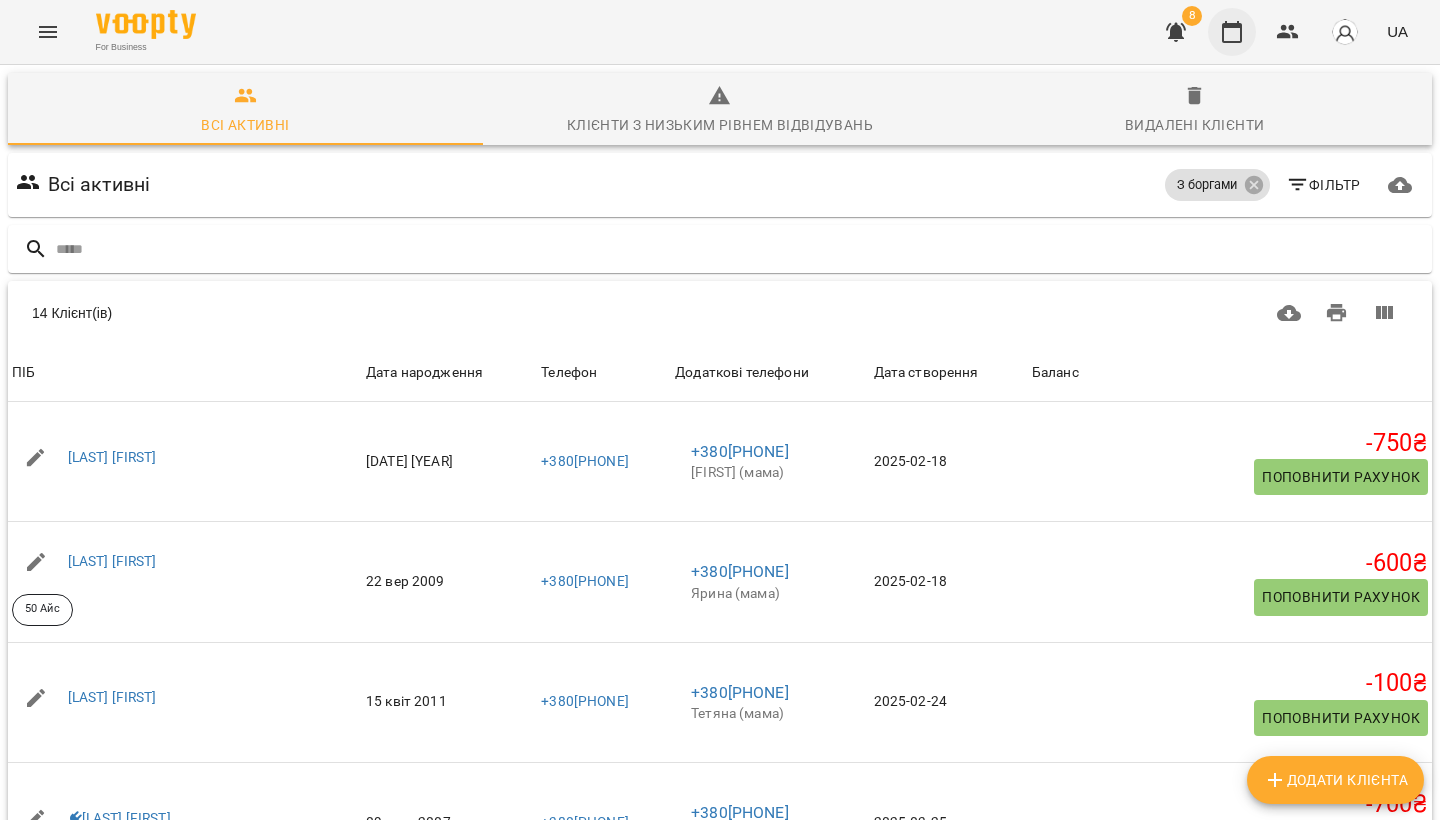 click 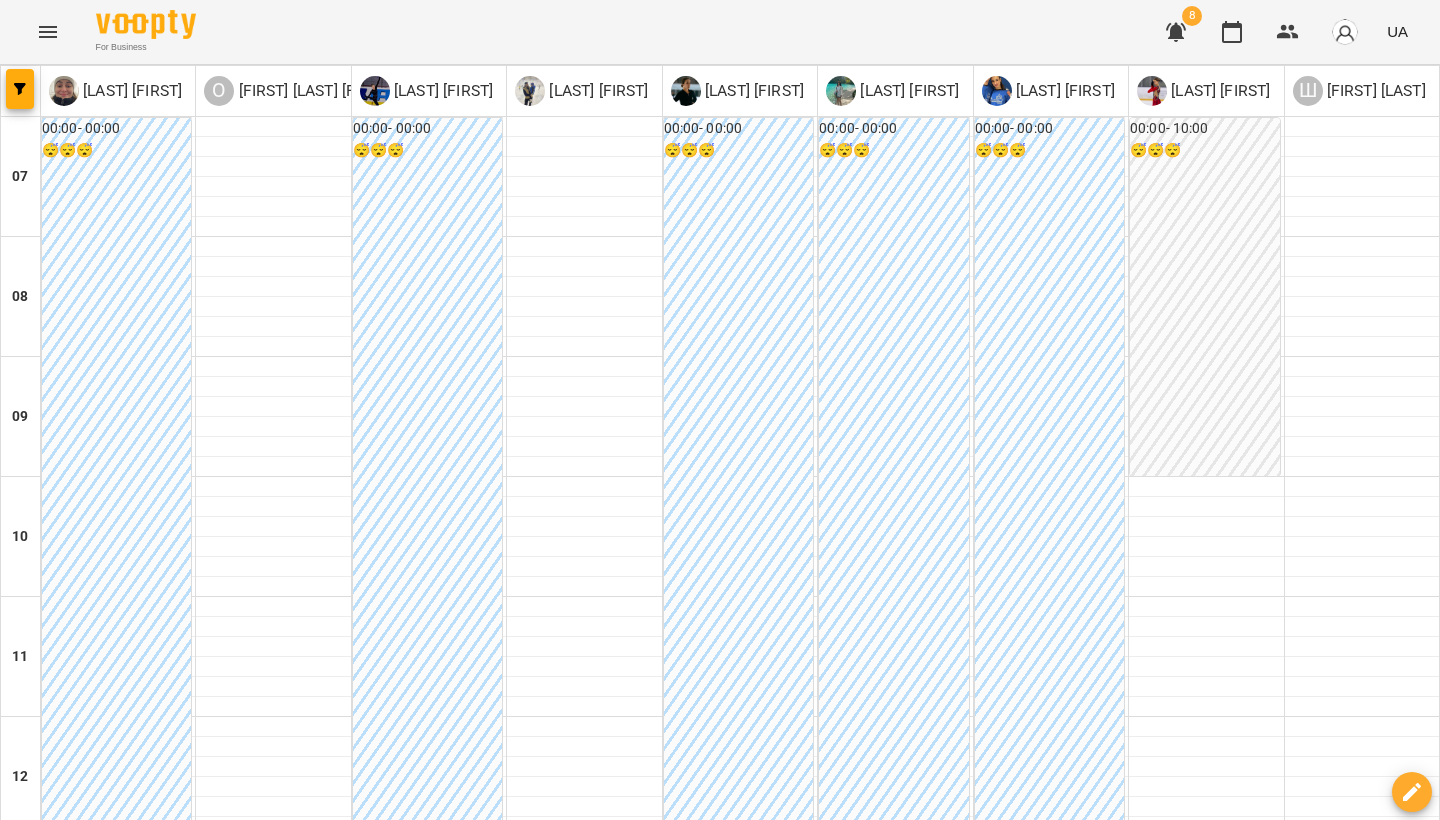 scroll, scrollTop: 1046, scrollLeft: 0, axis: vertical 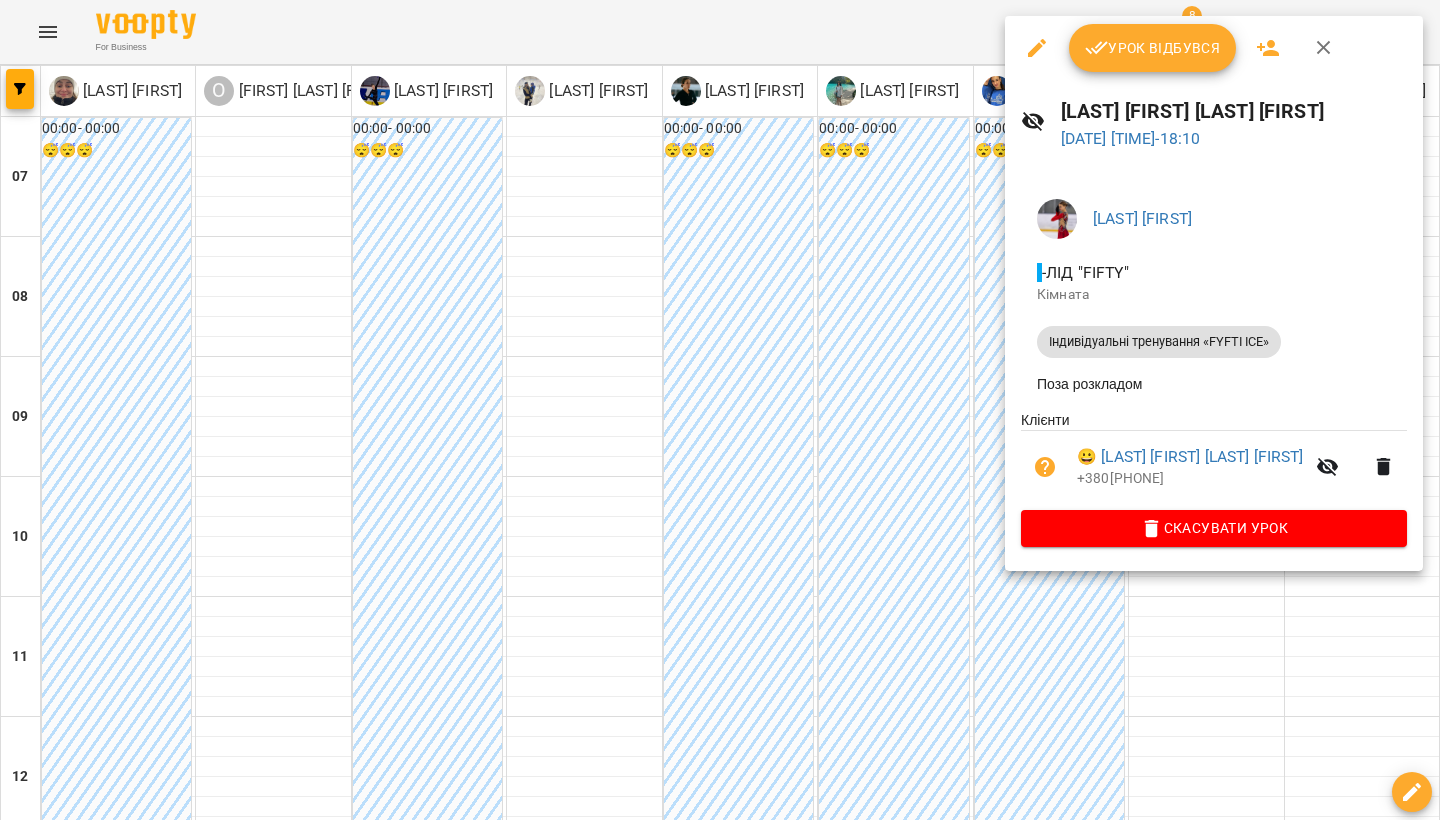 click 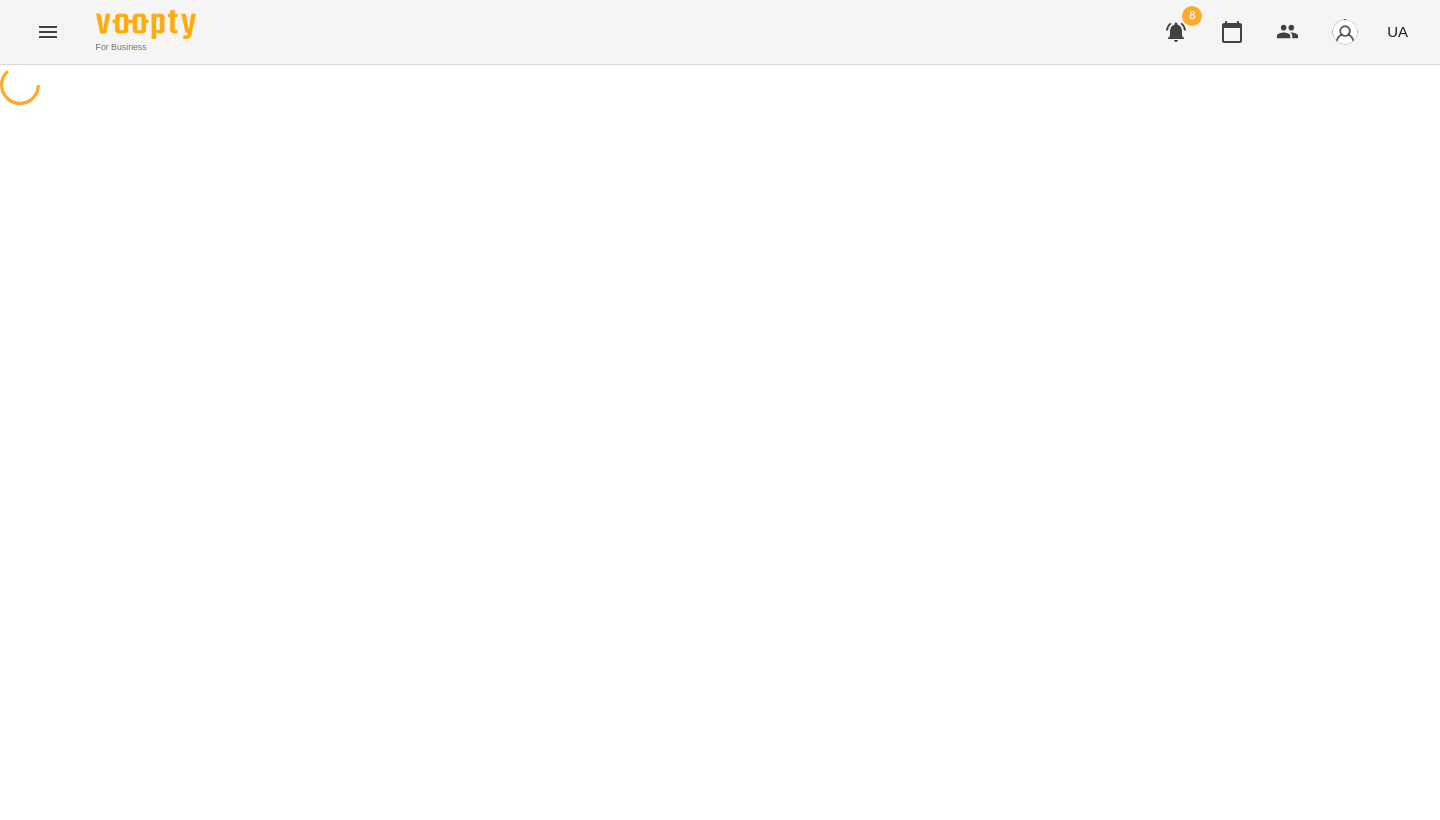 select on "**********" 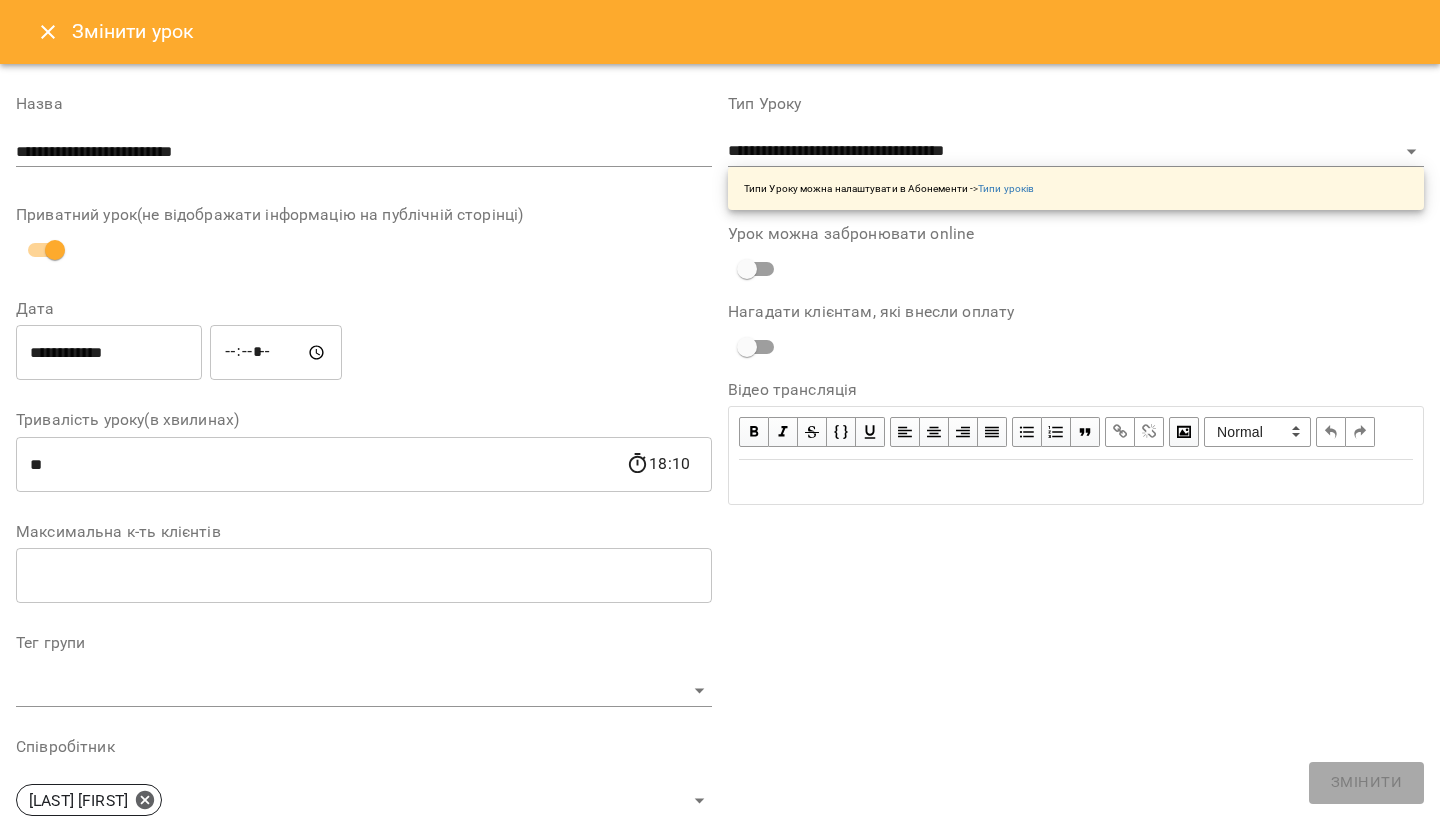 scroll, scrollTop: 1, scrollLeft: 0, axis: vertical 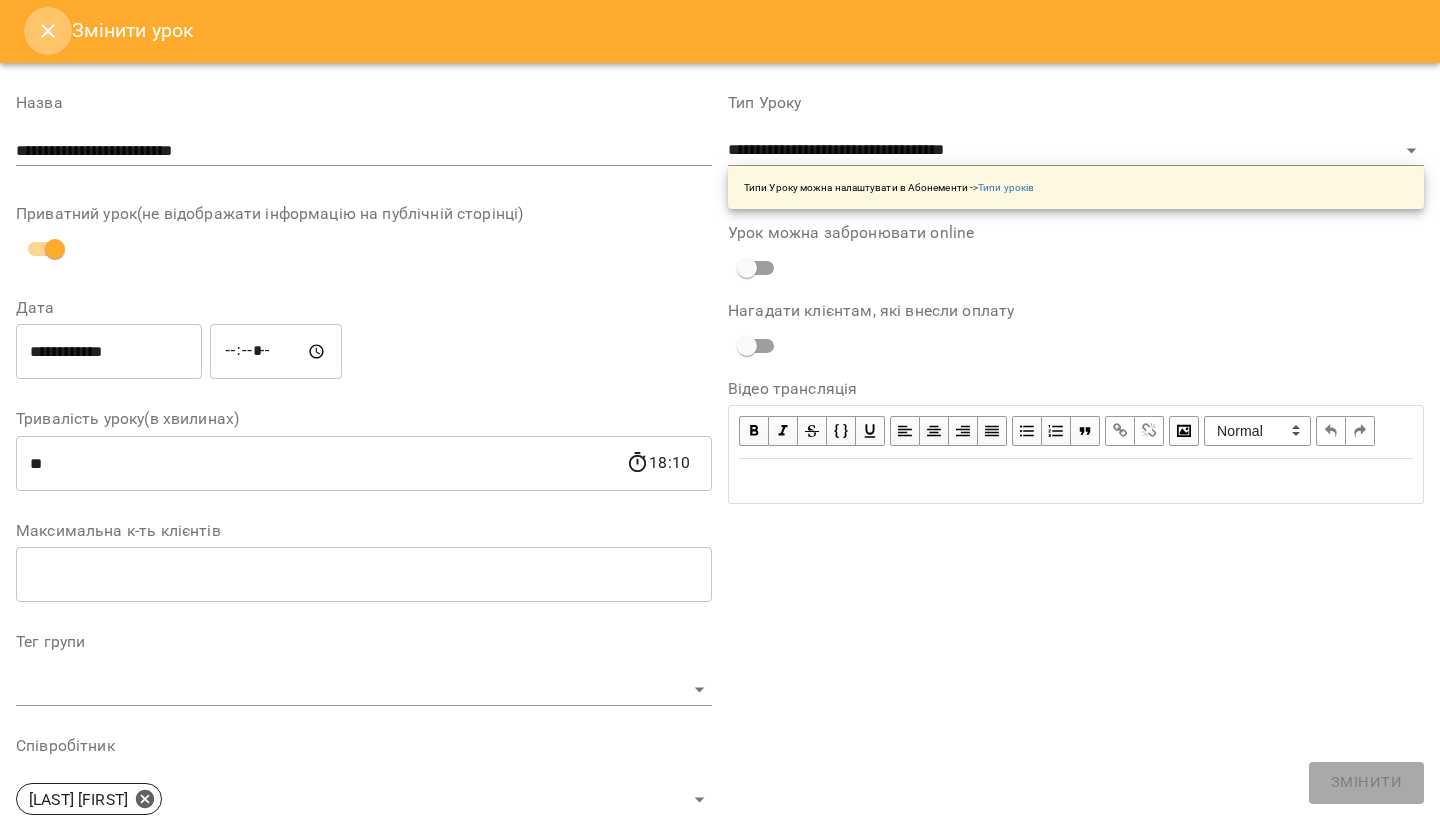 click 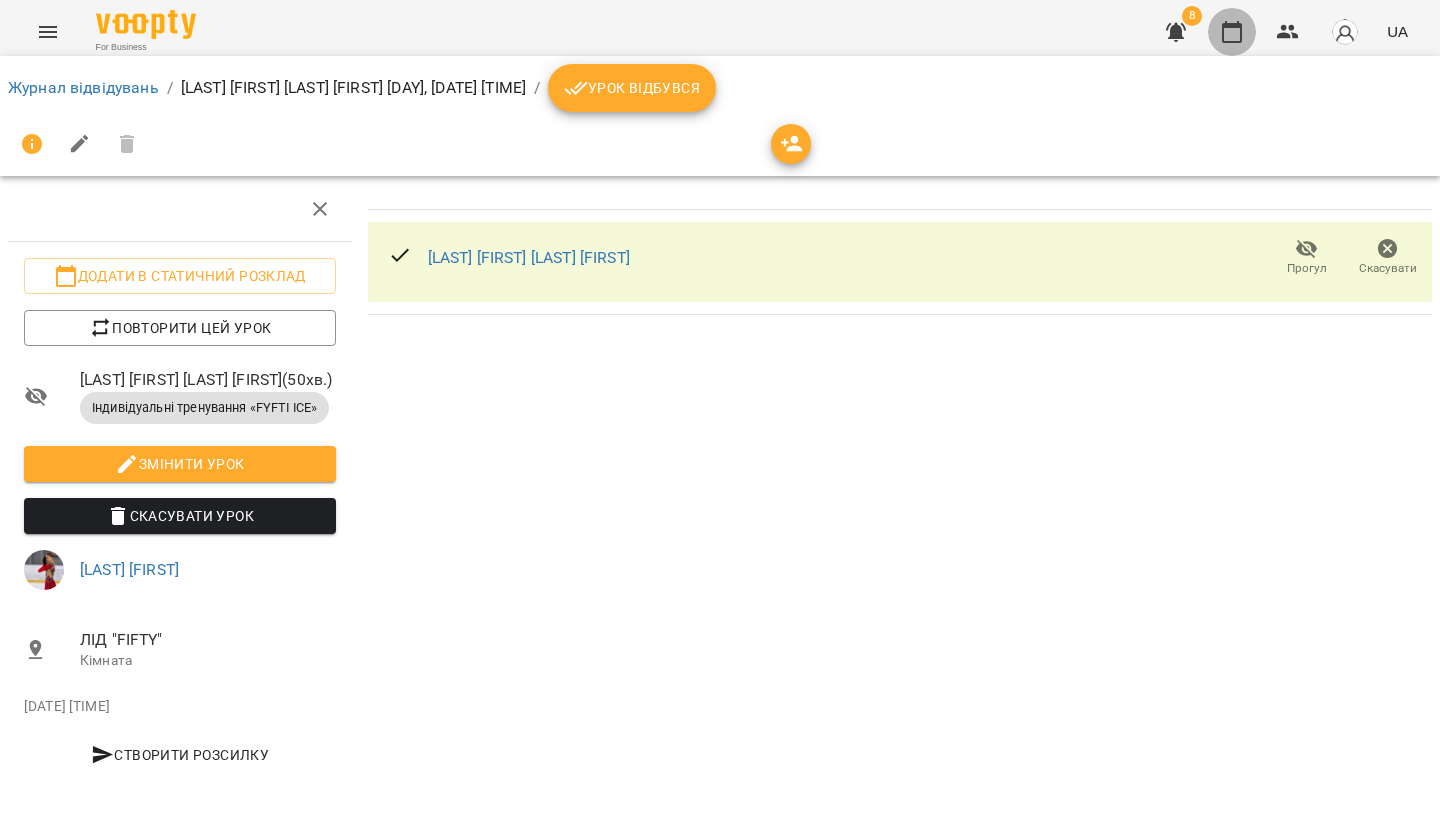 click 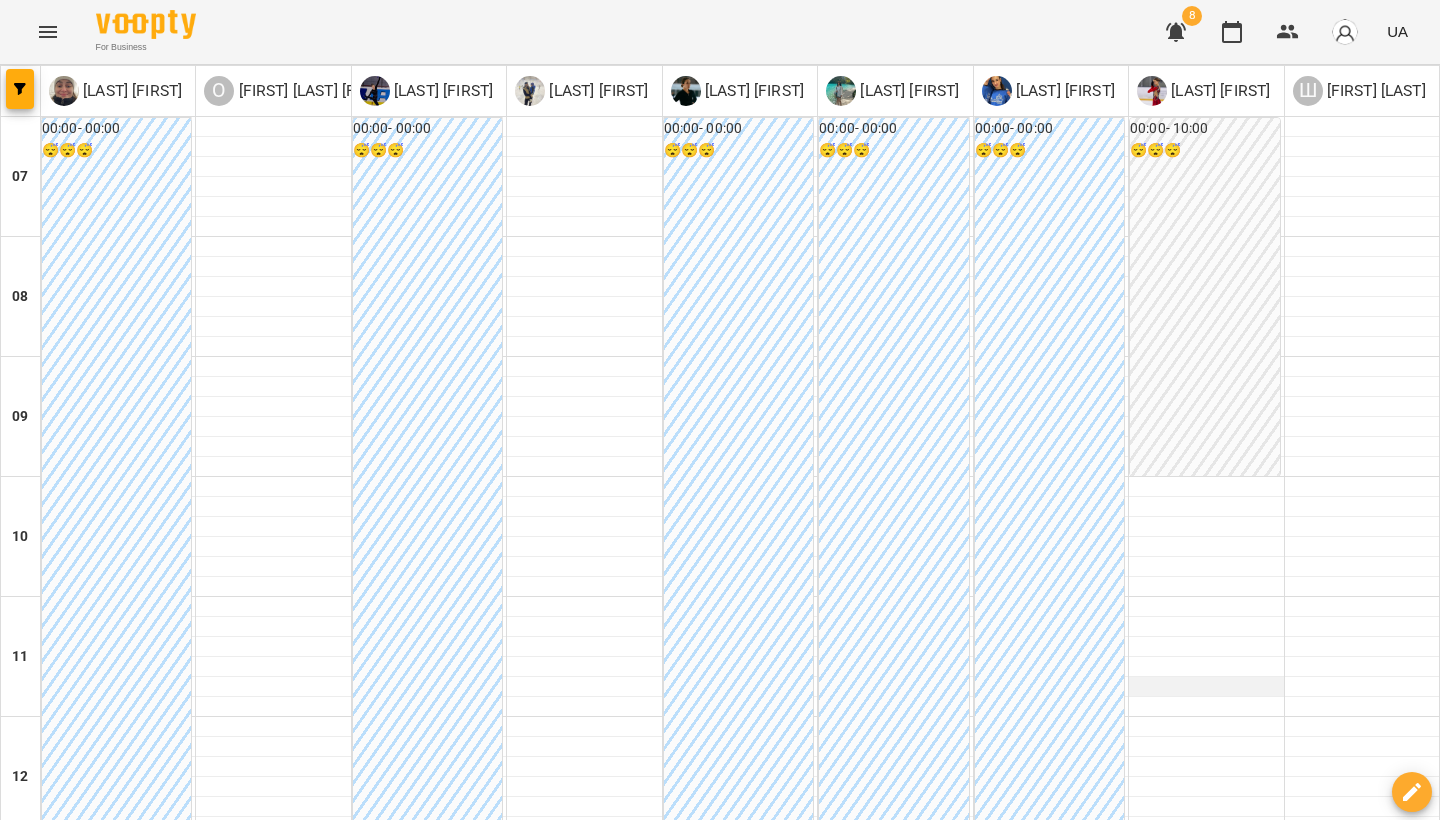 scroll, scrollTop: 0, scrollLeft: 0, axis: both 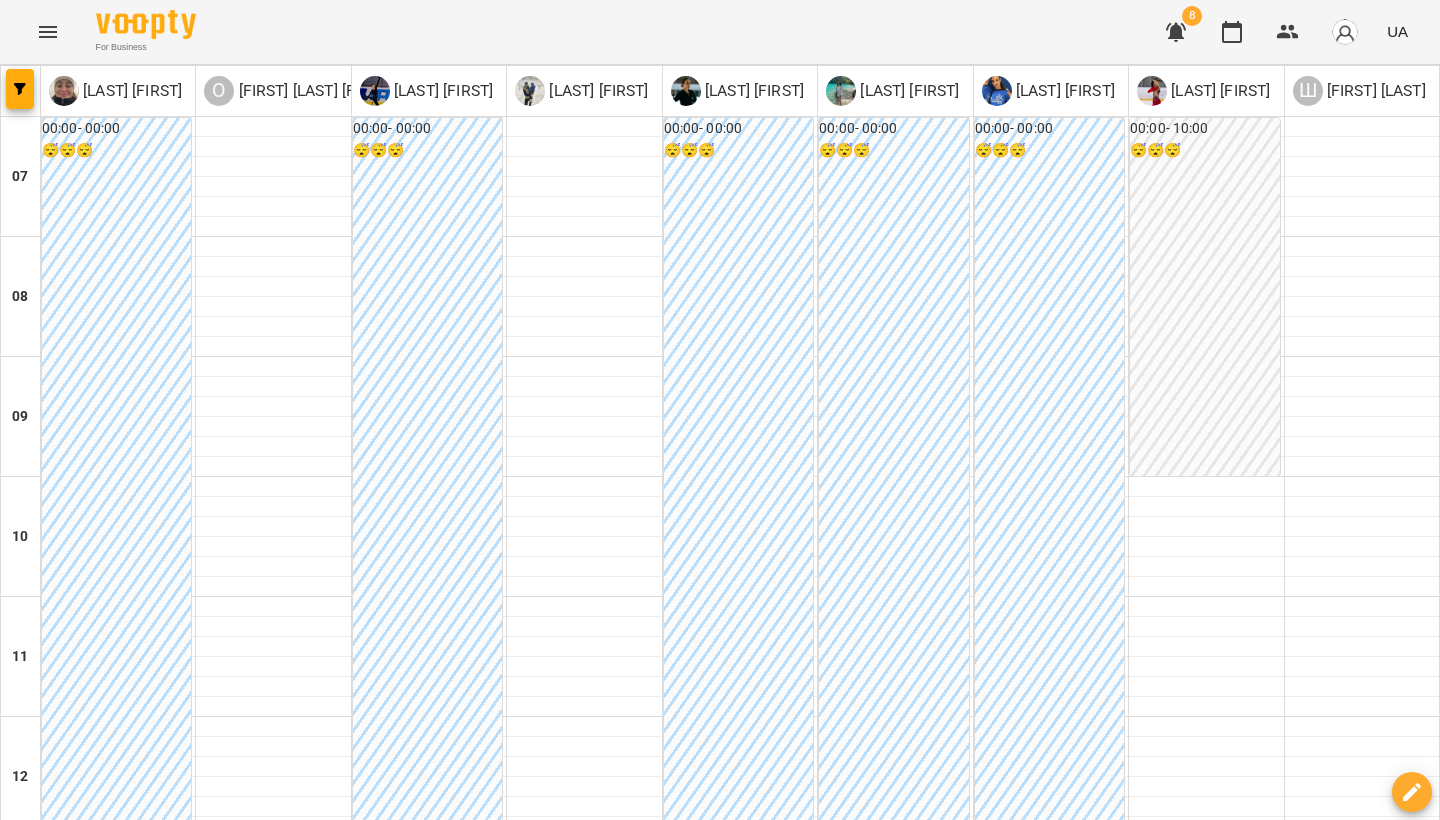 click on "пн" at bounding box center (41, 1943) 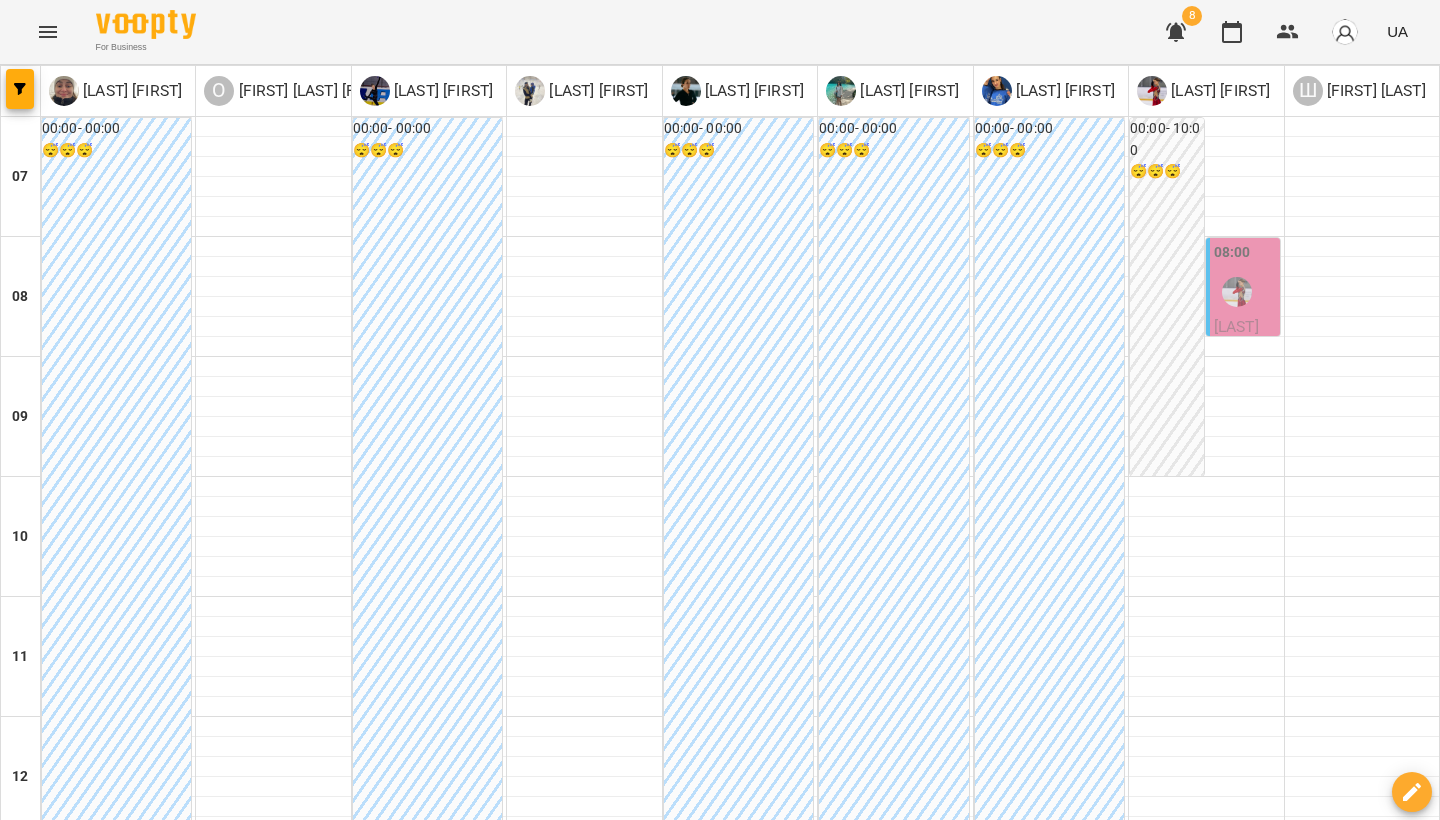 scroll, scrollTop: 29, scrollLeft: 0, axis: vertical 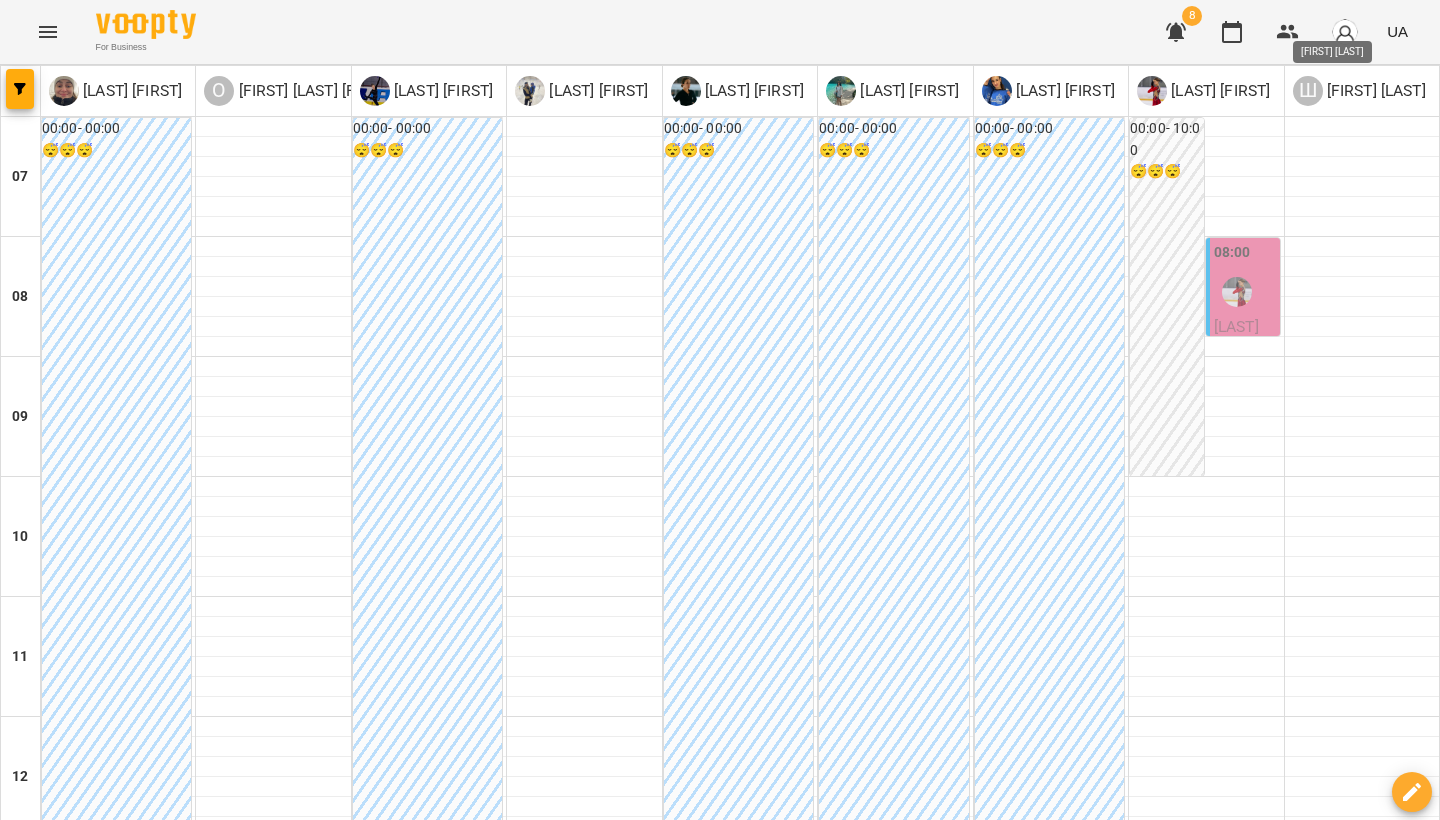 click on "[FIRST] [LAST]" at bounding box center (1374, 91) 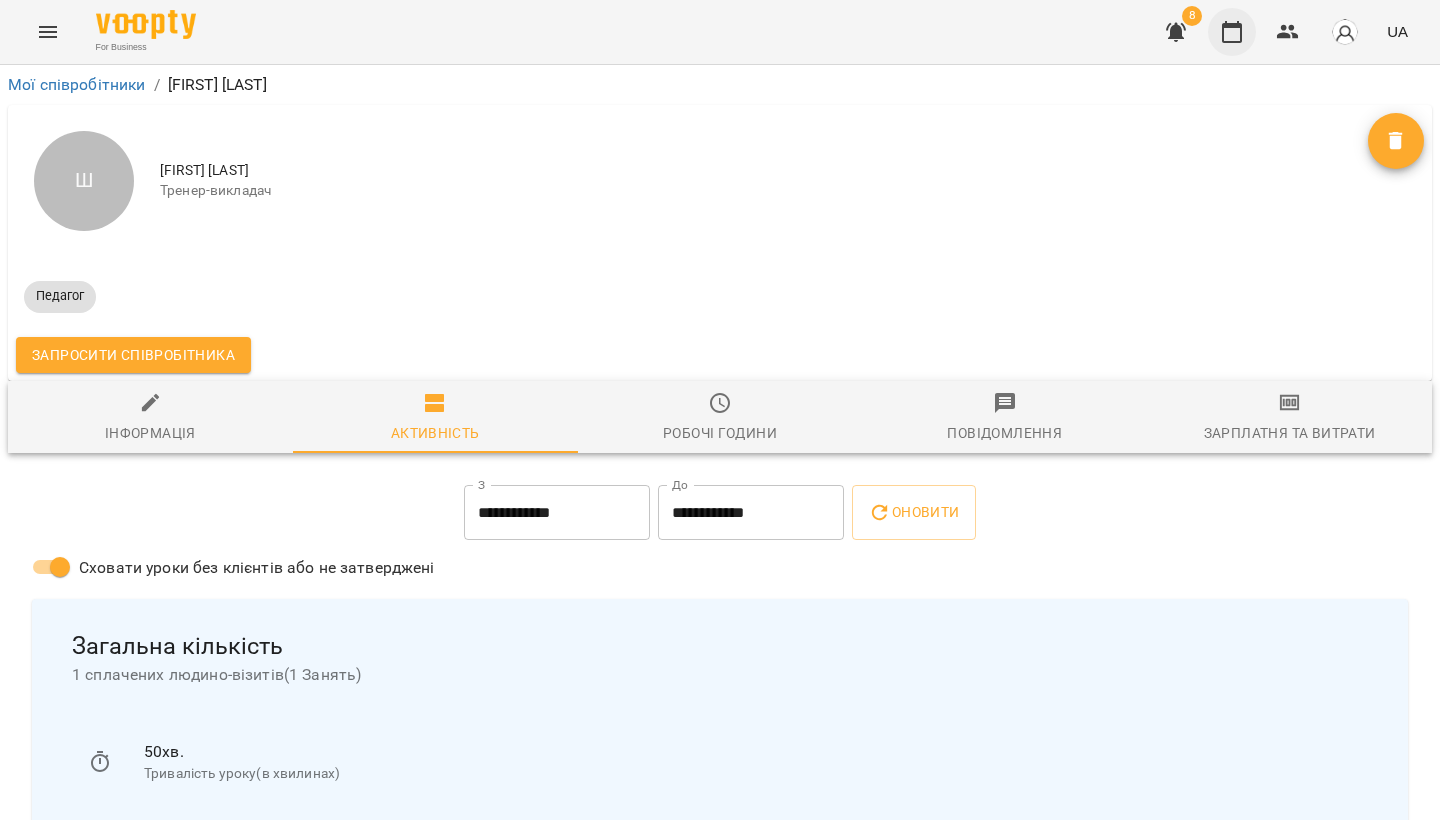 click at bounding box center (1232, 32) 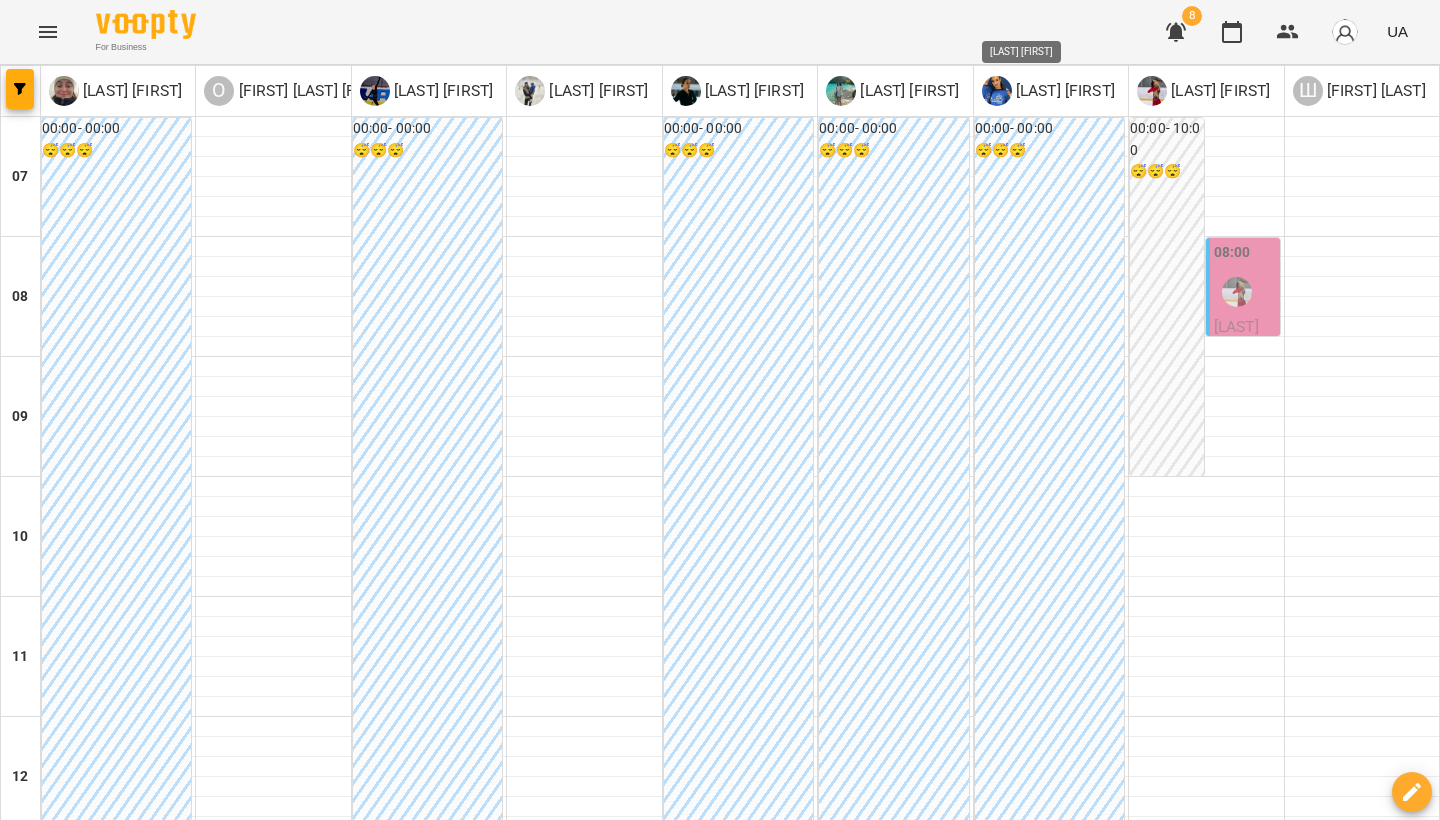 click on "[LAST] [FIRST]" at bounding box center [1063, 91] 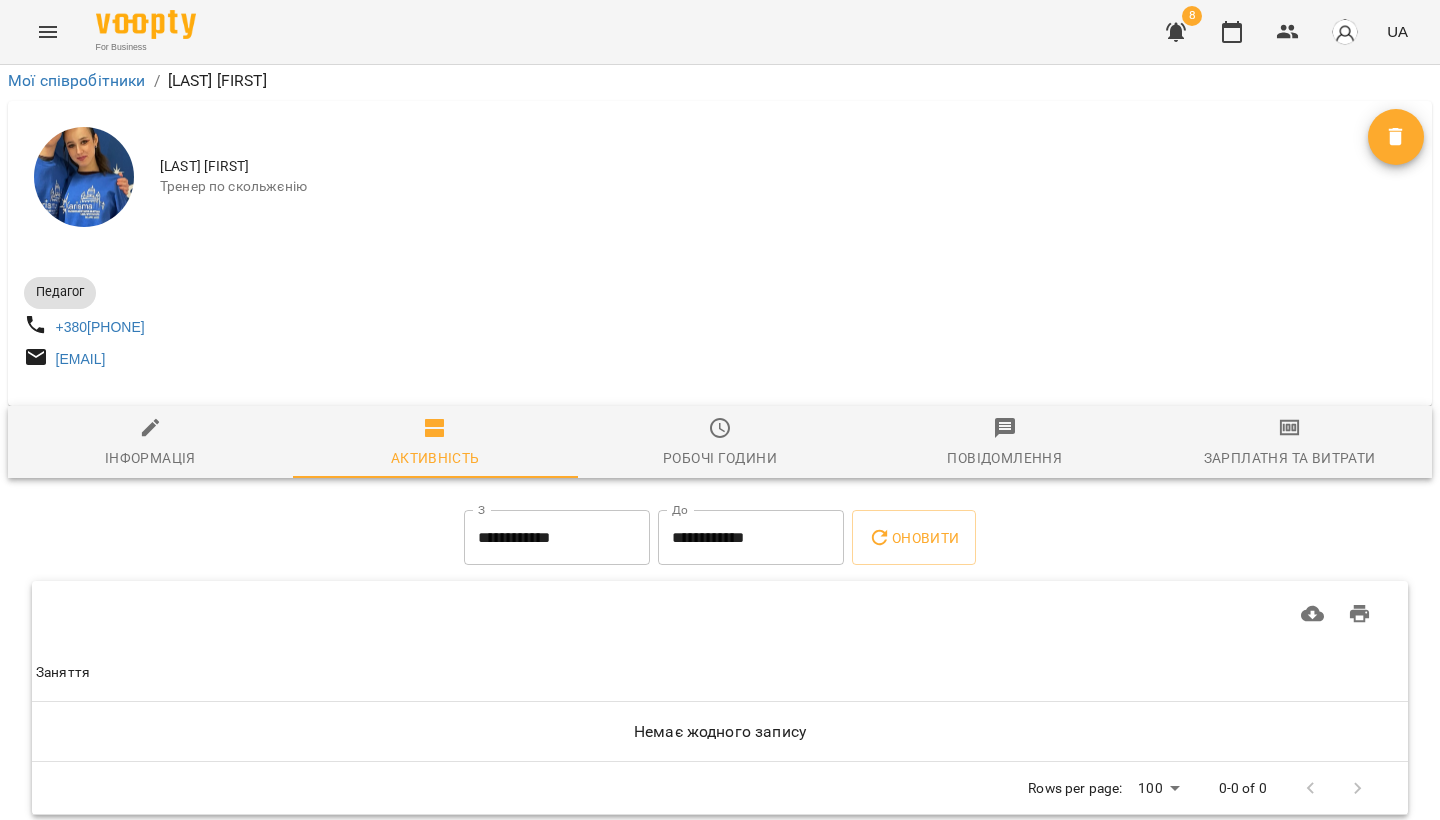 scroll, scrollTop: 34, scrollLeft: 0, axis: vertical 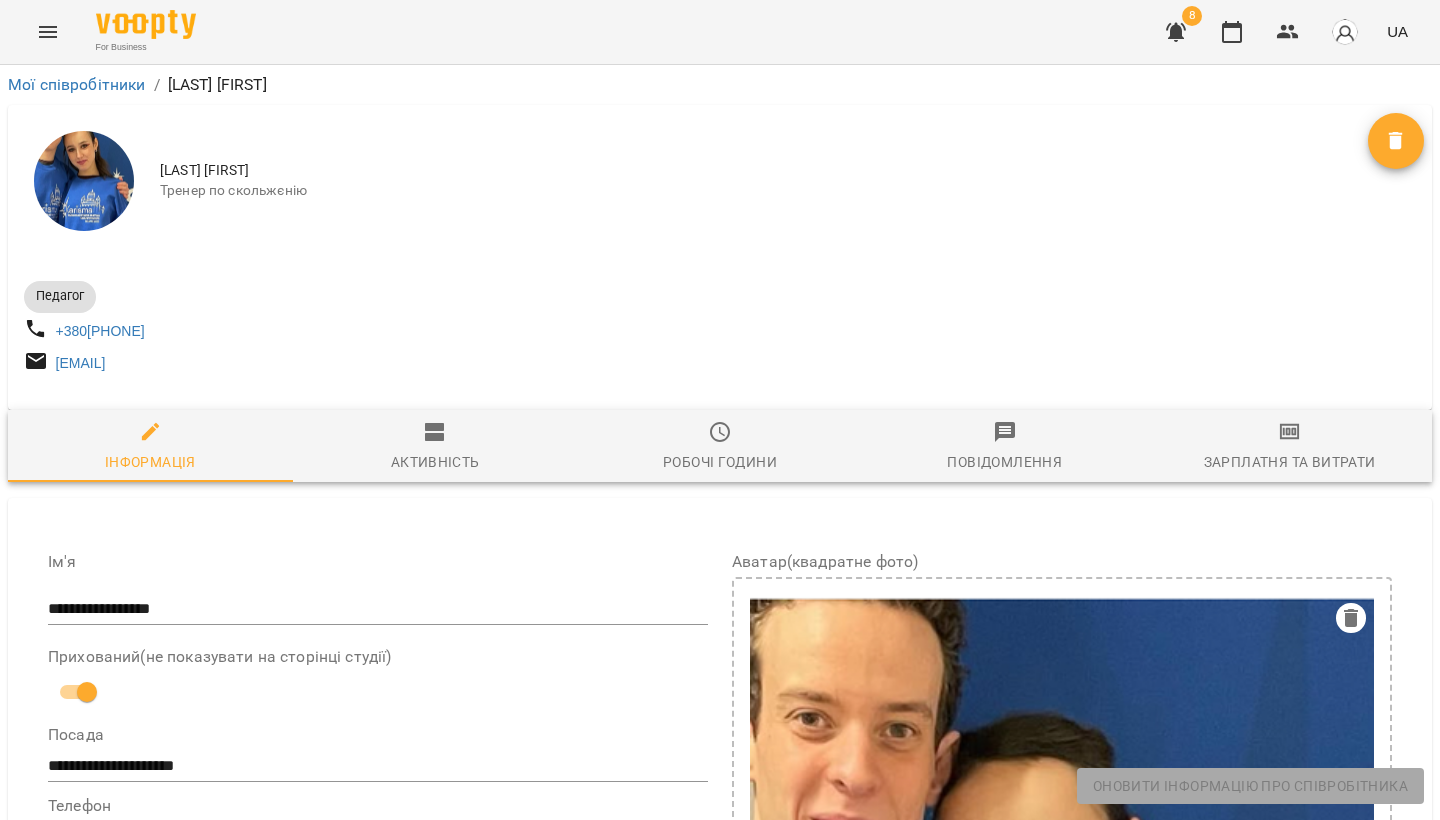 click 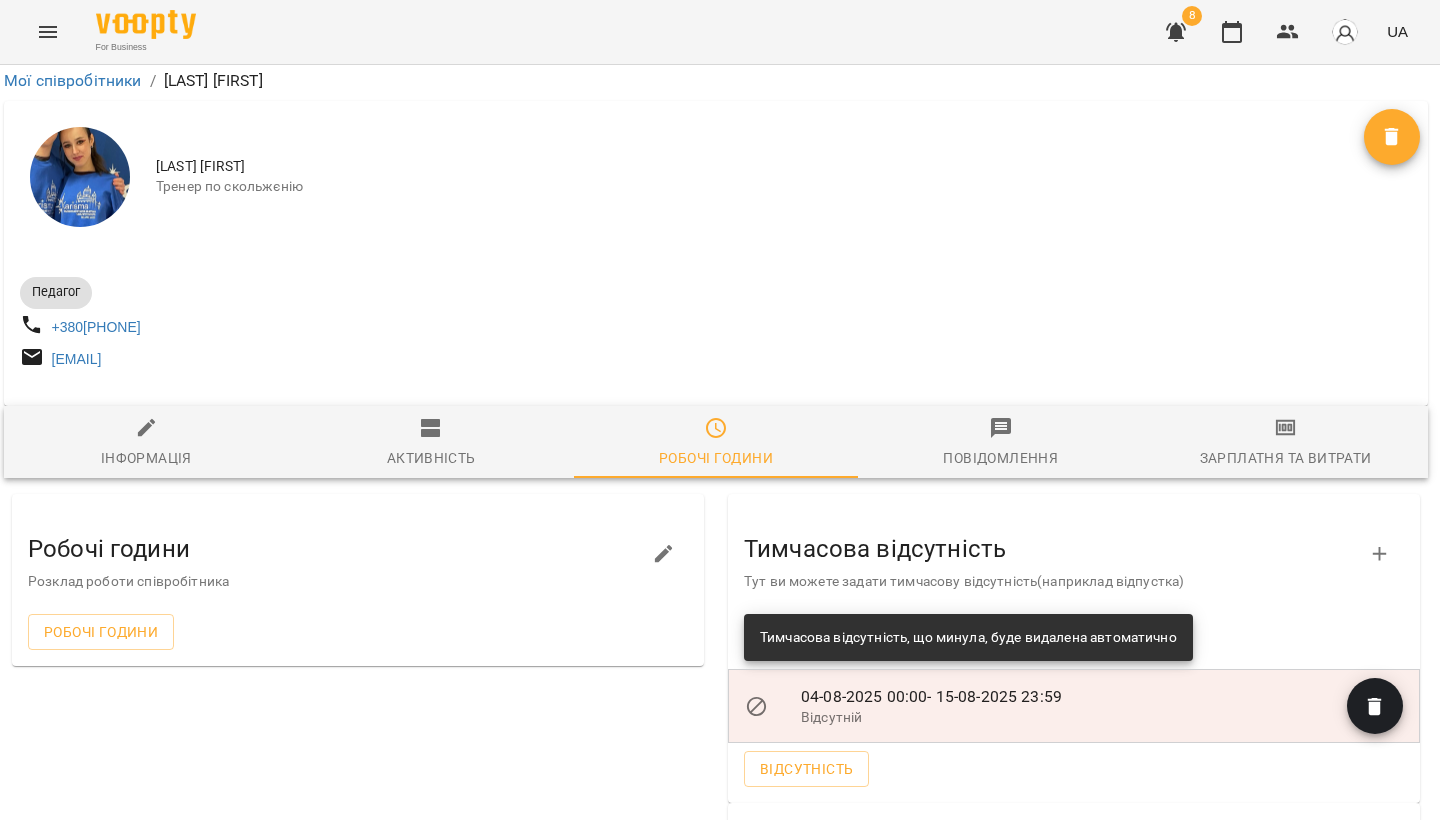 scroll, scrollTop: 234, scrollLeft: 0, axis: vertical 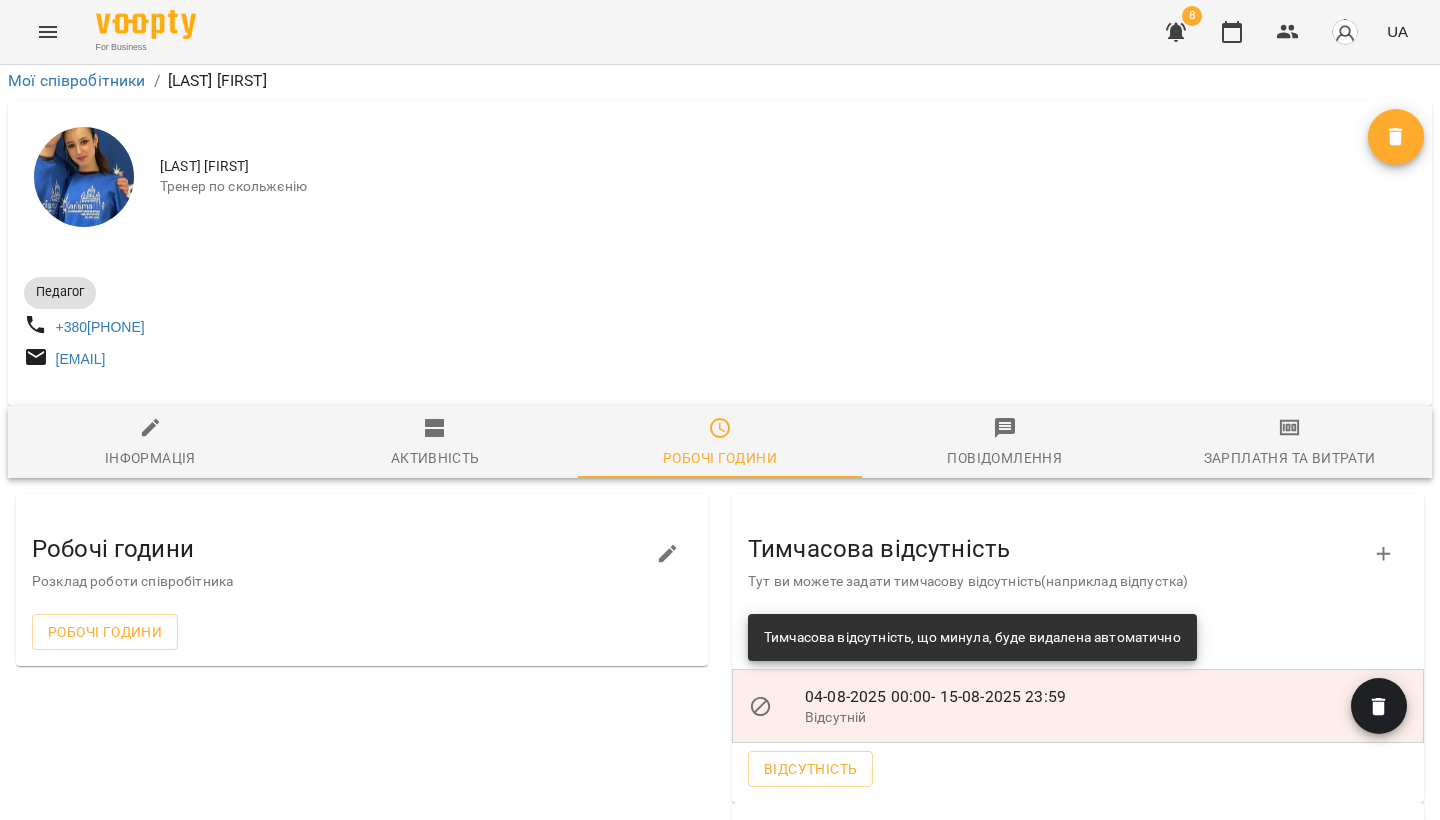 click 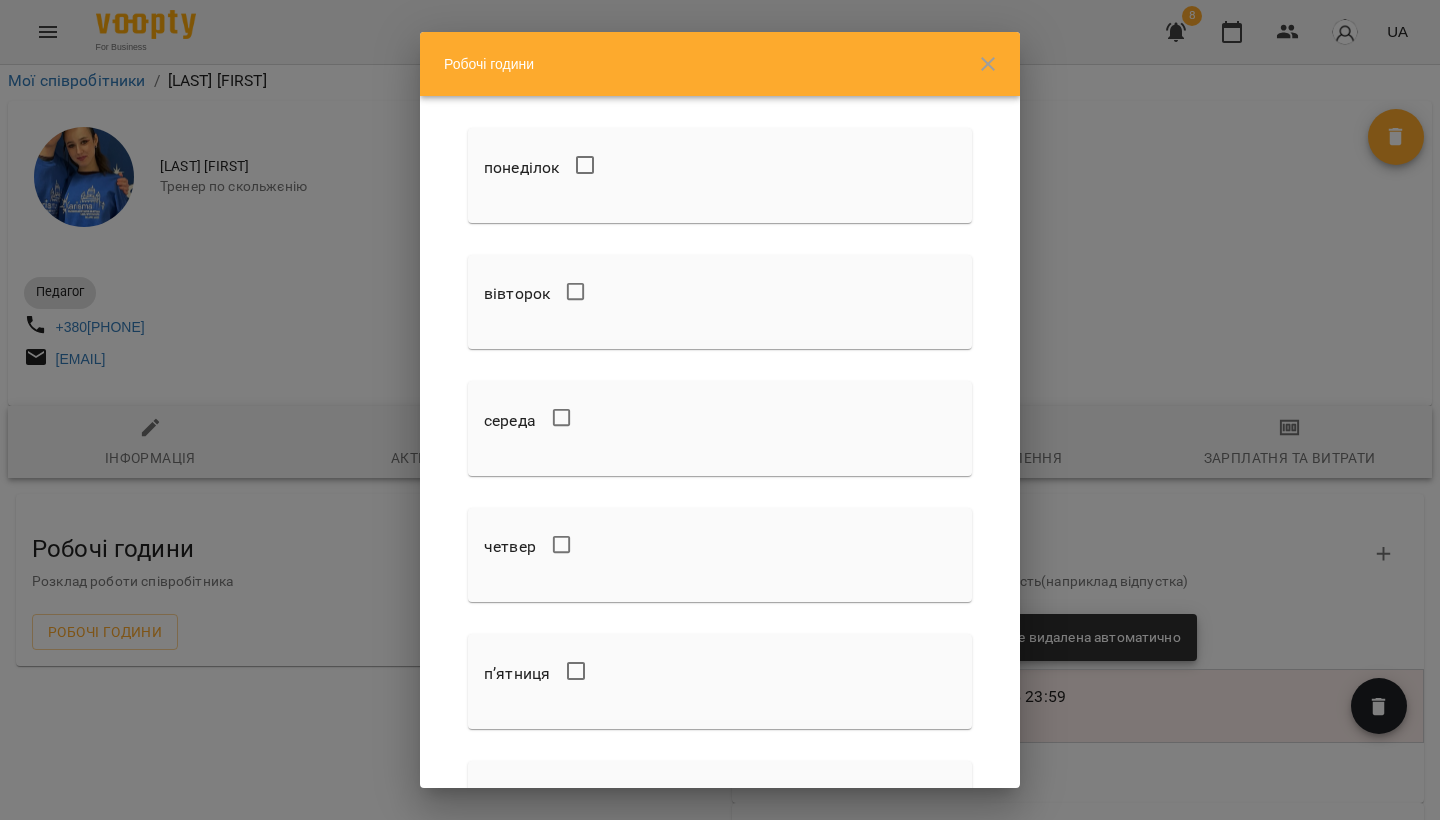 type 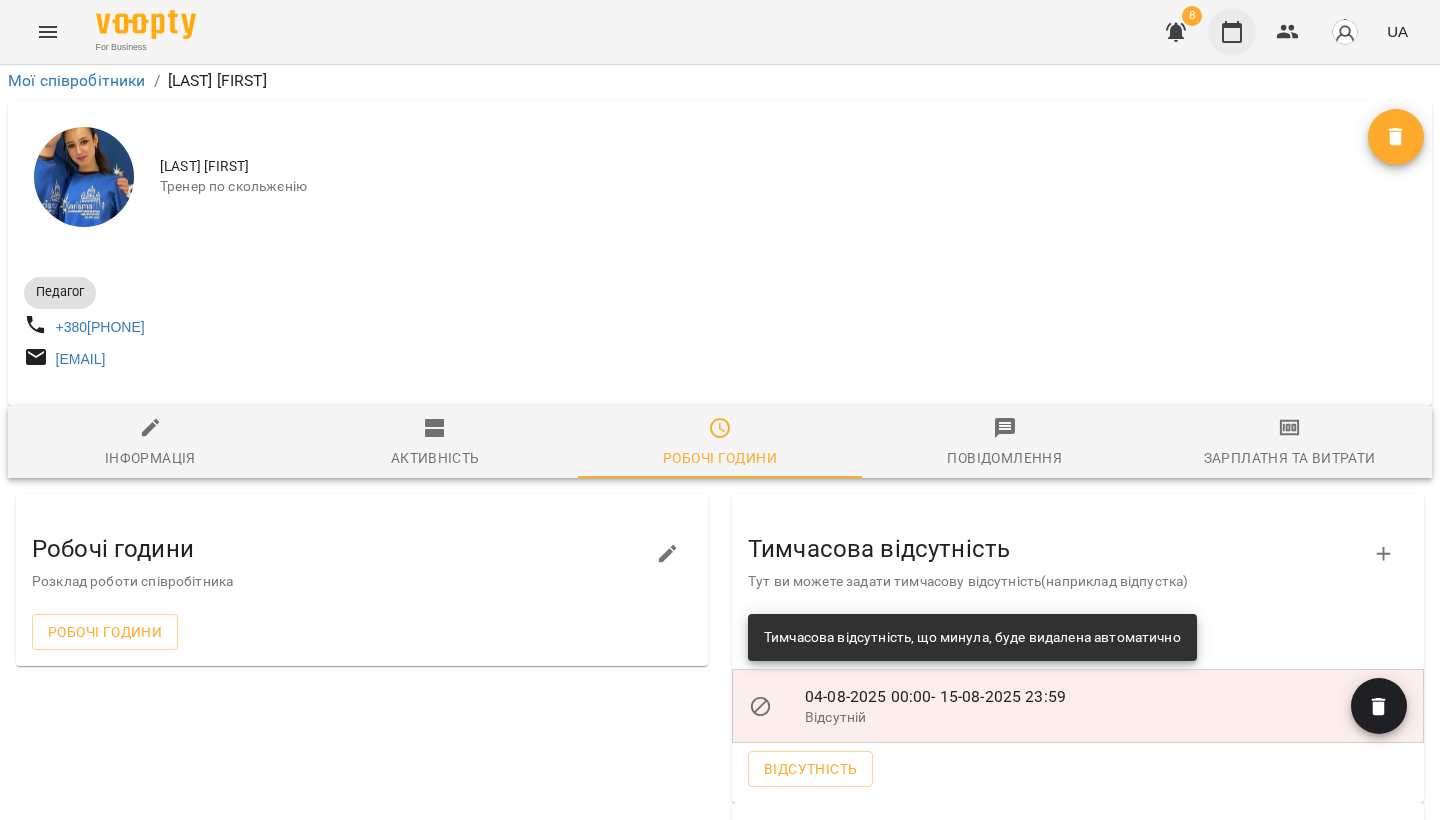 click 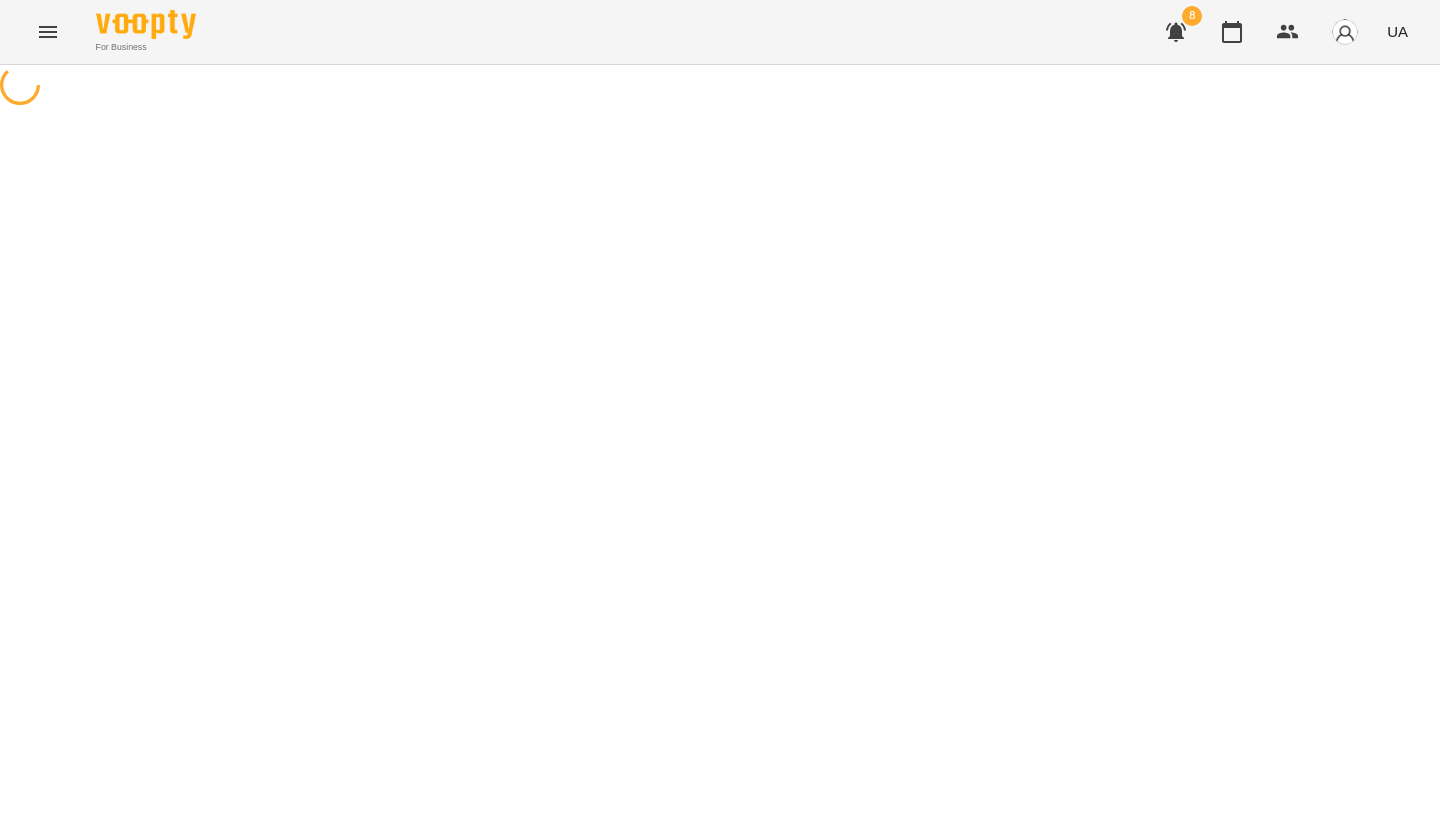 scroll, scrollTop: 0, scrollLeft: 0, axis: both 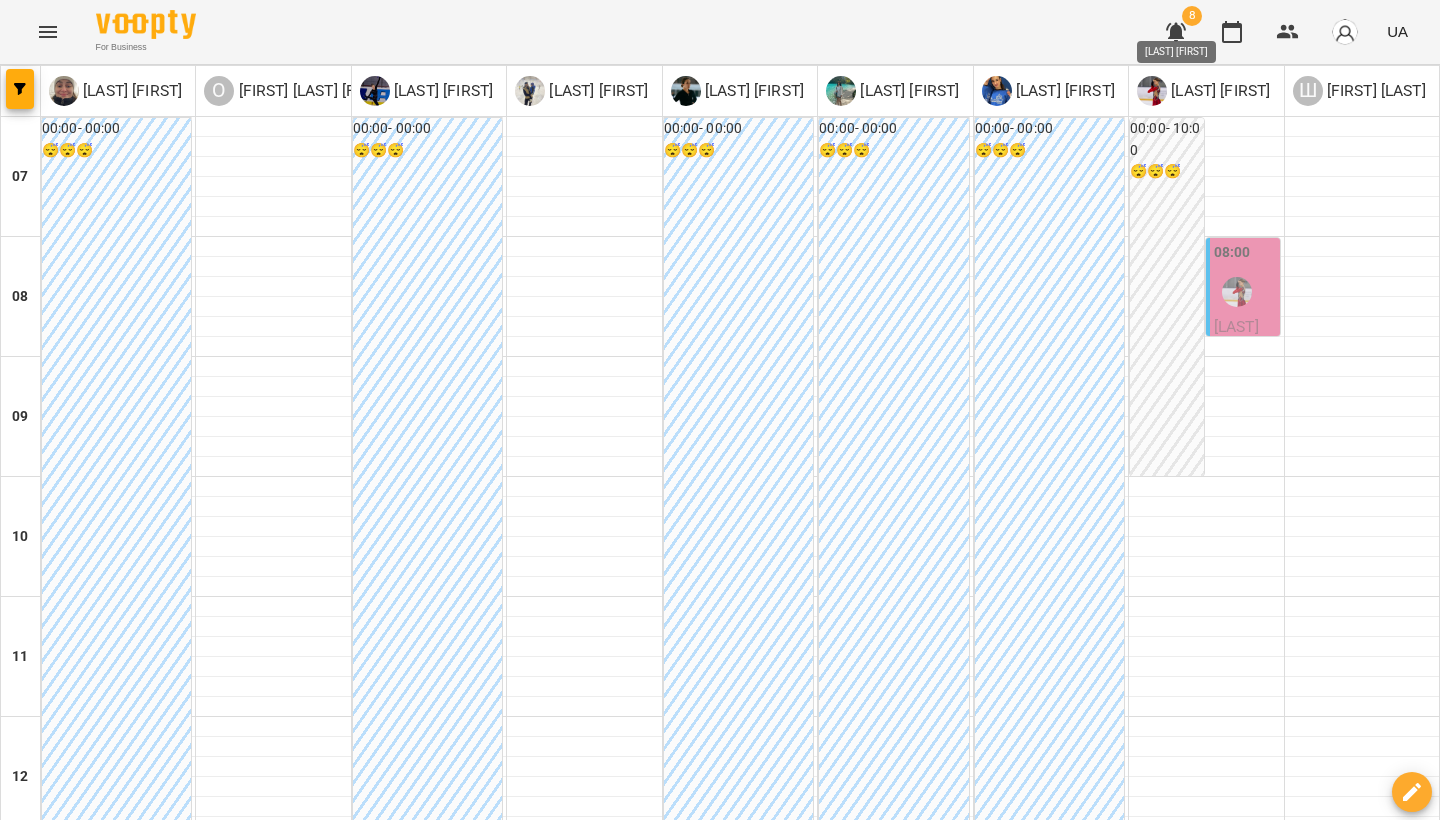 click on "[LAST] [FIRST]" at bounding box center [1218, 91] 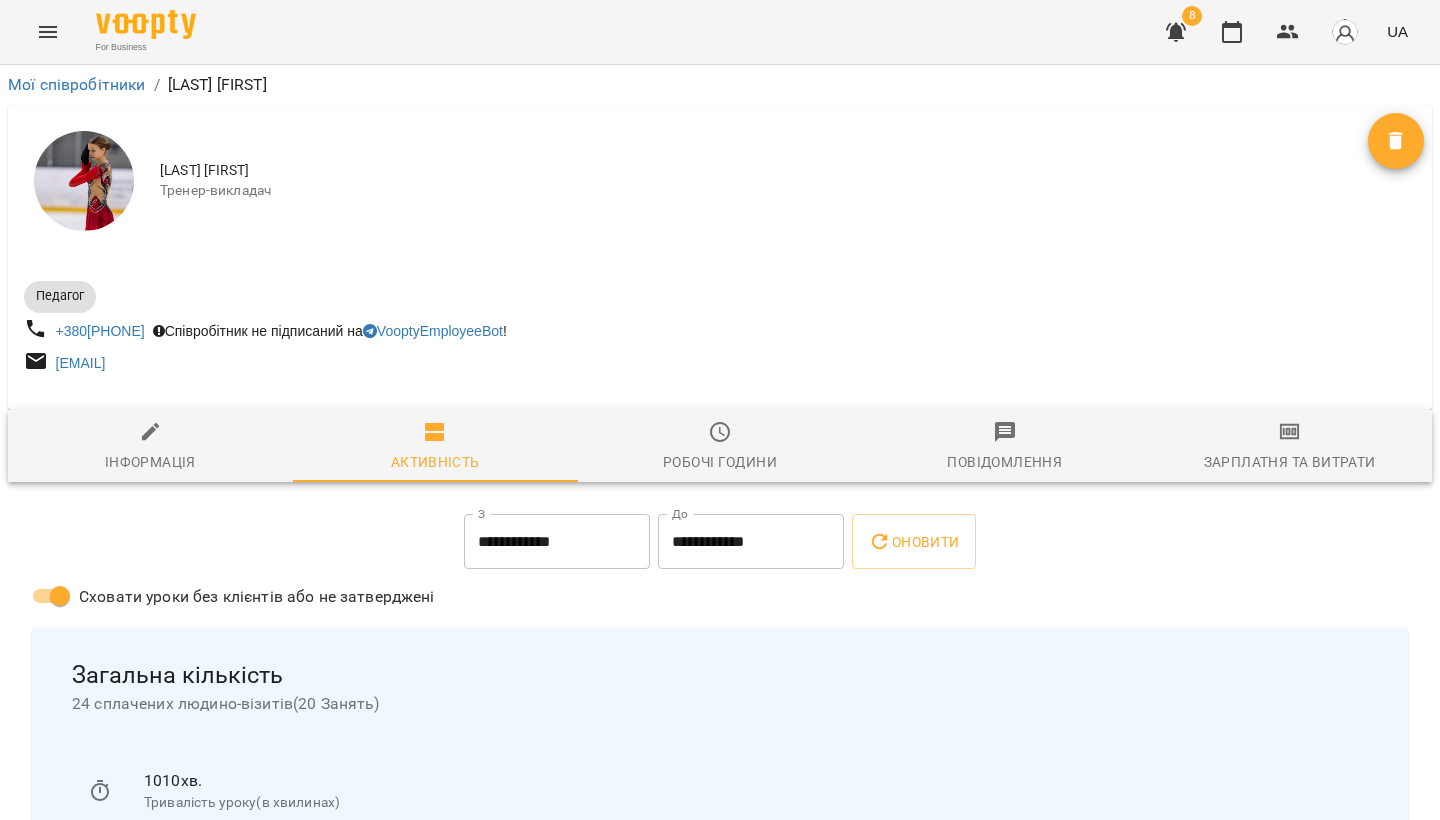 scroll, scrollTop: 0, scrollLeft: 0, axis: both 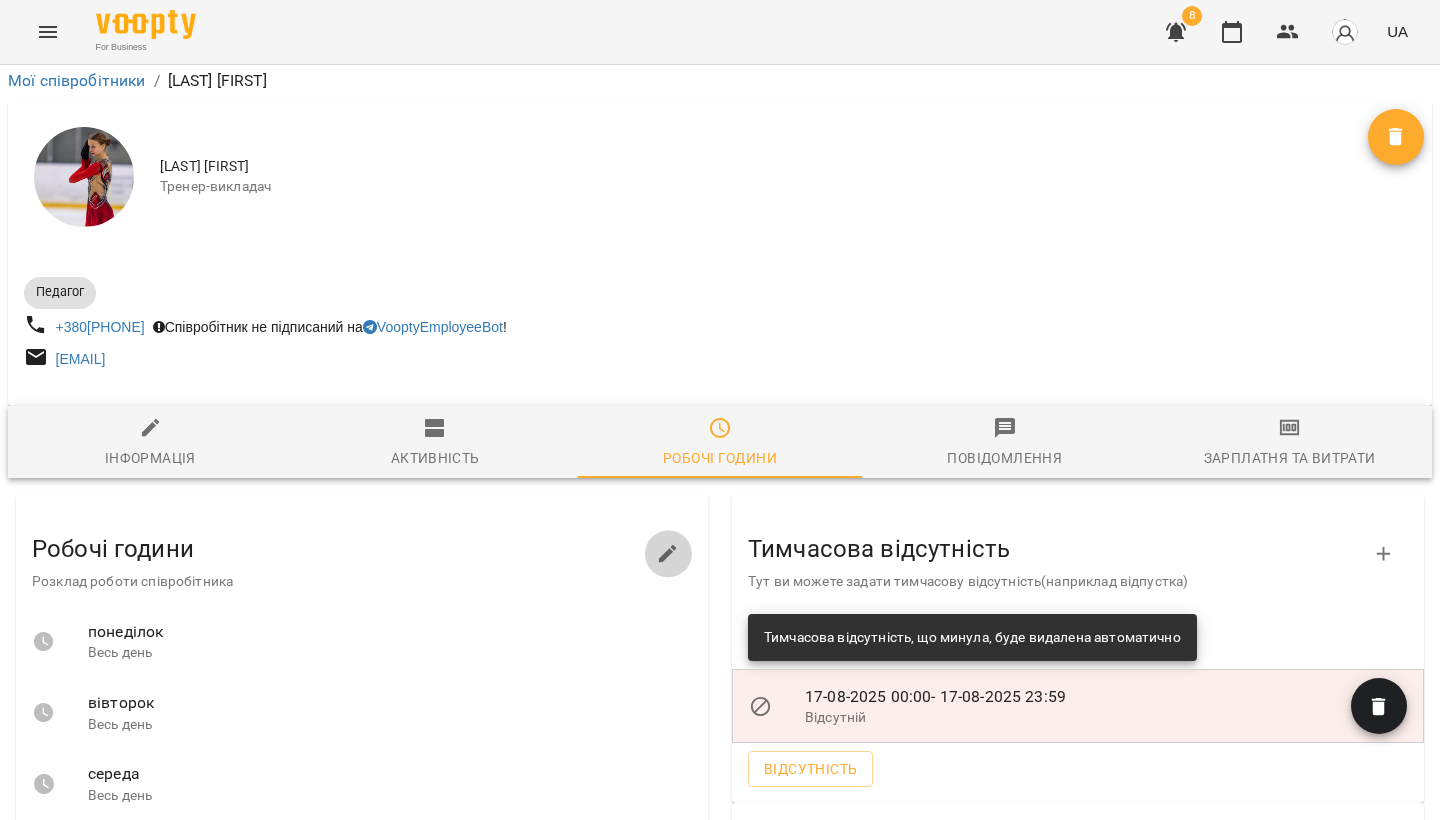 click 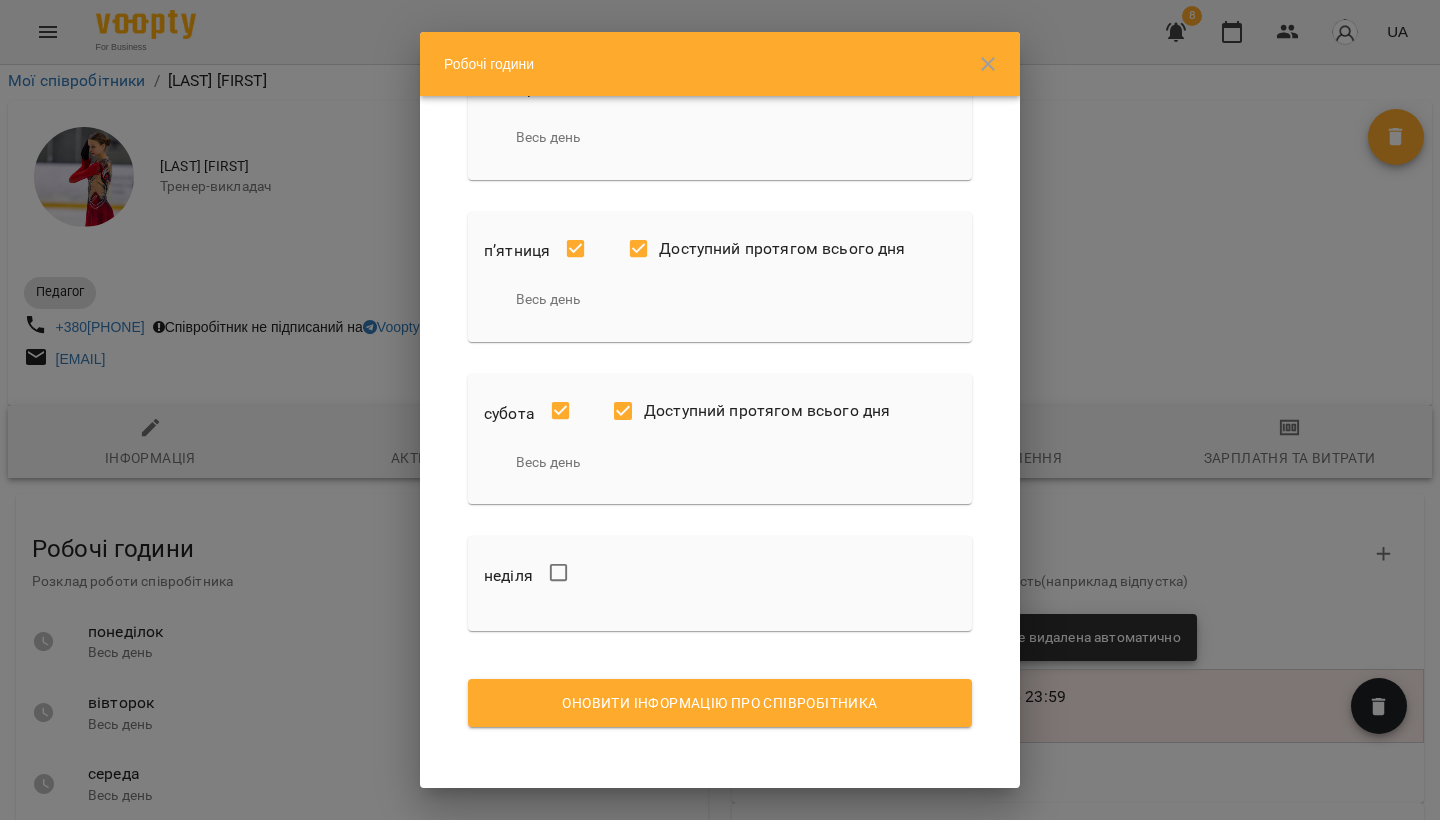 scroll, scrollTop: 564, scrollLeft: 0, axis: vertical 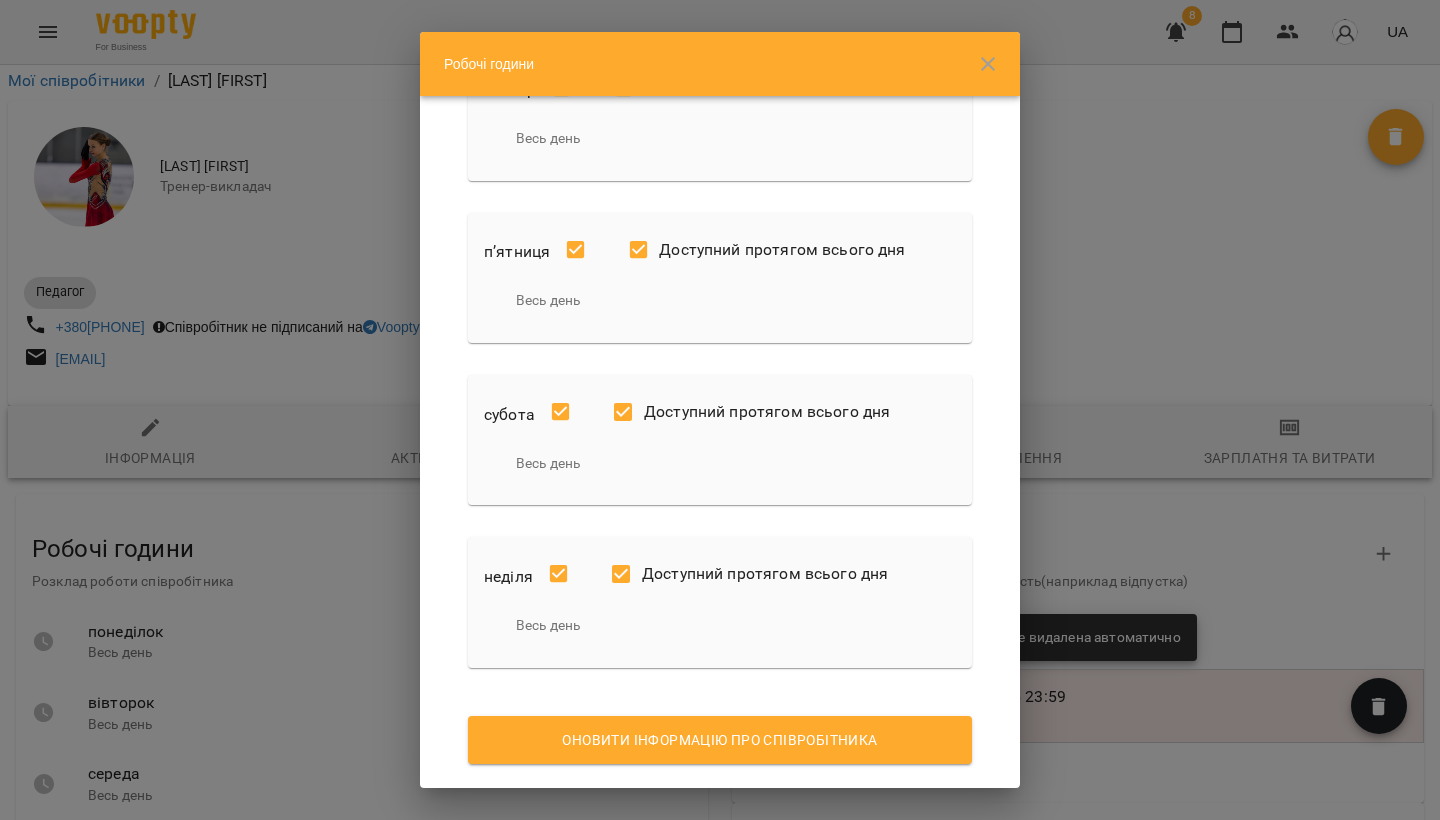 click on "Оновити інформацію про співробітника" at bounding box center [720, 740] 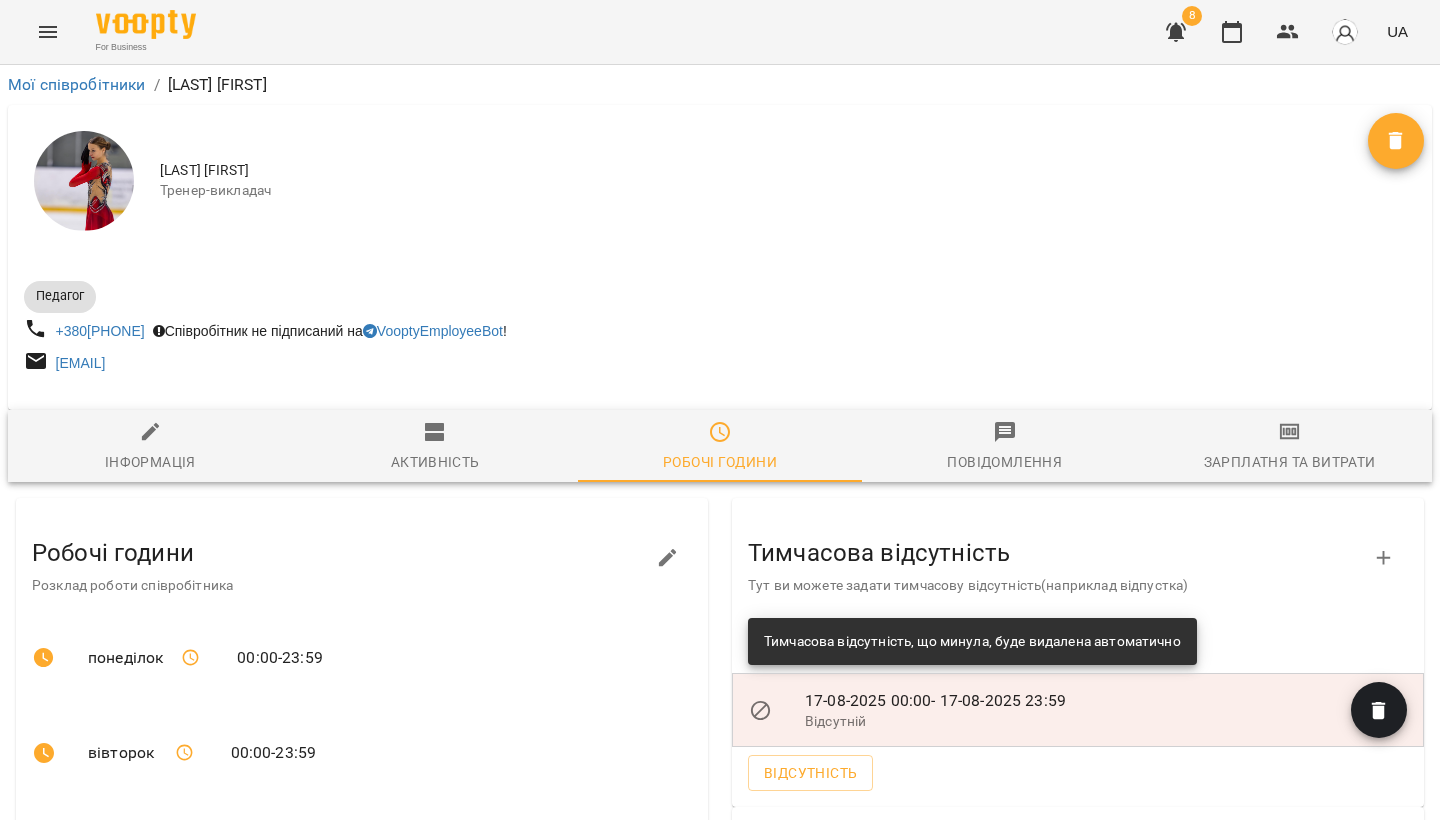 scroll, scrollTop: 0, scrollLeft: 0, axis: both 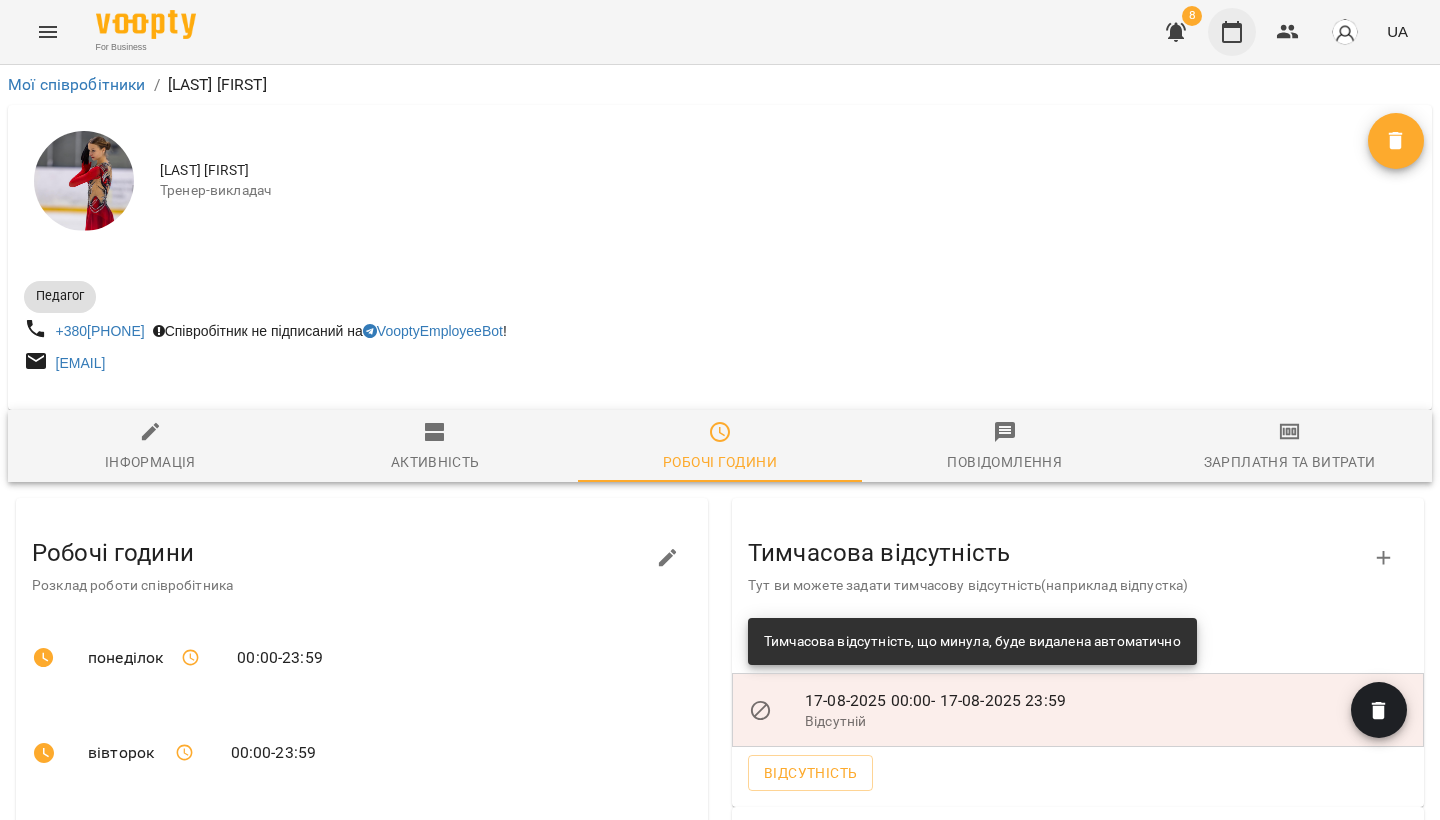 click at bounding box center (1232, 32) 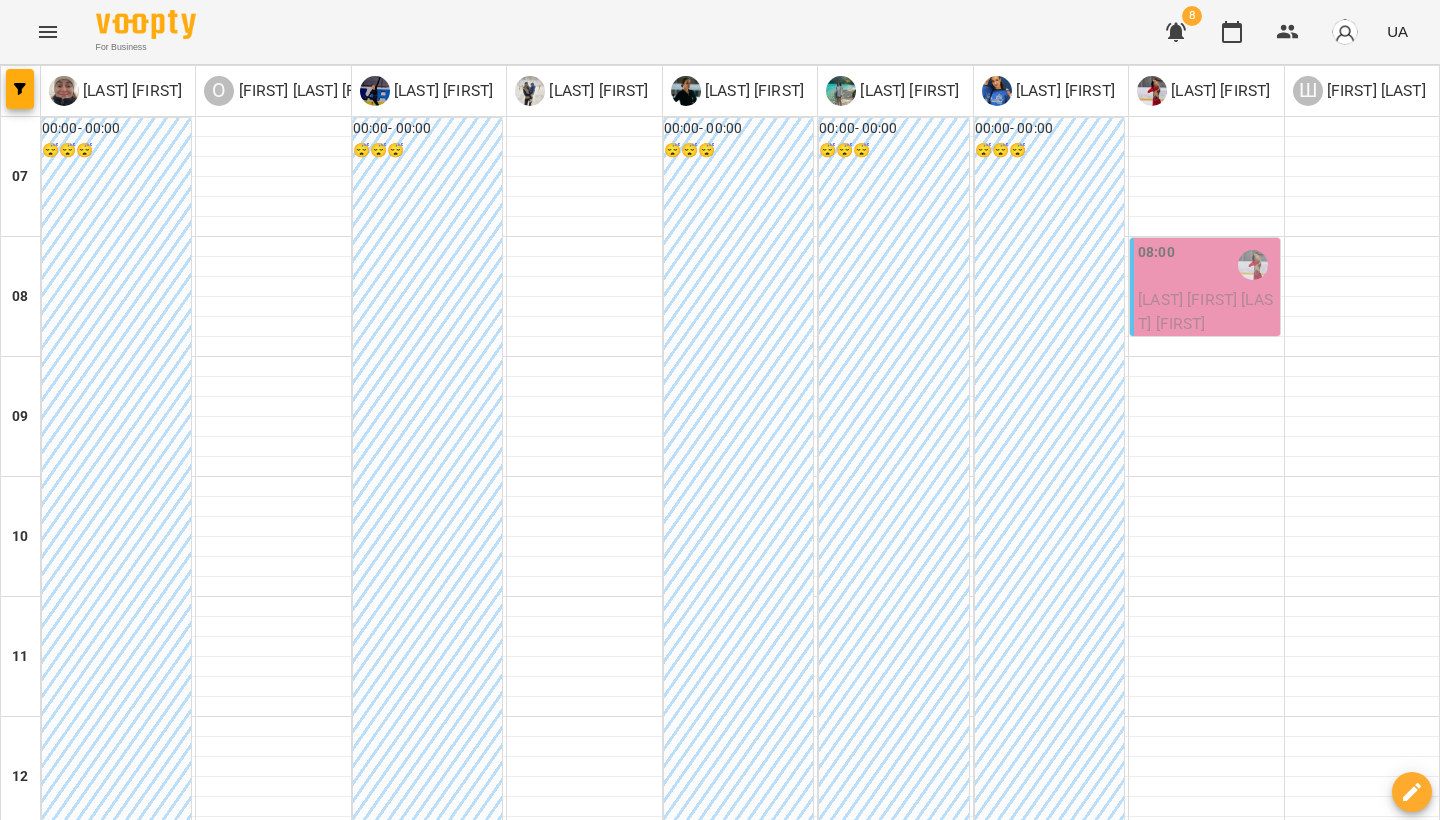 scroll, scrollTop: 0, scrollLeft: 0, axis: both 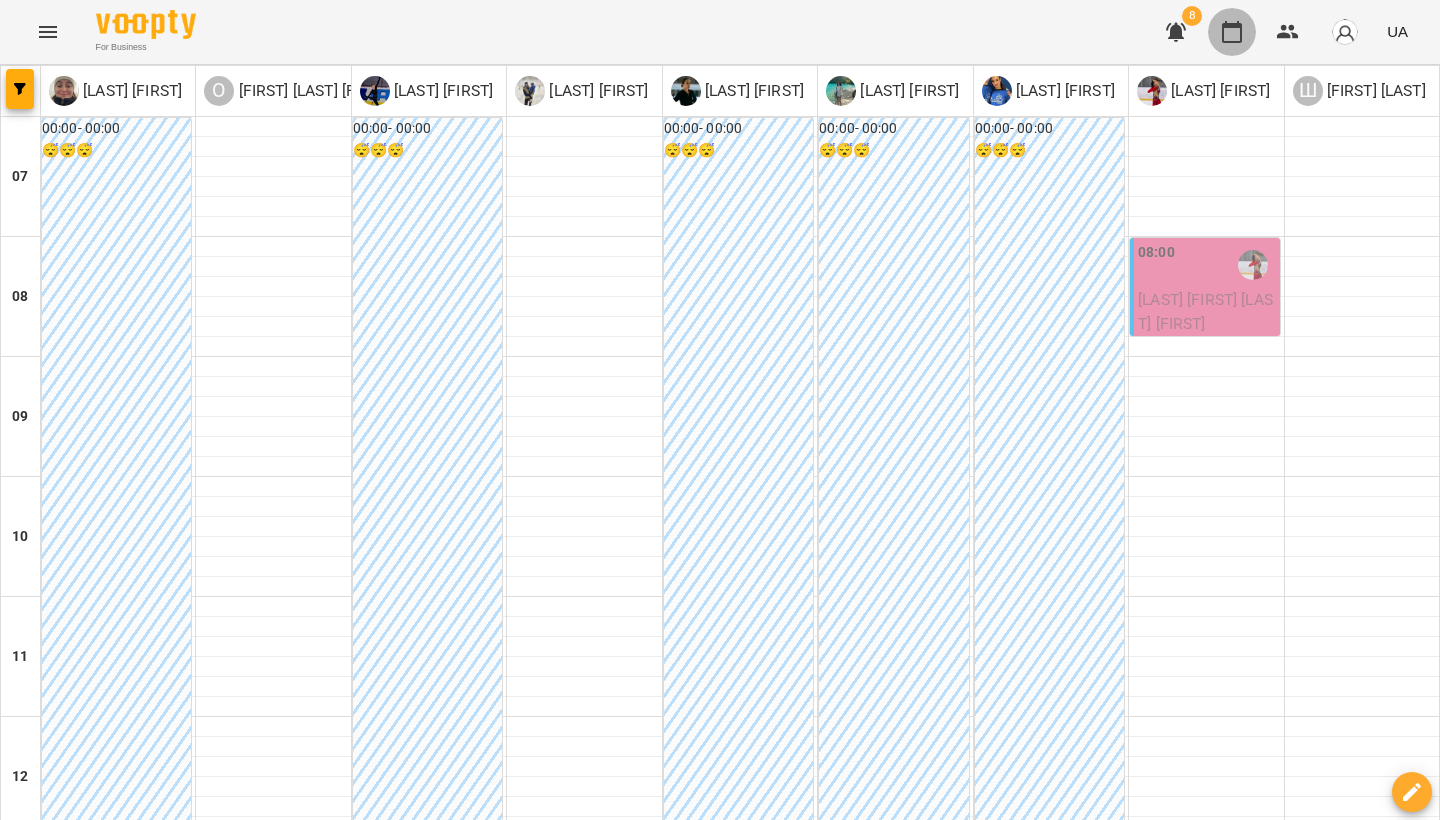 click at bounding box center [1232, 32] 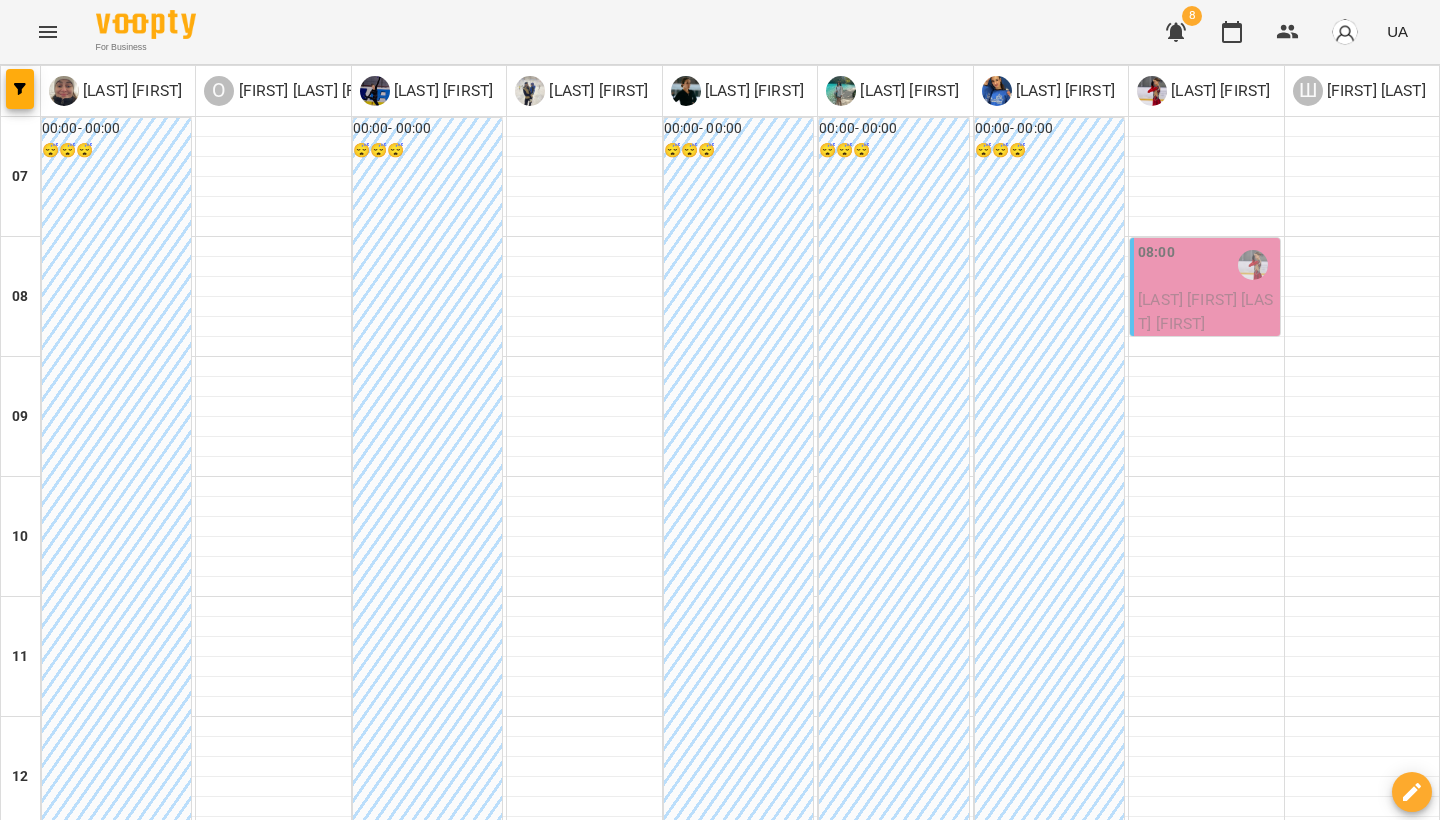 click on "[LAST] [FIRST]" at bounding box center [1218, 91] 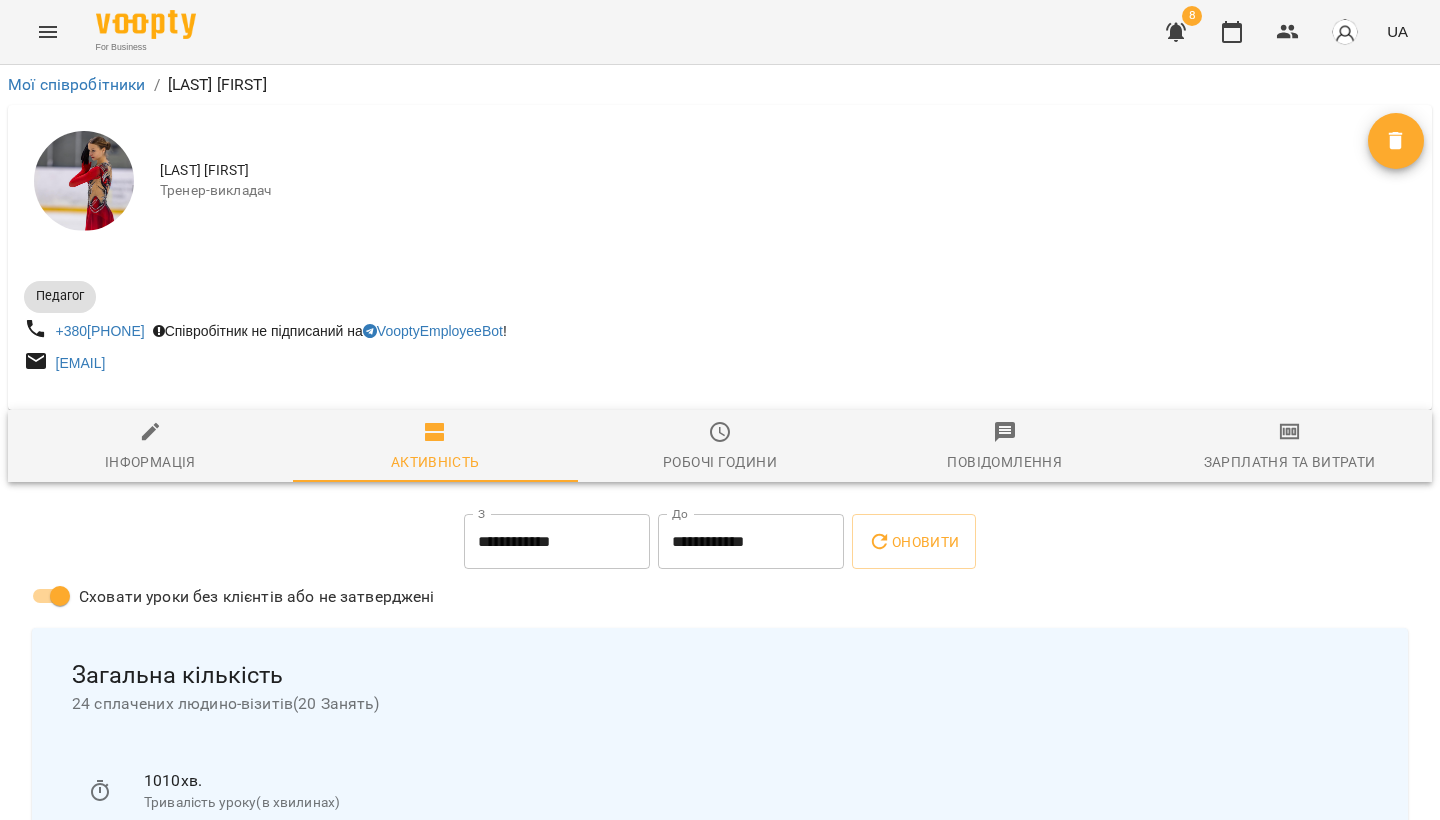 scroll, scrollTop: 0, scrollLeft: 0, axis: both 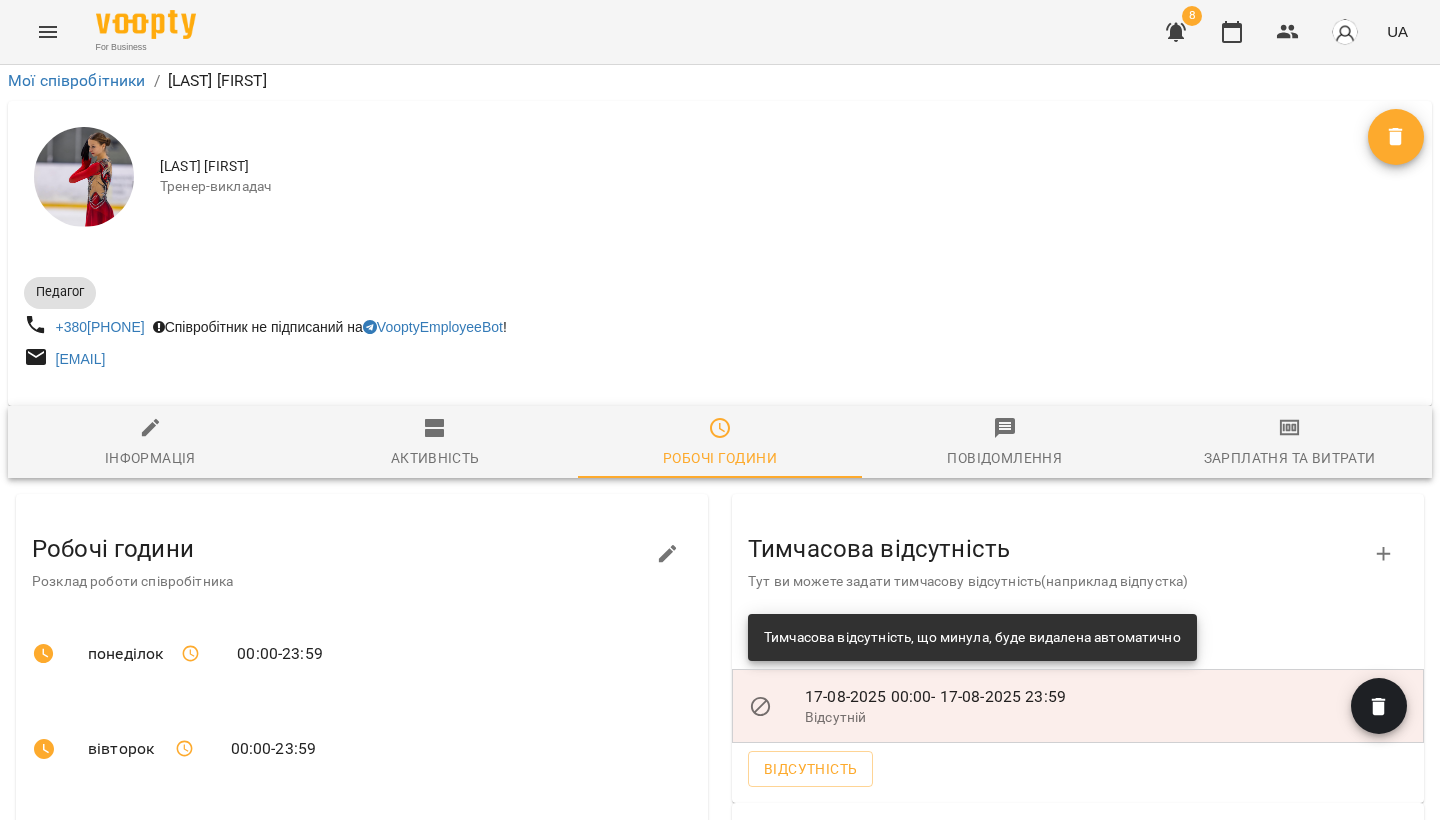 type 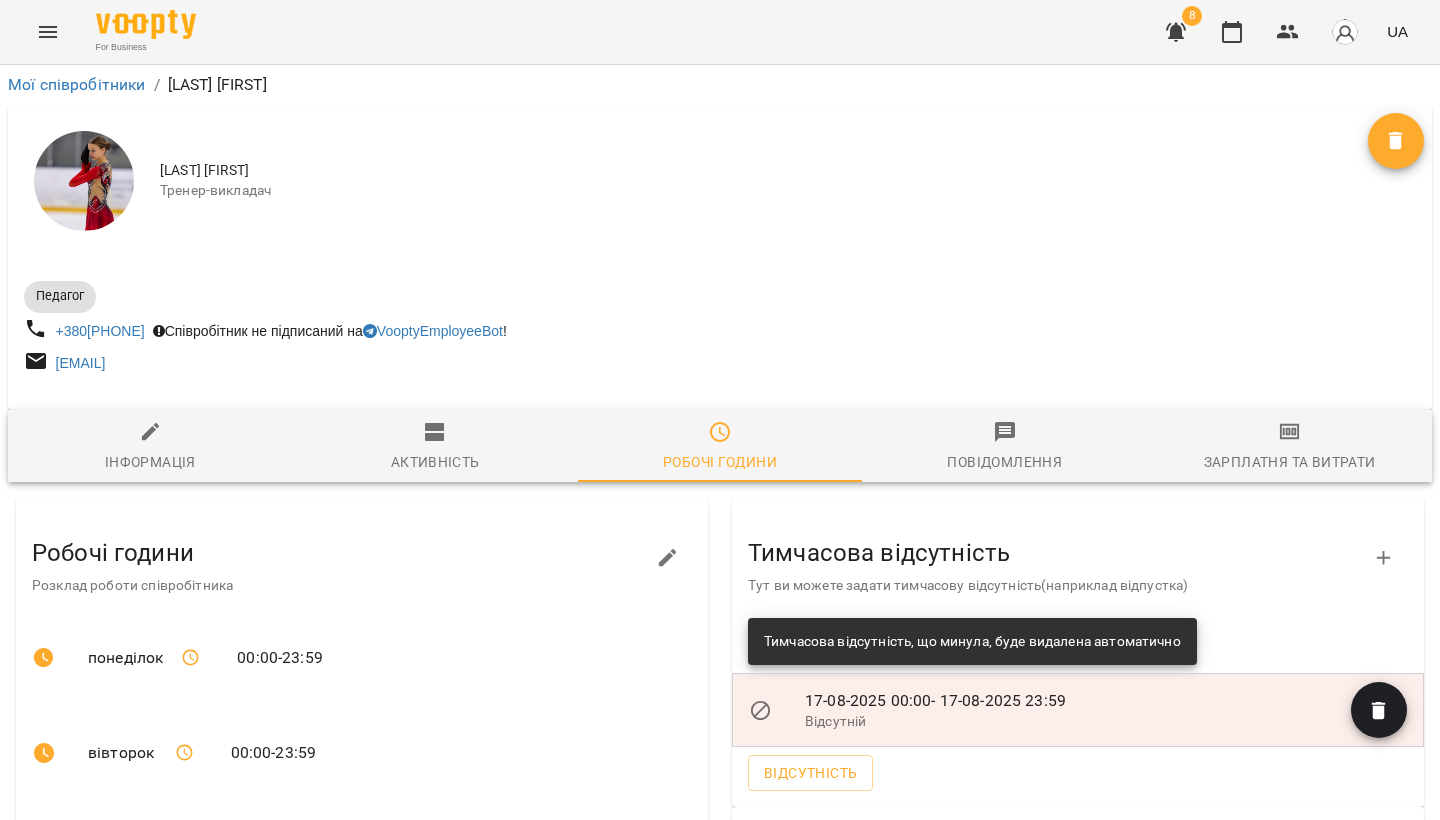 scroll, scrollTop: 0, scrollLeft: 0, axis: both 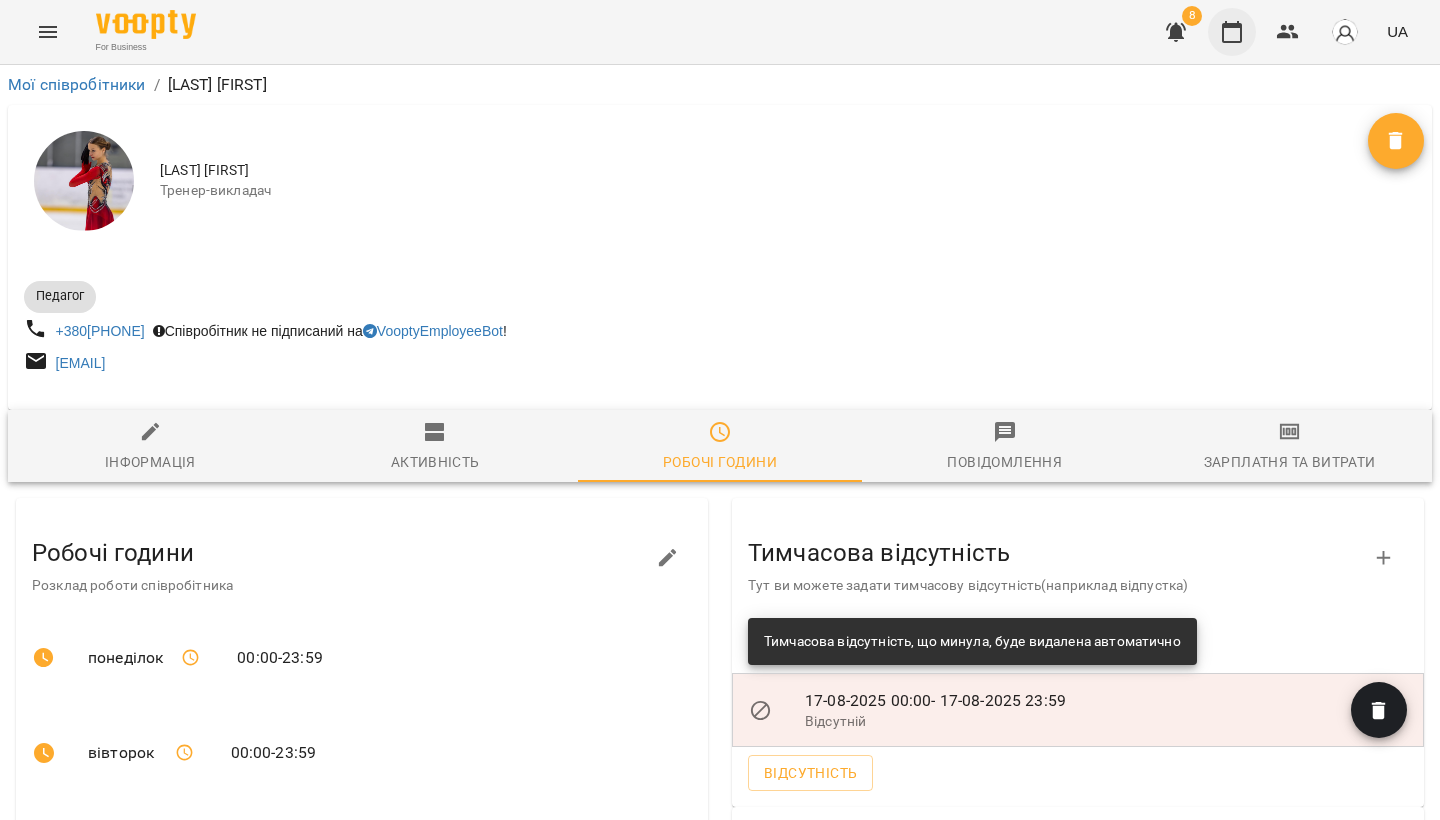click 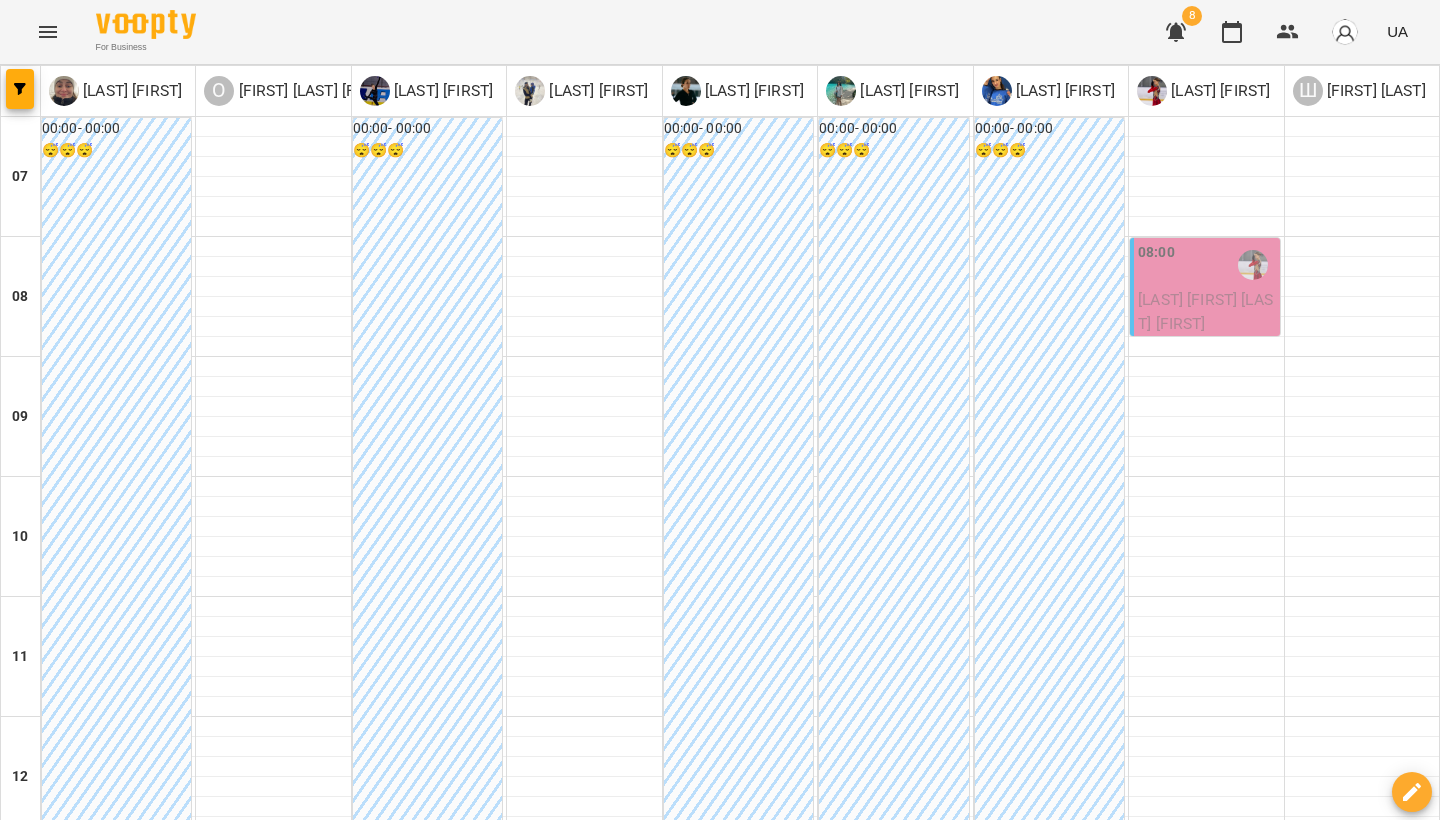 scroll, scrollTop: 0, scrollLeft: 0, axis: both 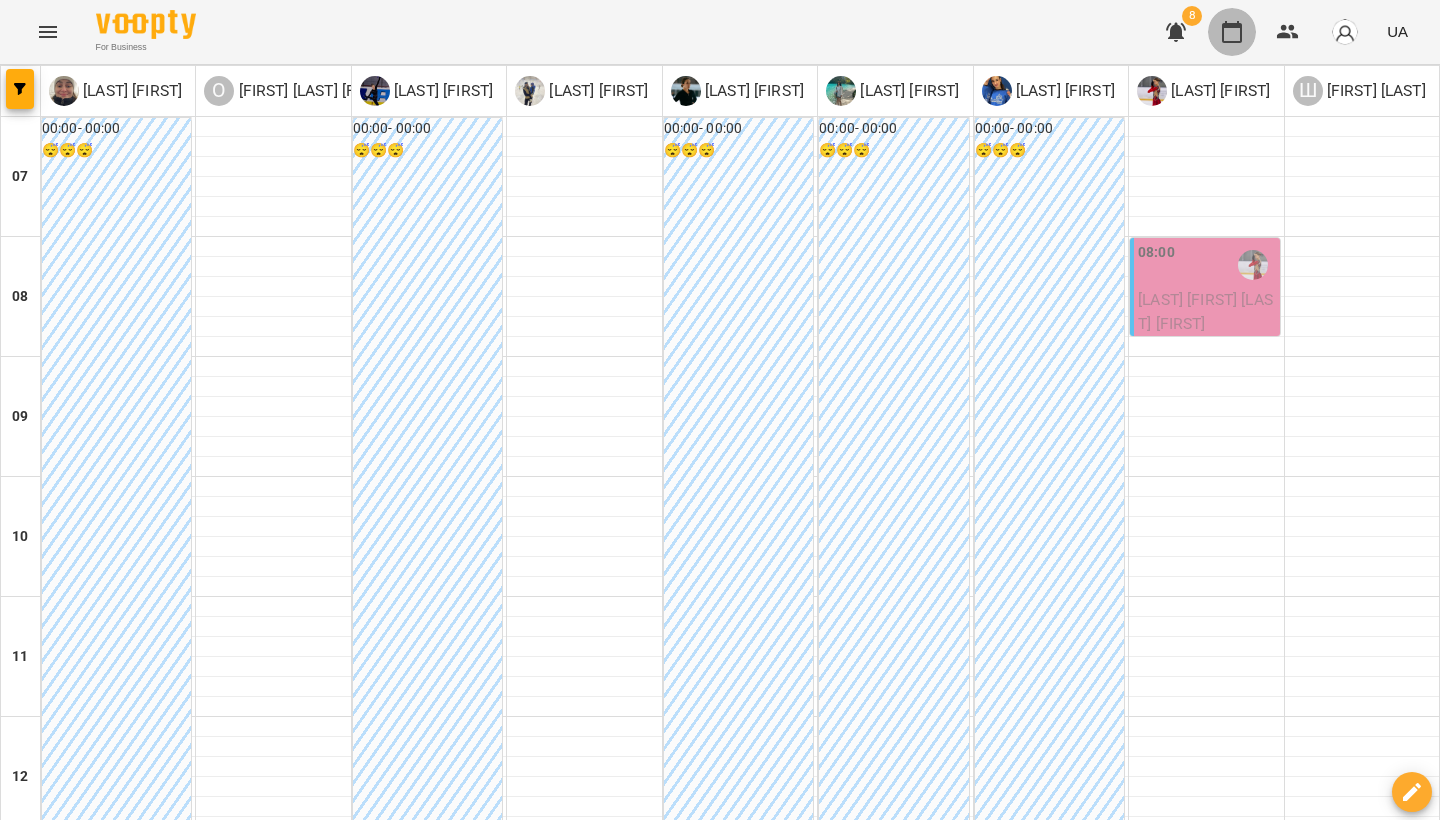click at bounding box center (1232, 32) 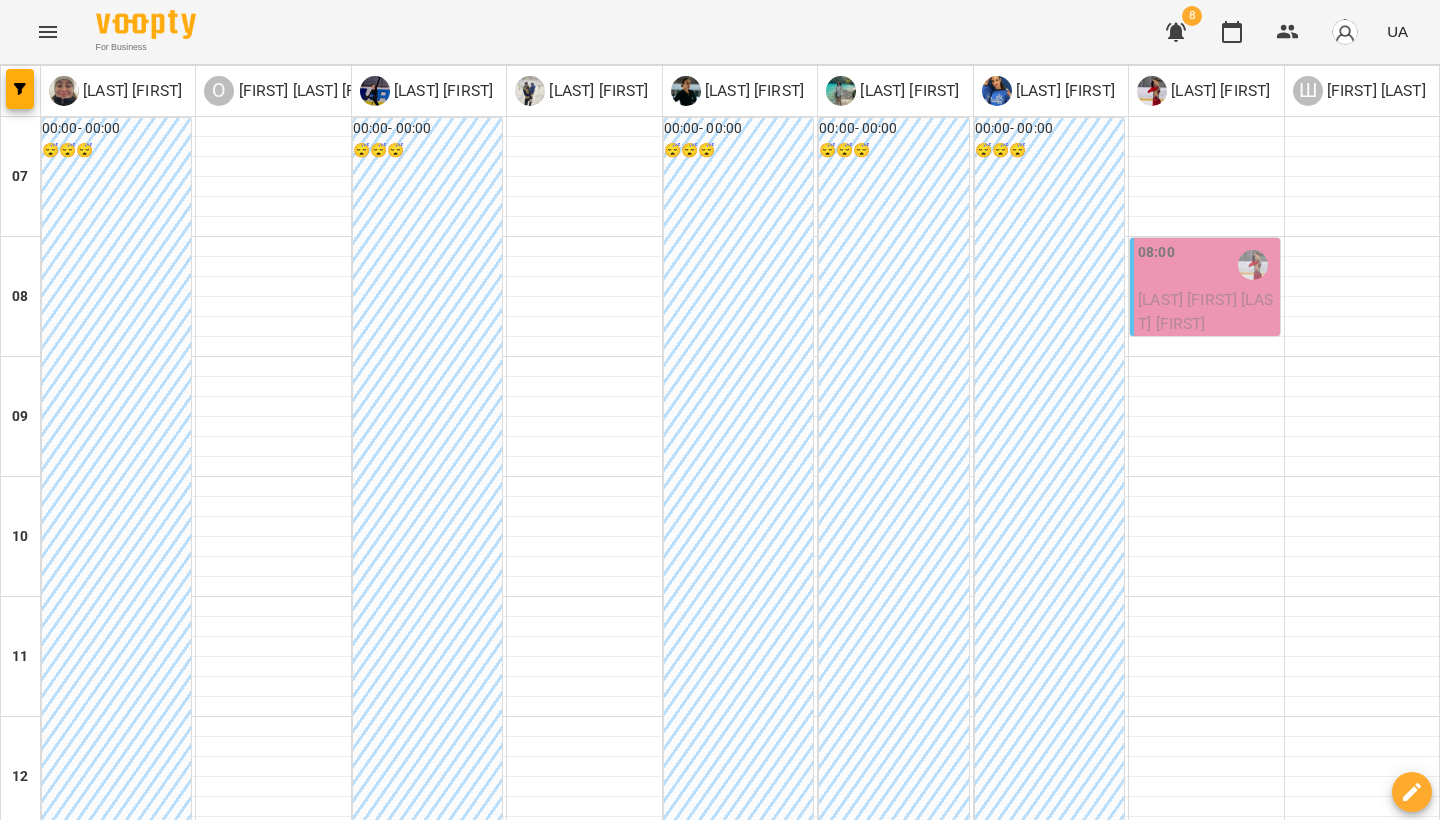 click 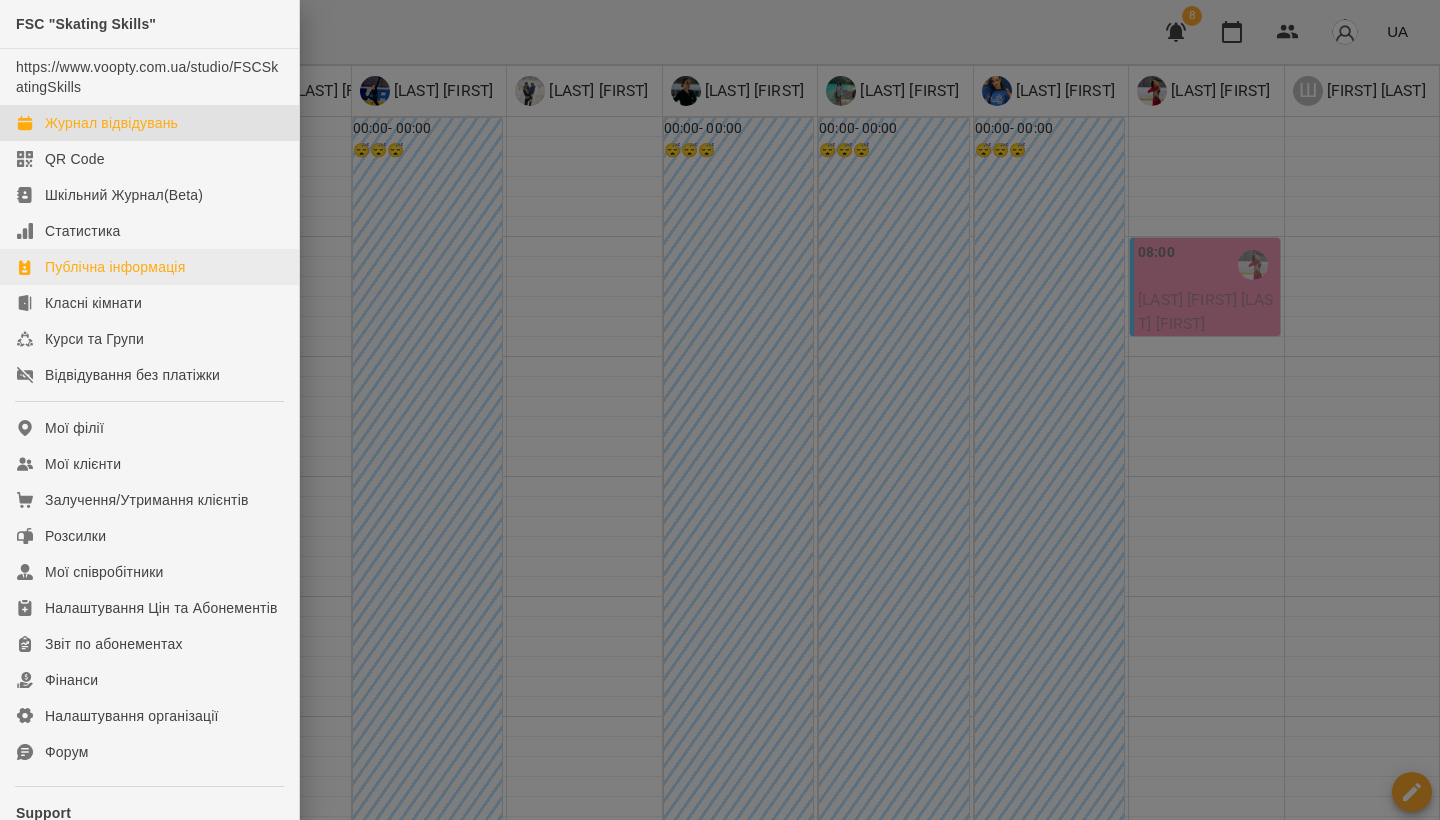 click on "Публічна інформація" at bounding box center [115, 267] 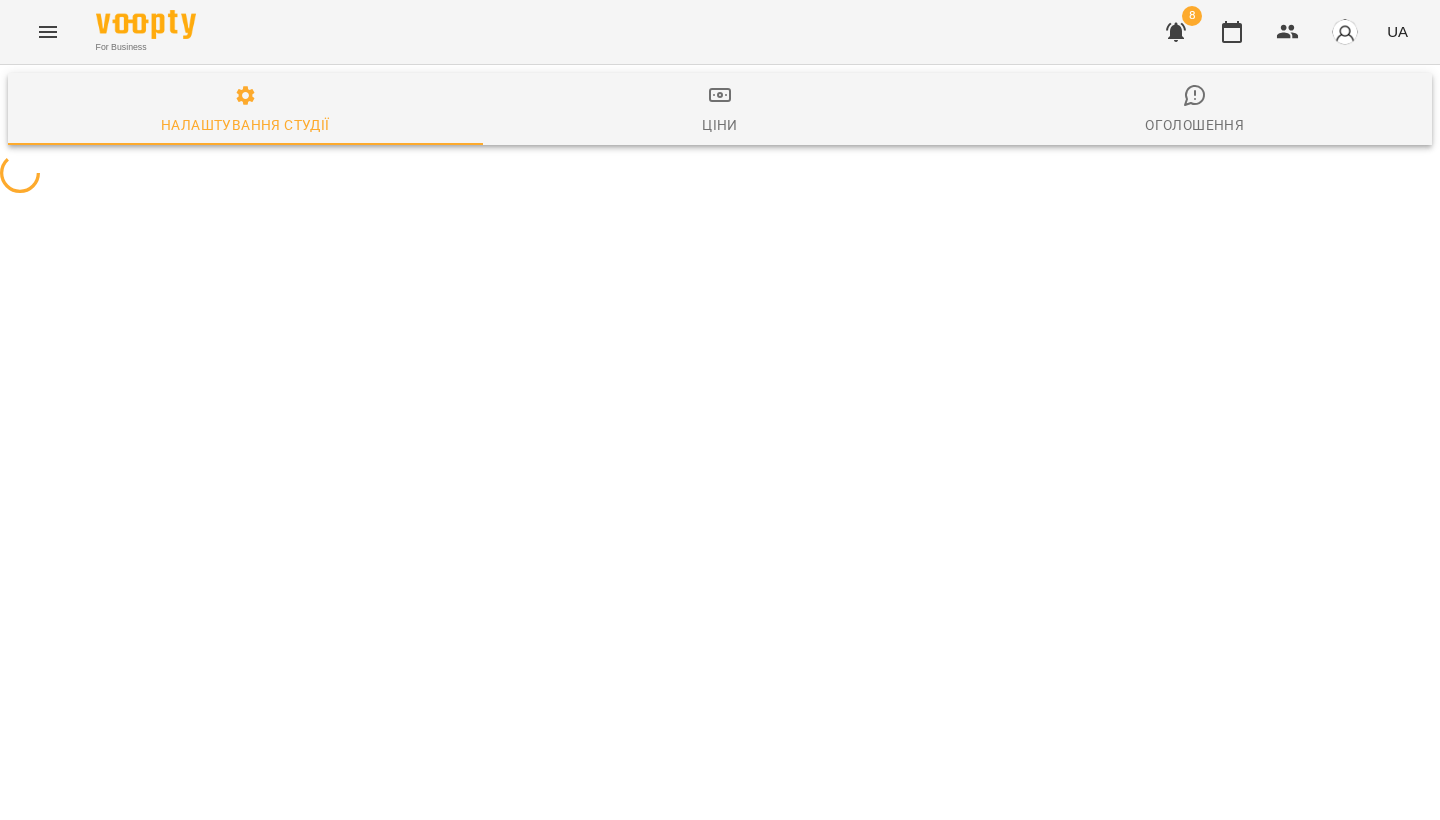 select on "**" 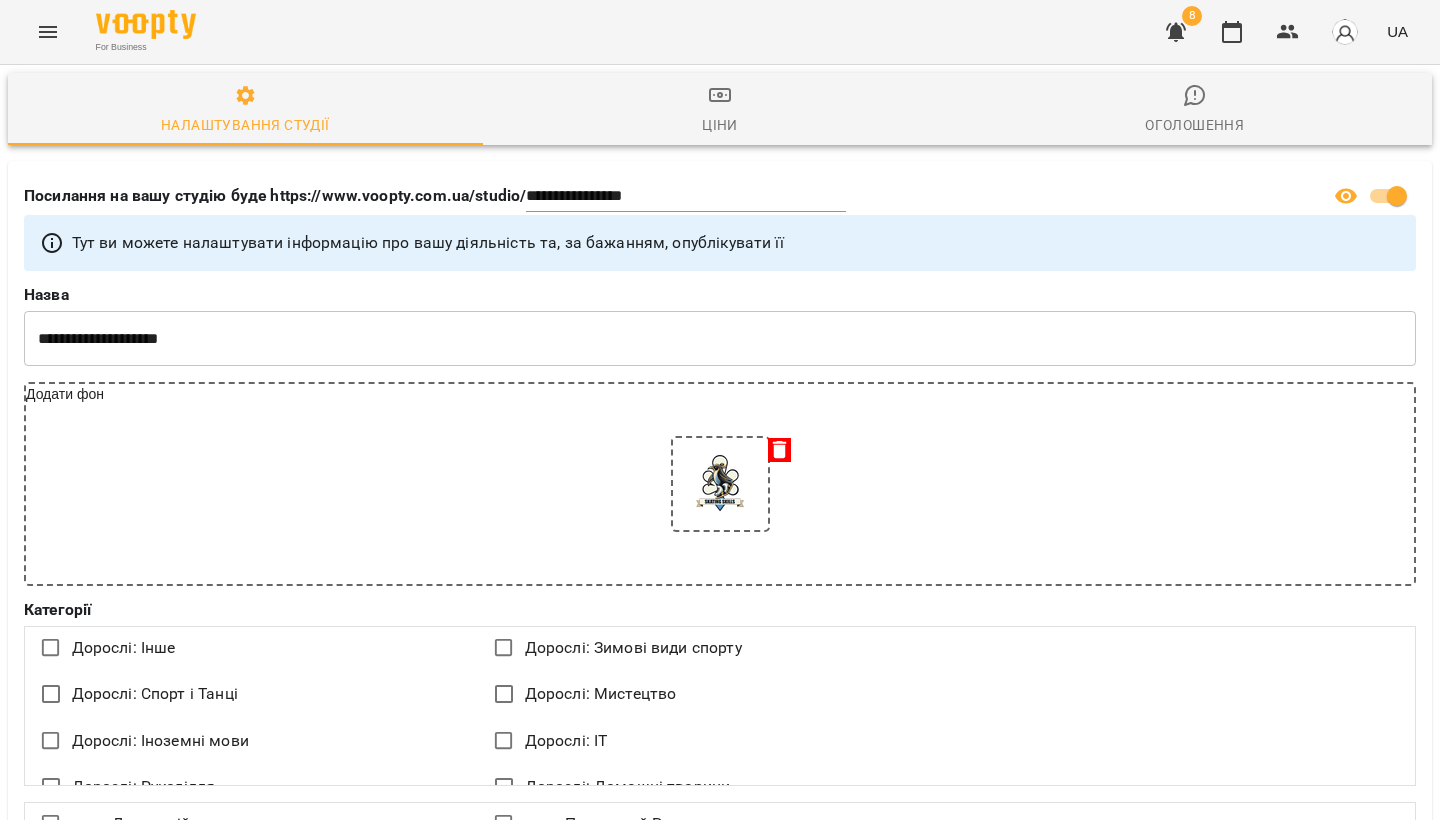 scroll, scrollTop: 206, scrollLeft: 0, axis: vertical 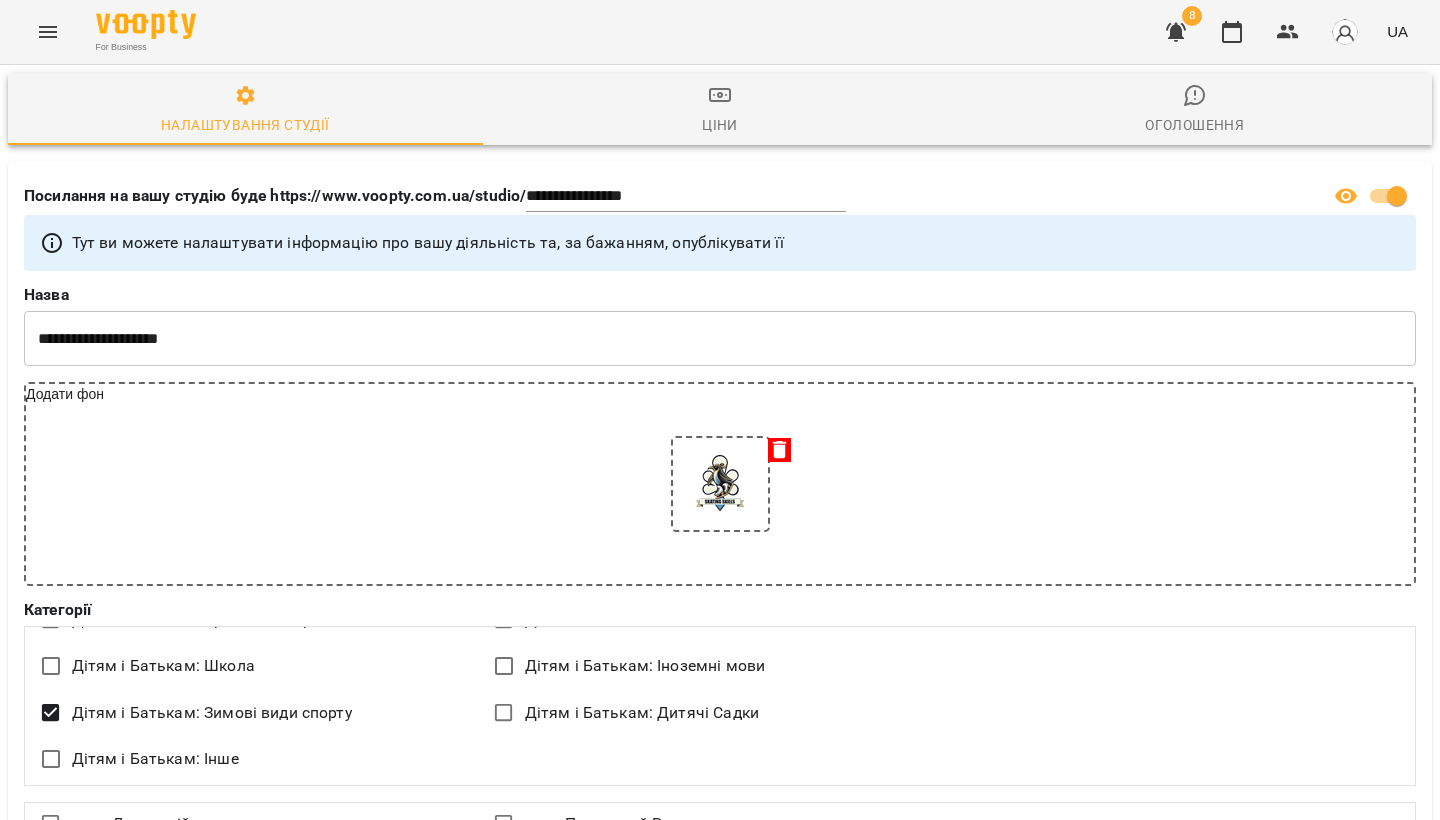 click on "Додати колір для теми сторінки" at bounding box center [267, 1055] 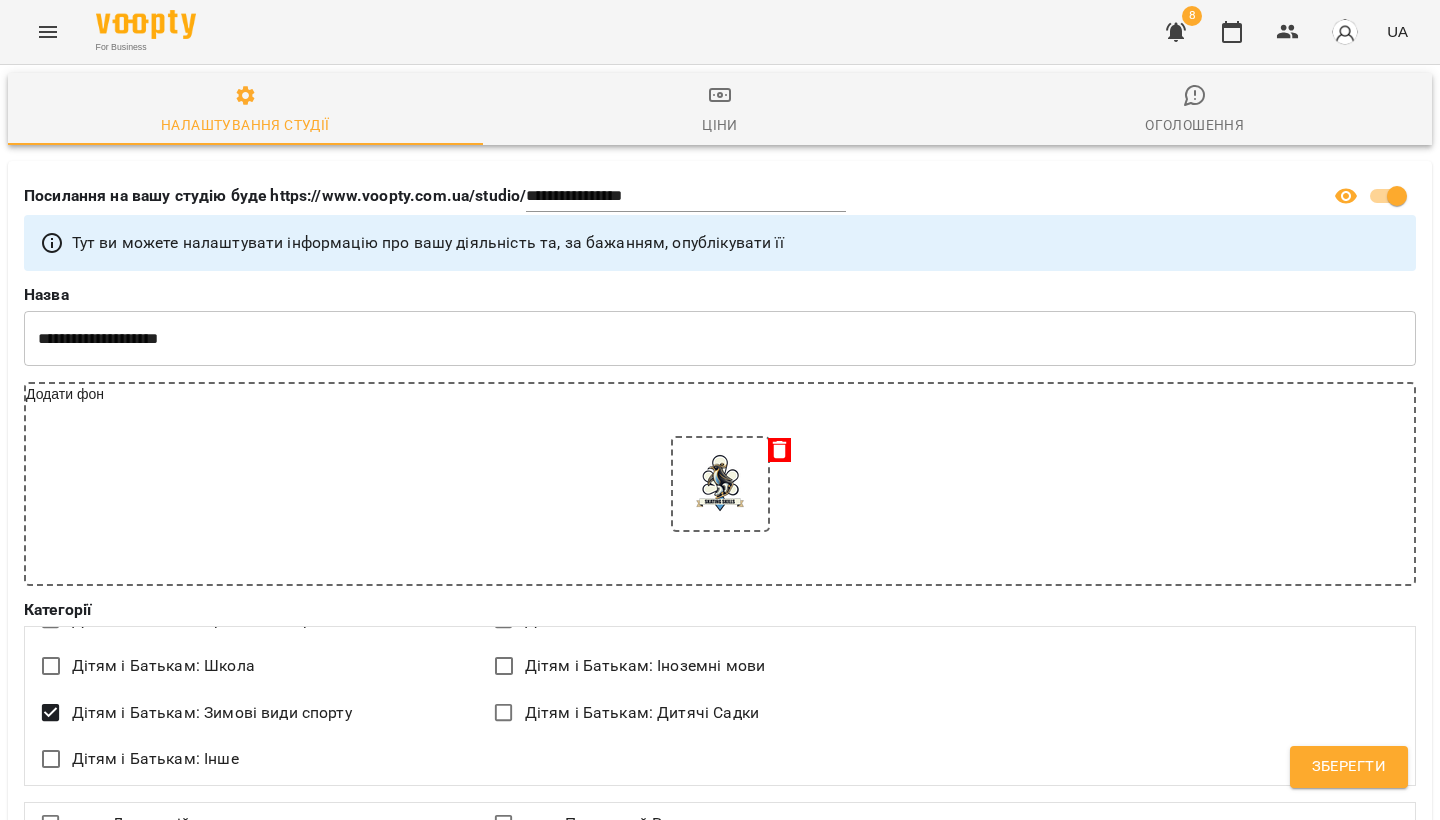 click at bounding box center (174, 1055) 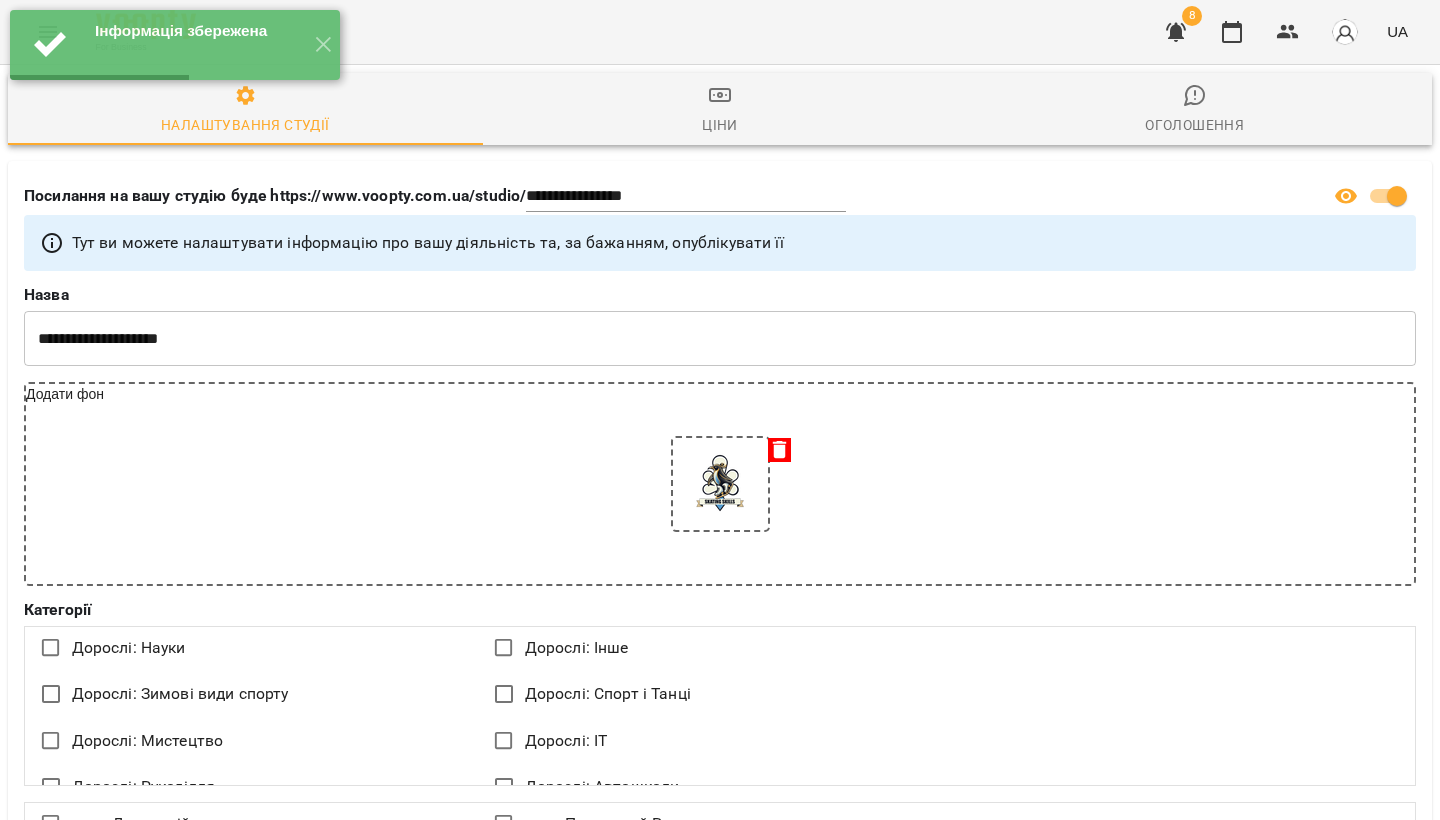 scroll, scrollTop: 2200, scrollLeft: 0, axis: vertical 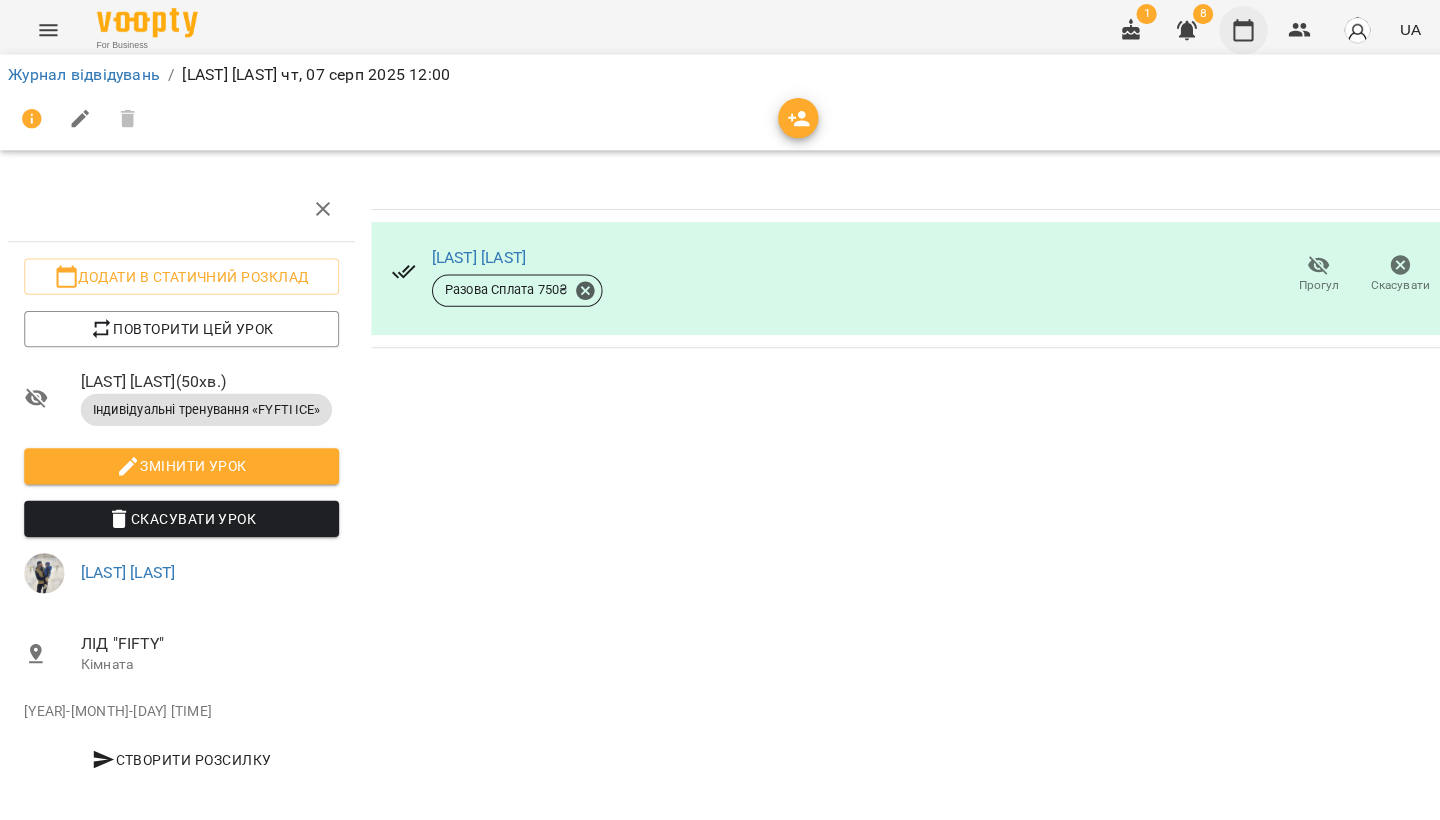 click 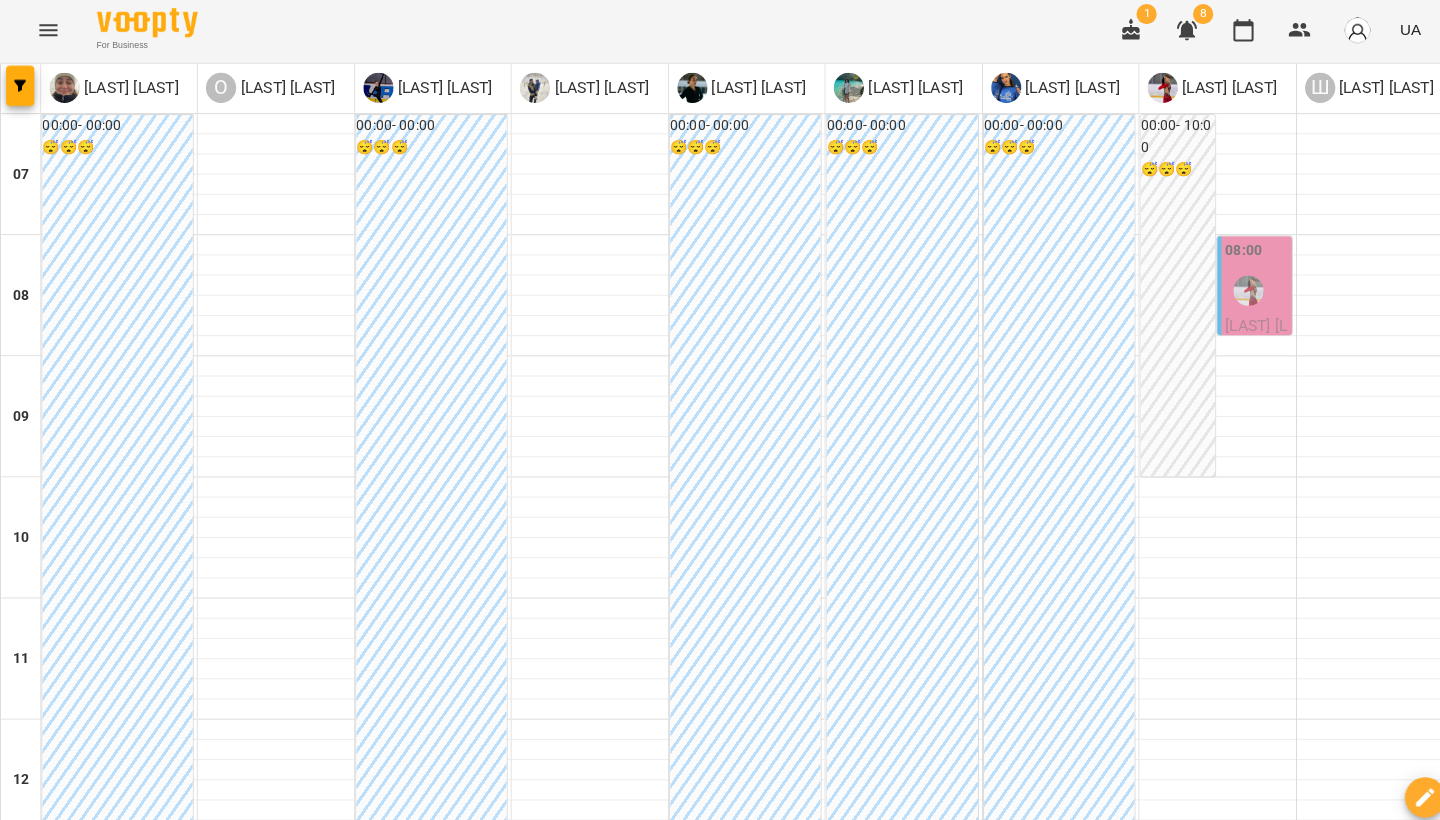 scroll, scrollTop: 0, scrollLeft: 0, axis: both 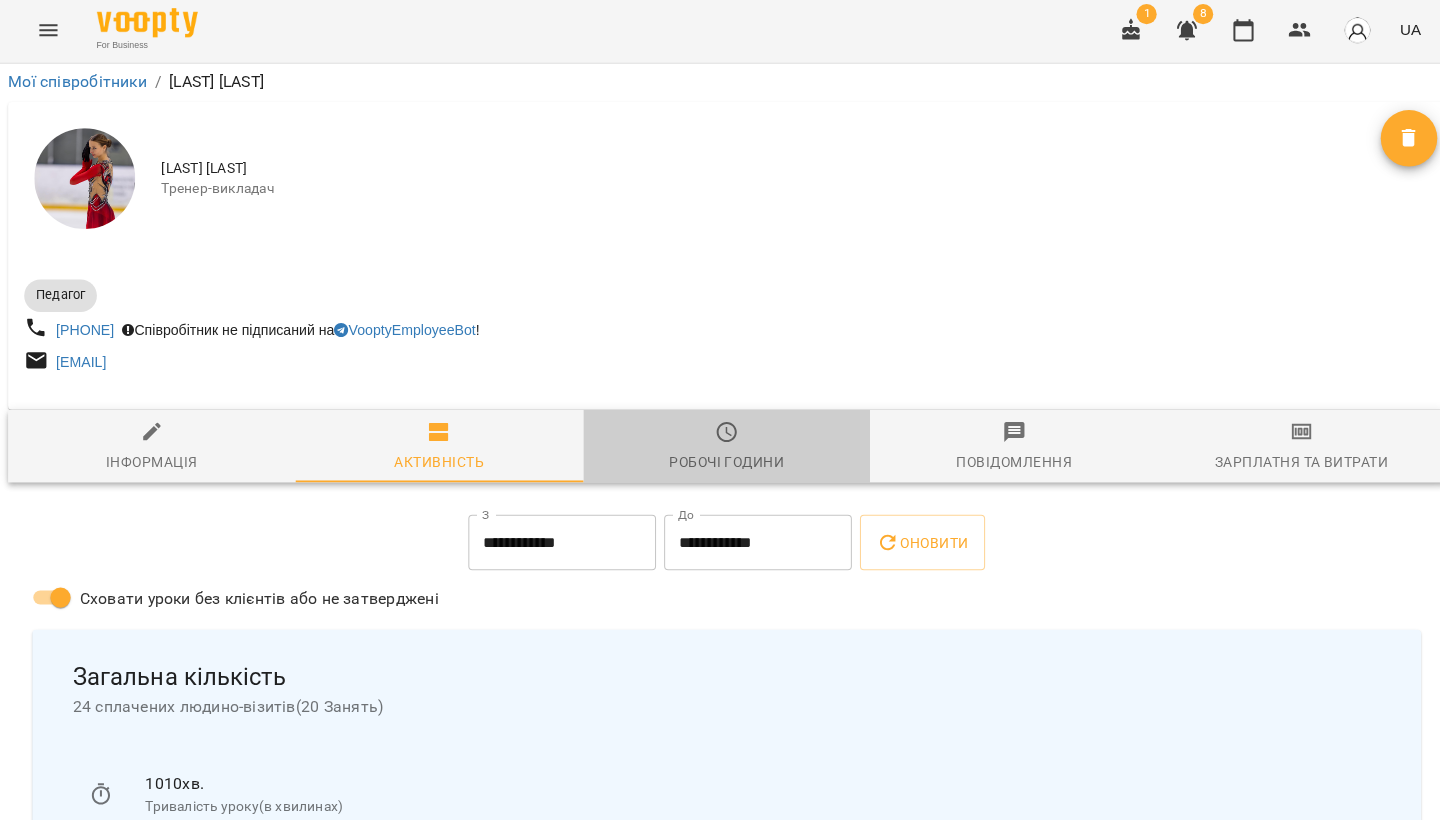 click 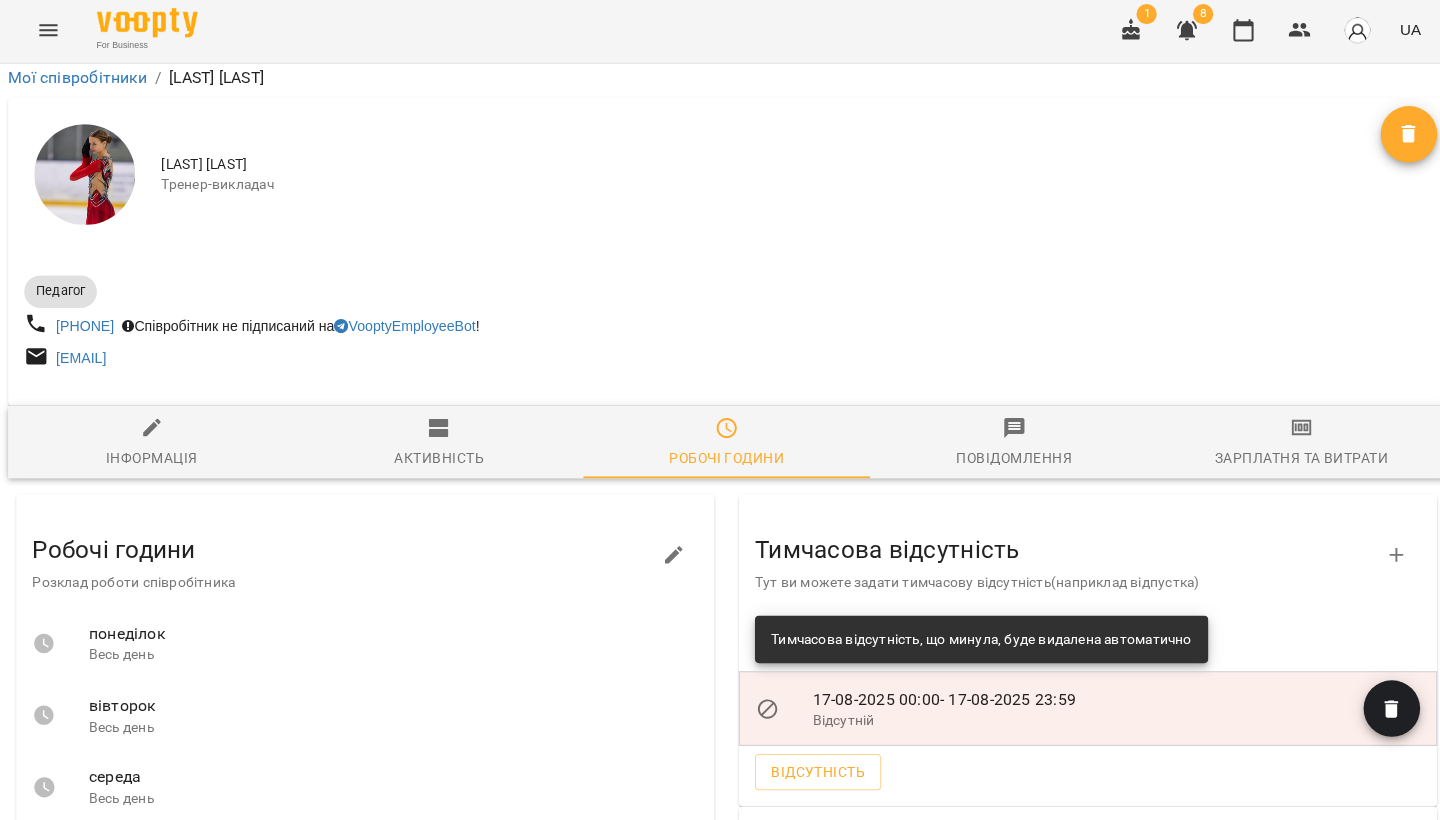 scroll, scrollTop: 316, scrollLeft: 0, axis: vertical 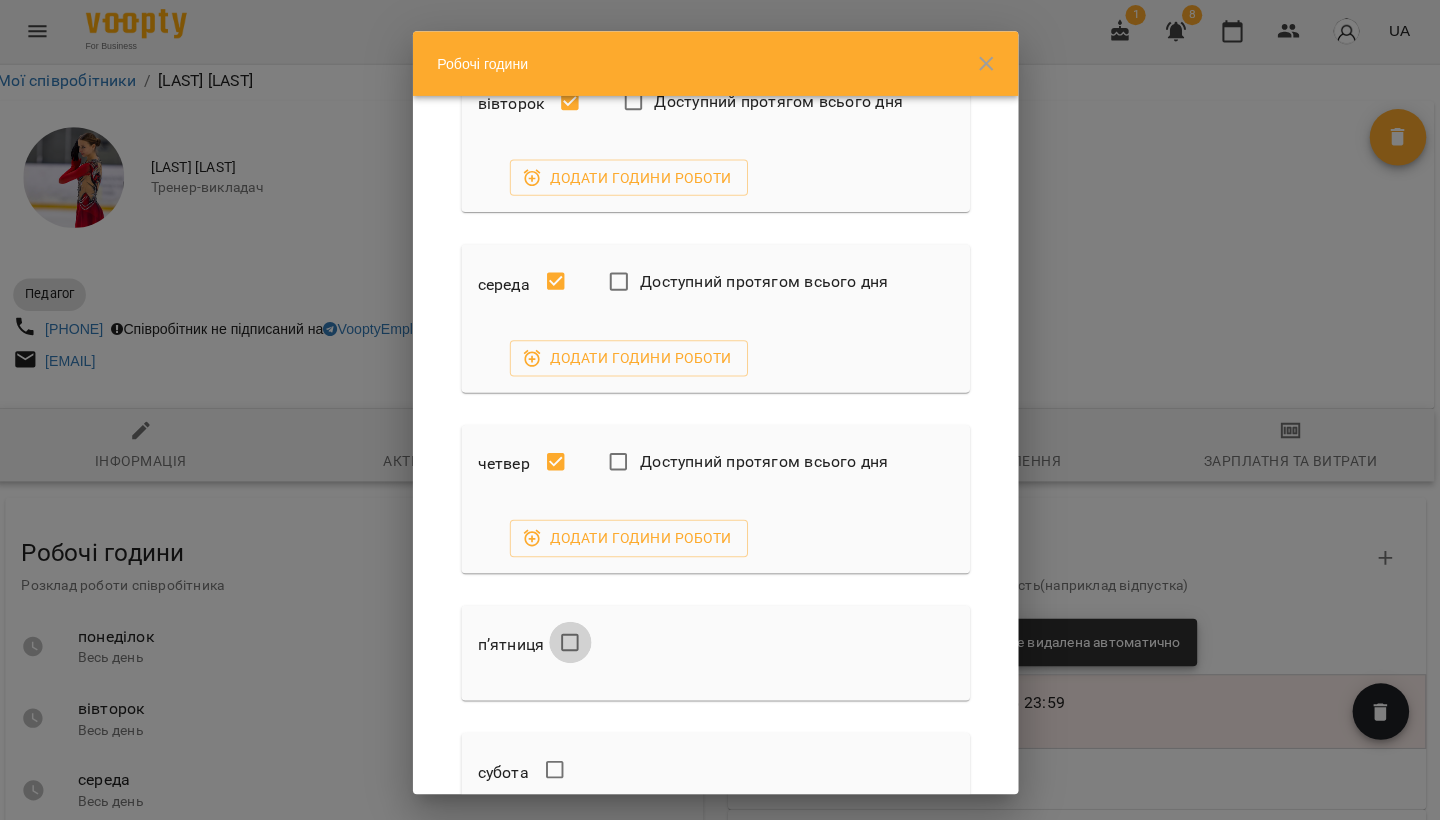 click at bounding box center (576, 638) 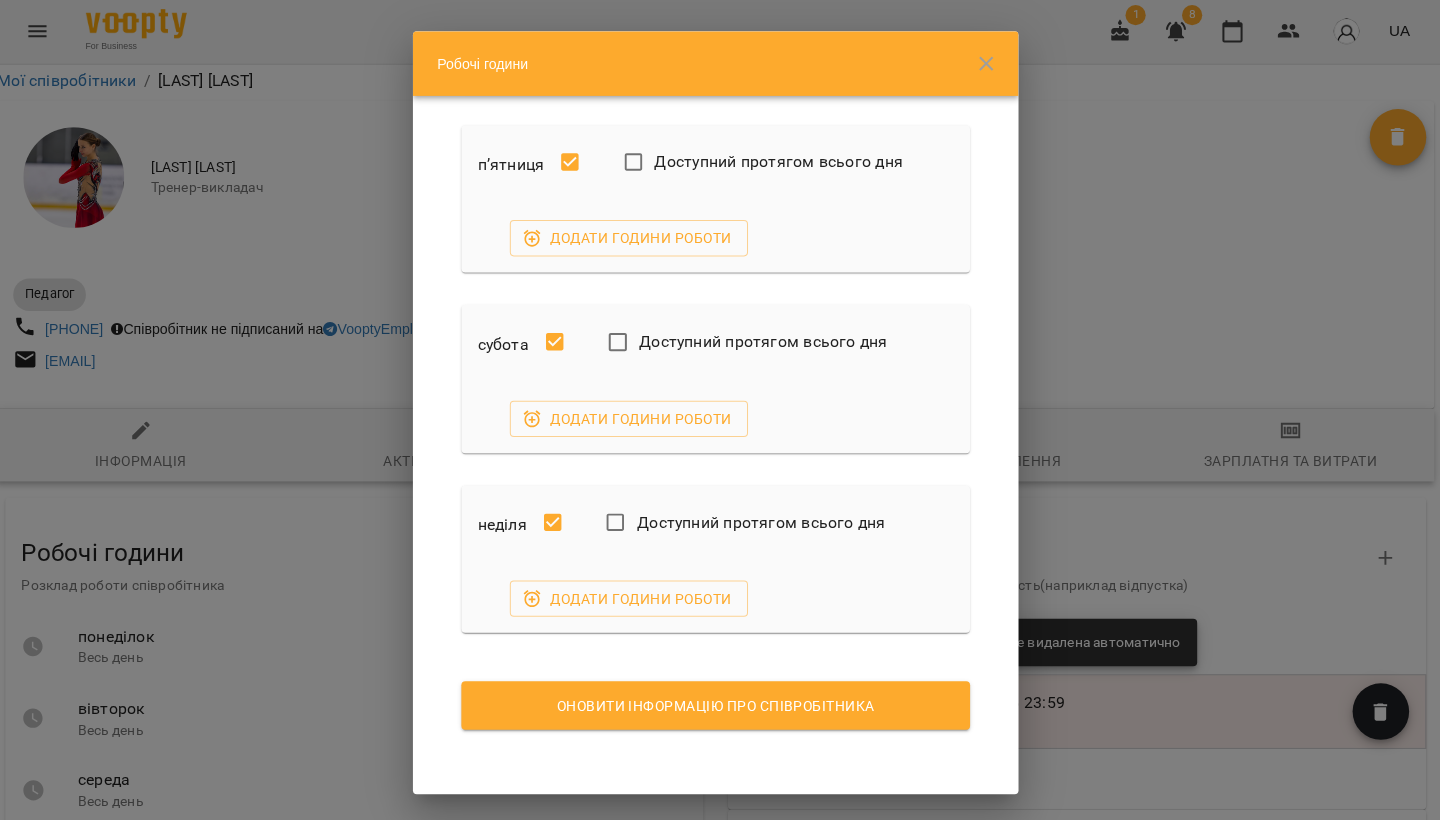 scroll, scrollTop: 718, scrollLeft: 0, axis: vertical 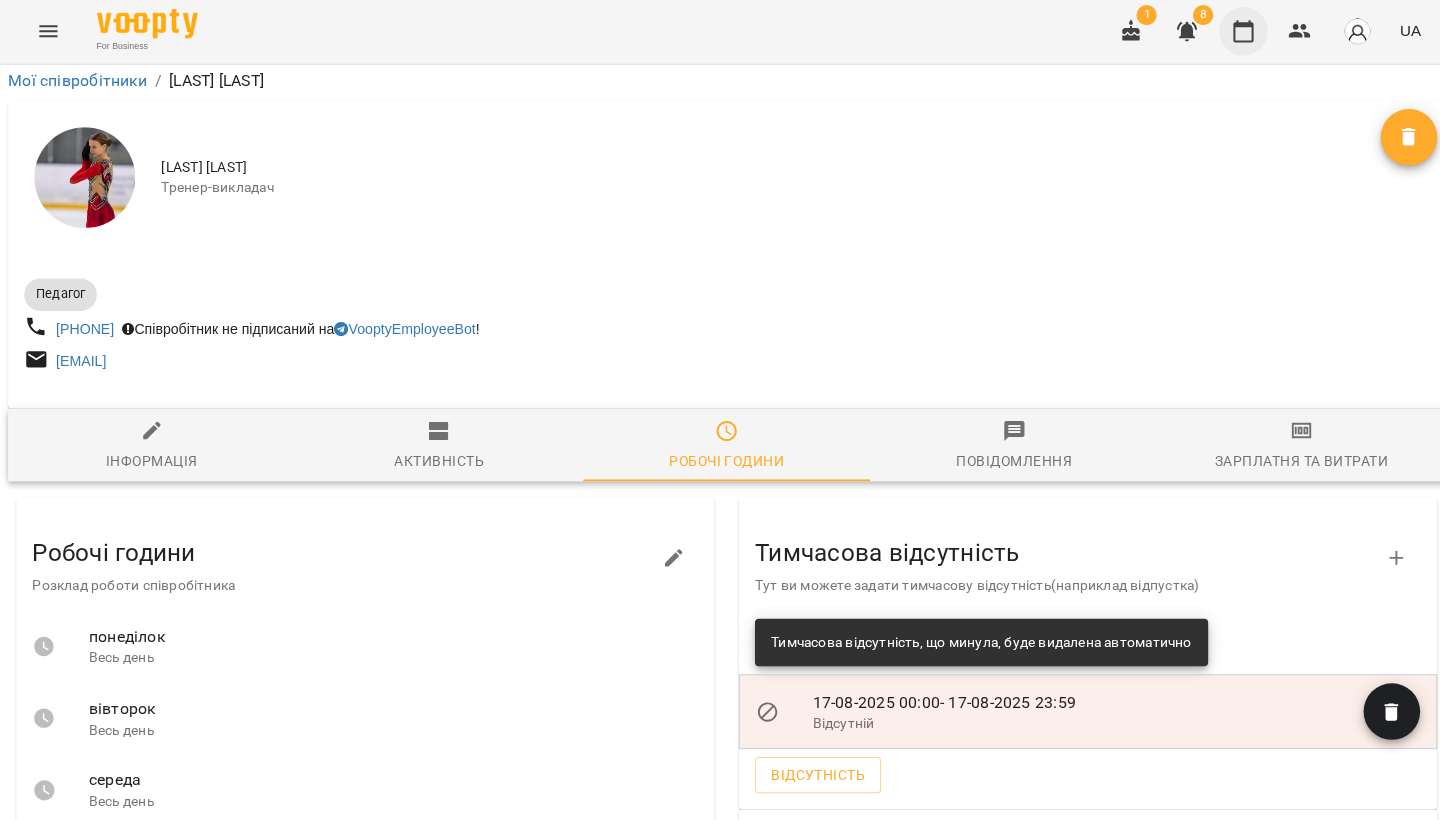 click 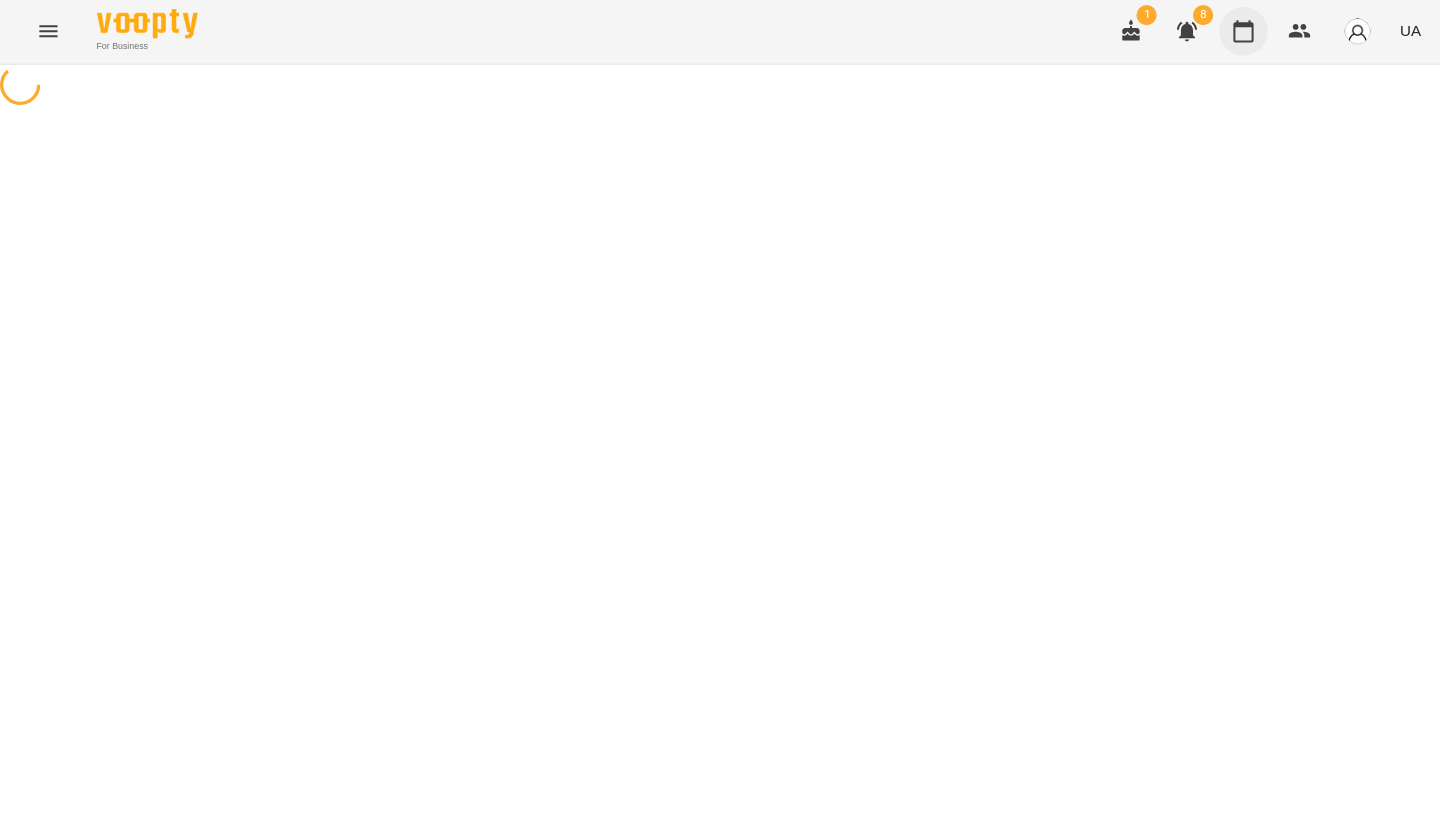 scroll, scrollTop: 0, scrollLeft: 0, axis: both 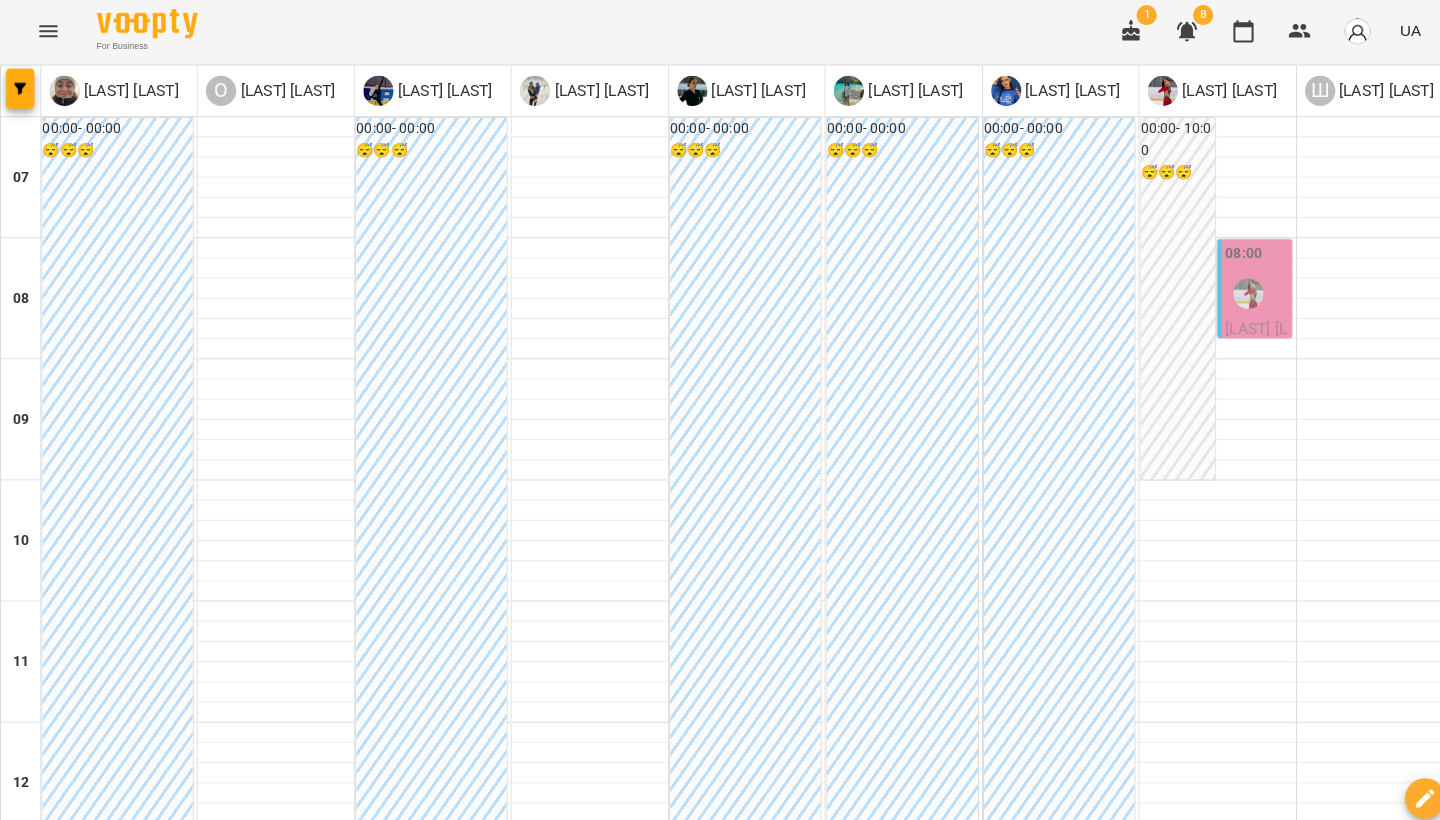 click at bounding box center [600, 2008] 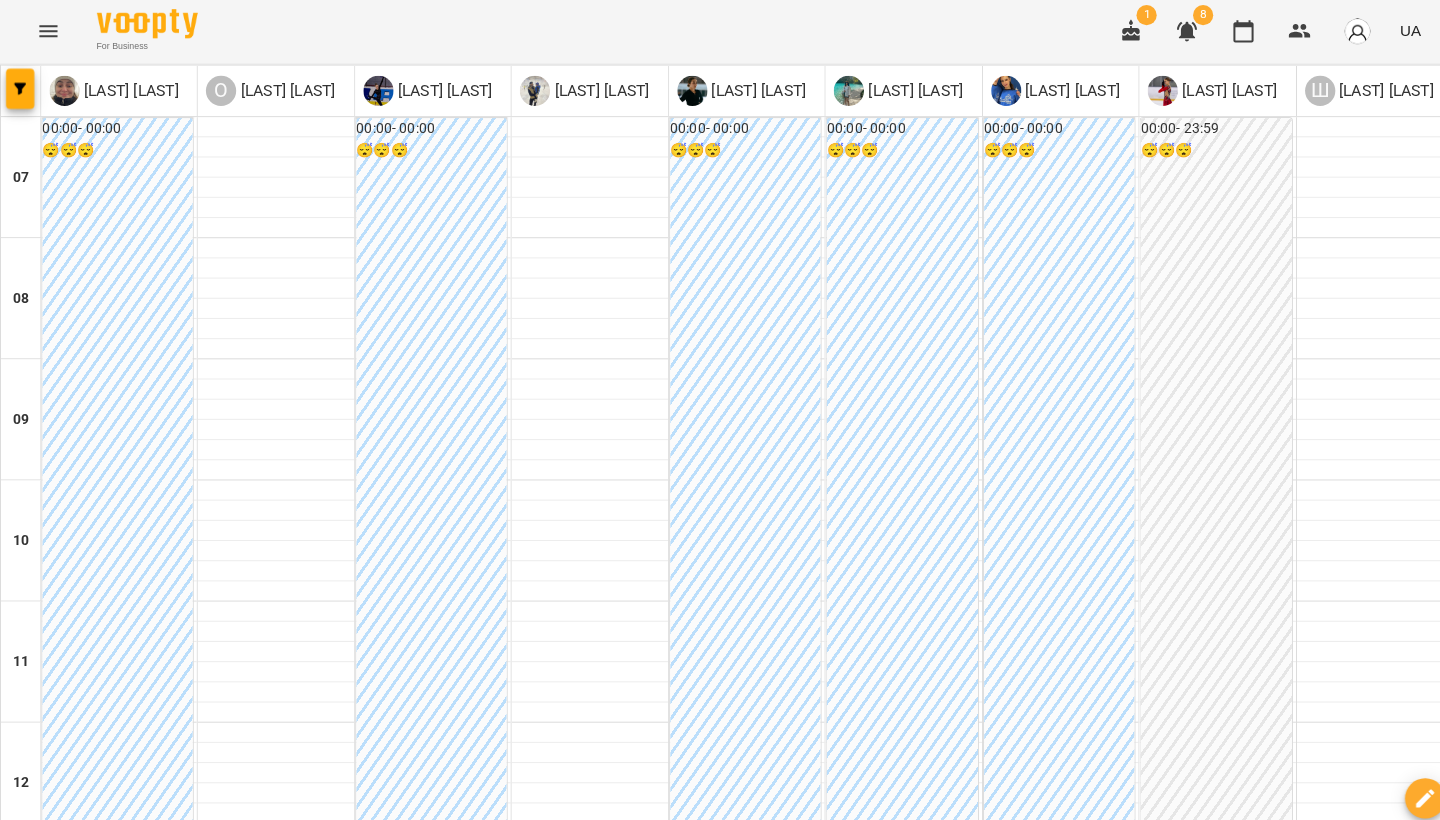 scroll, scrollTop: 0, scrollLeft: 0, axis: both 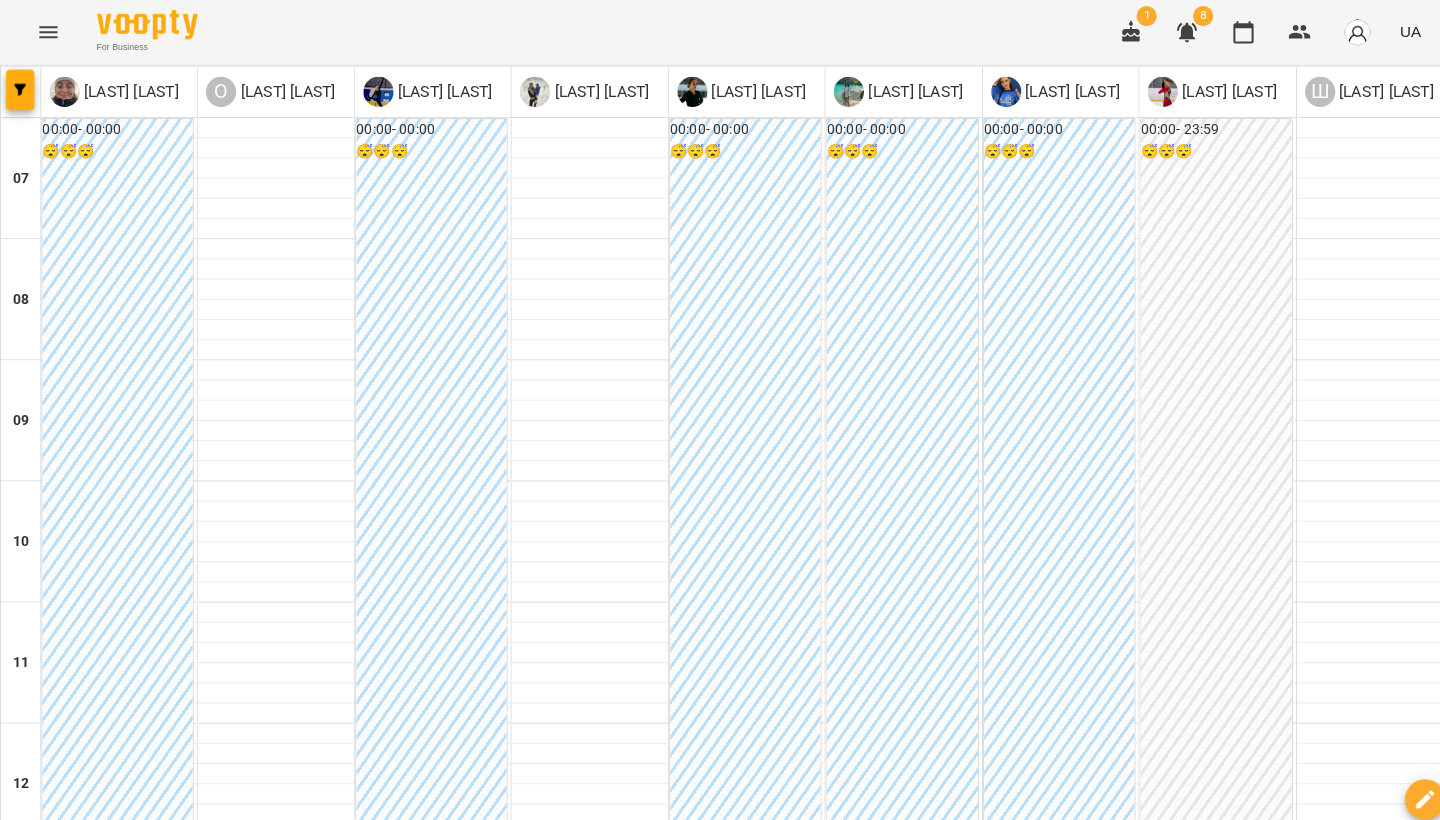 click on "пт" at bounding box center [828, 1943] 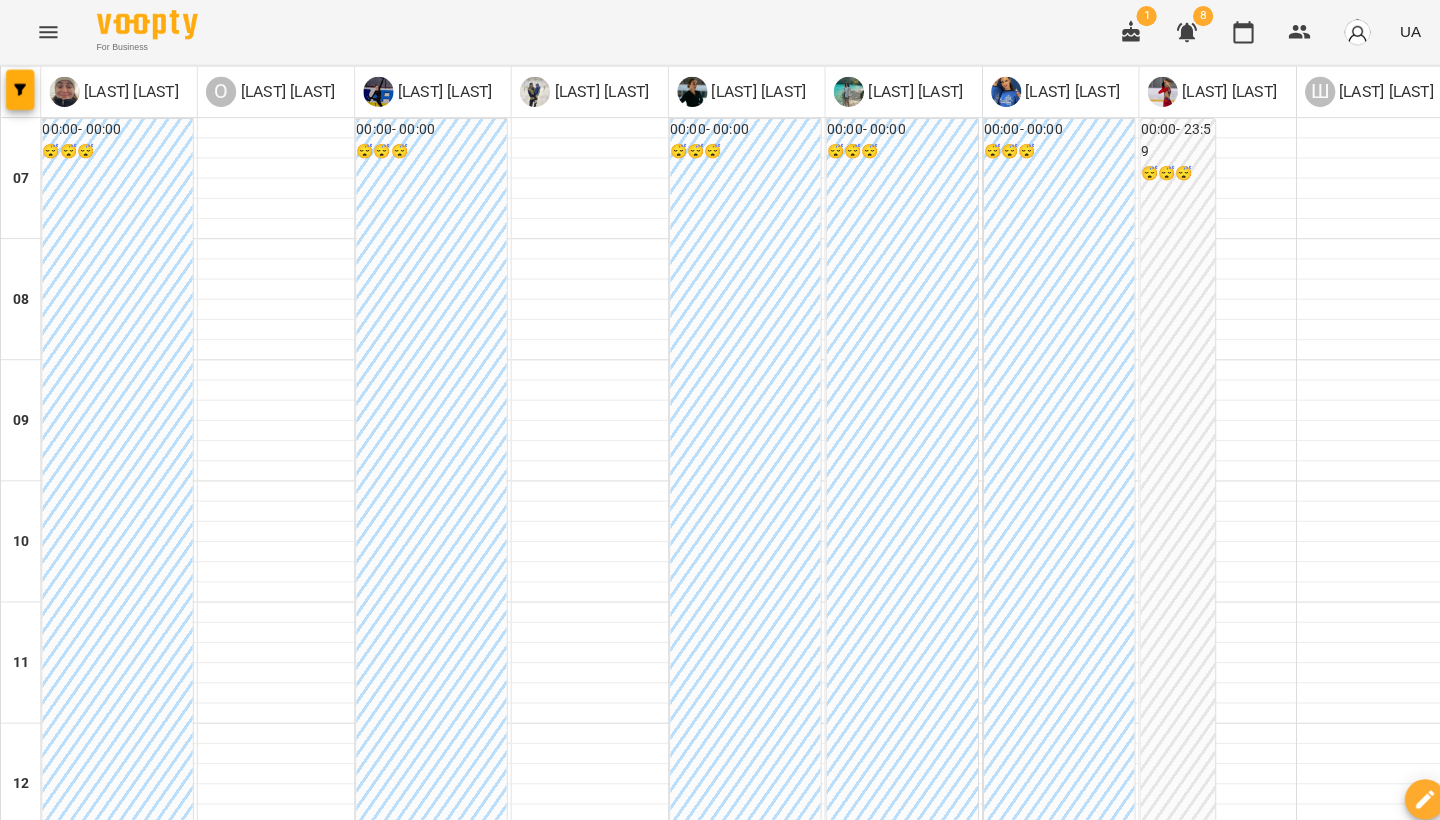 click on "[LAST] [FIRST]" at bounding box center (1216, 91) 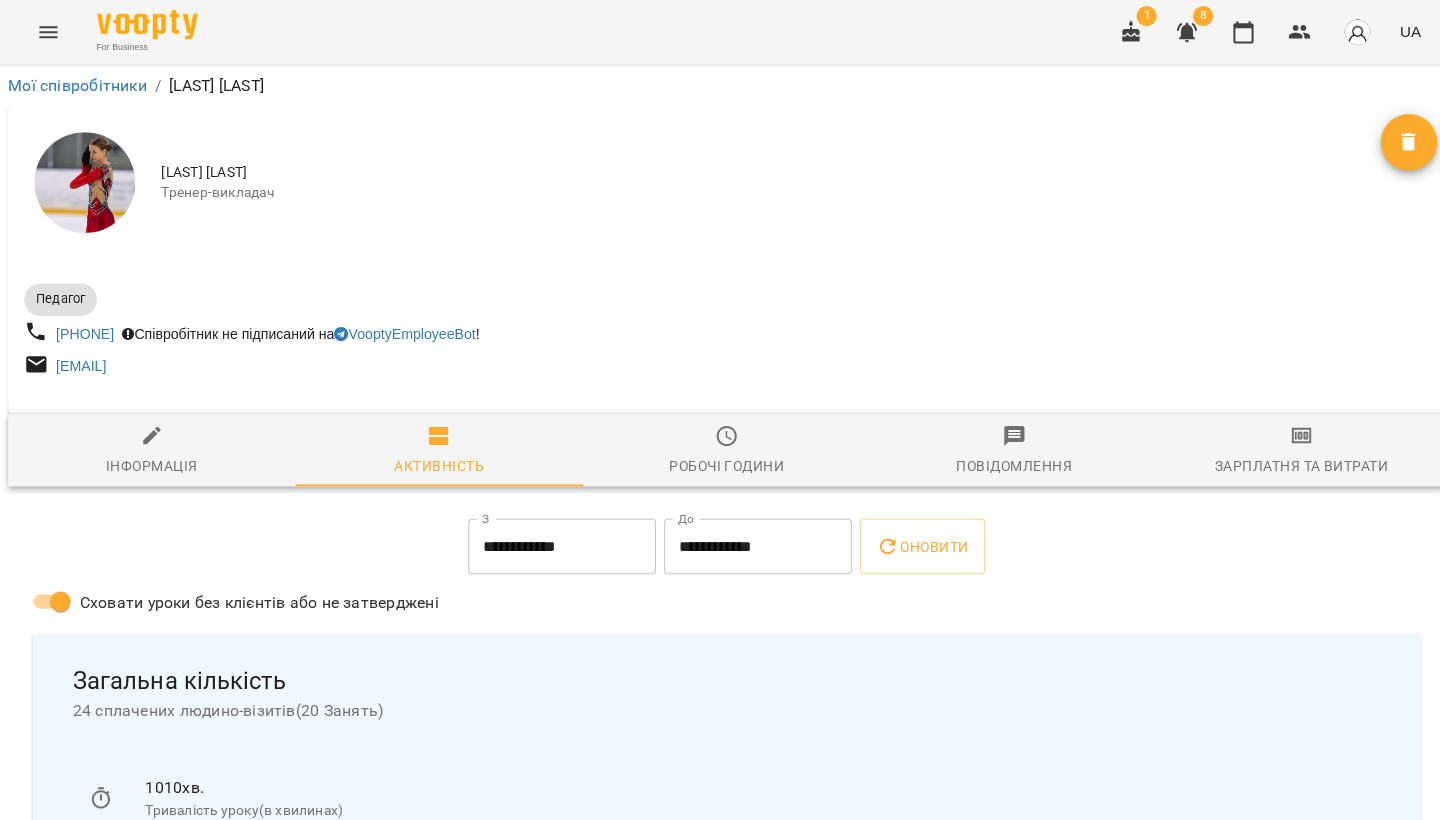 scroll, scrollTop: 0, scrollLeft: 0, axis: both 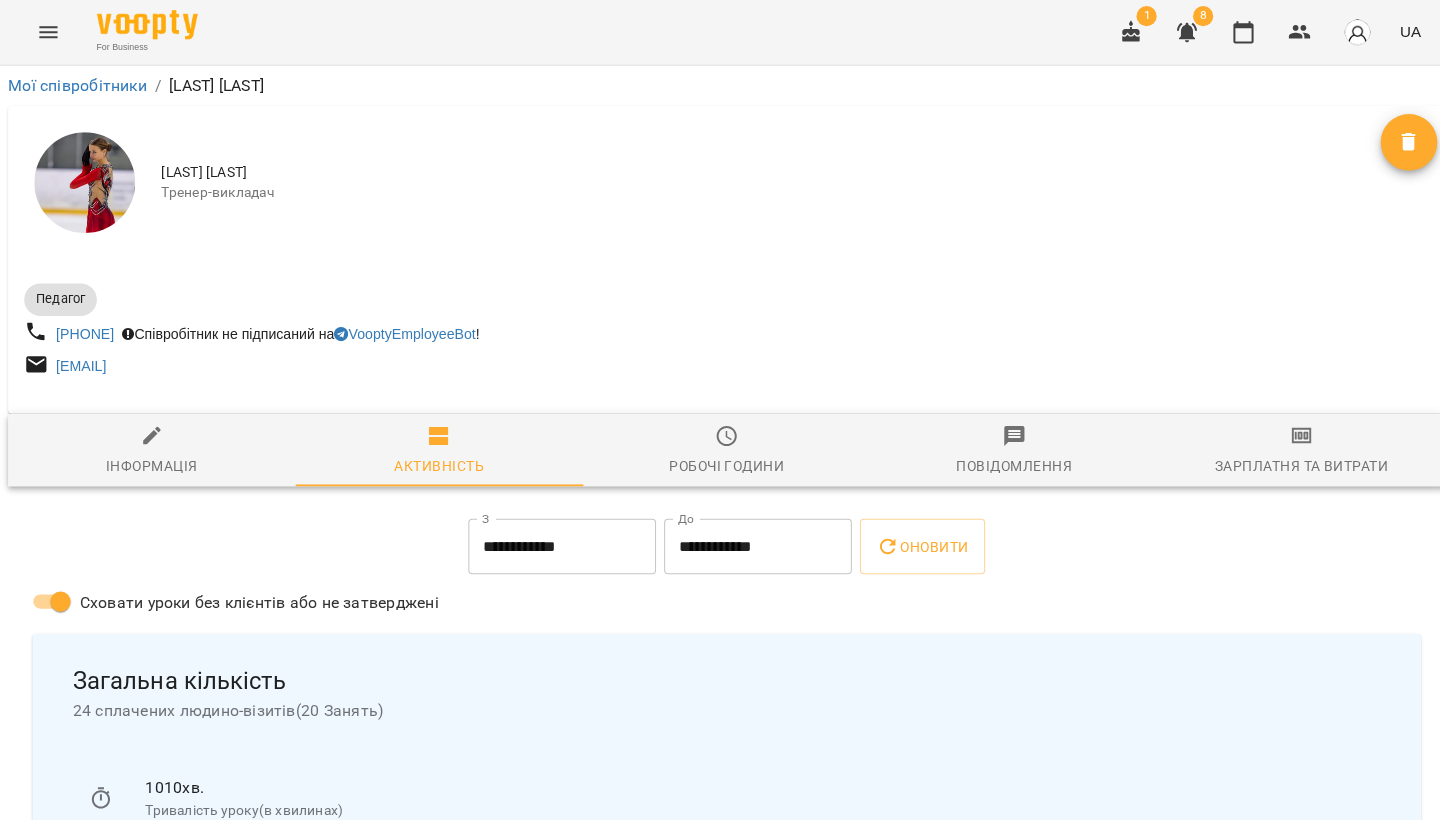 click on "Робочі години" at bounding box center [720, 447] 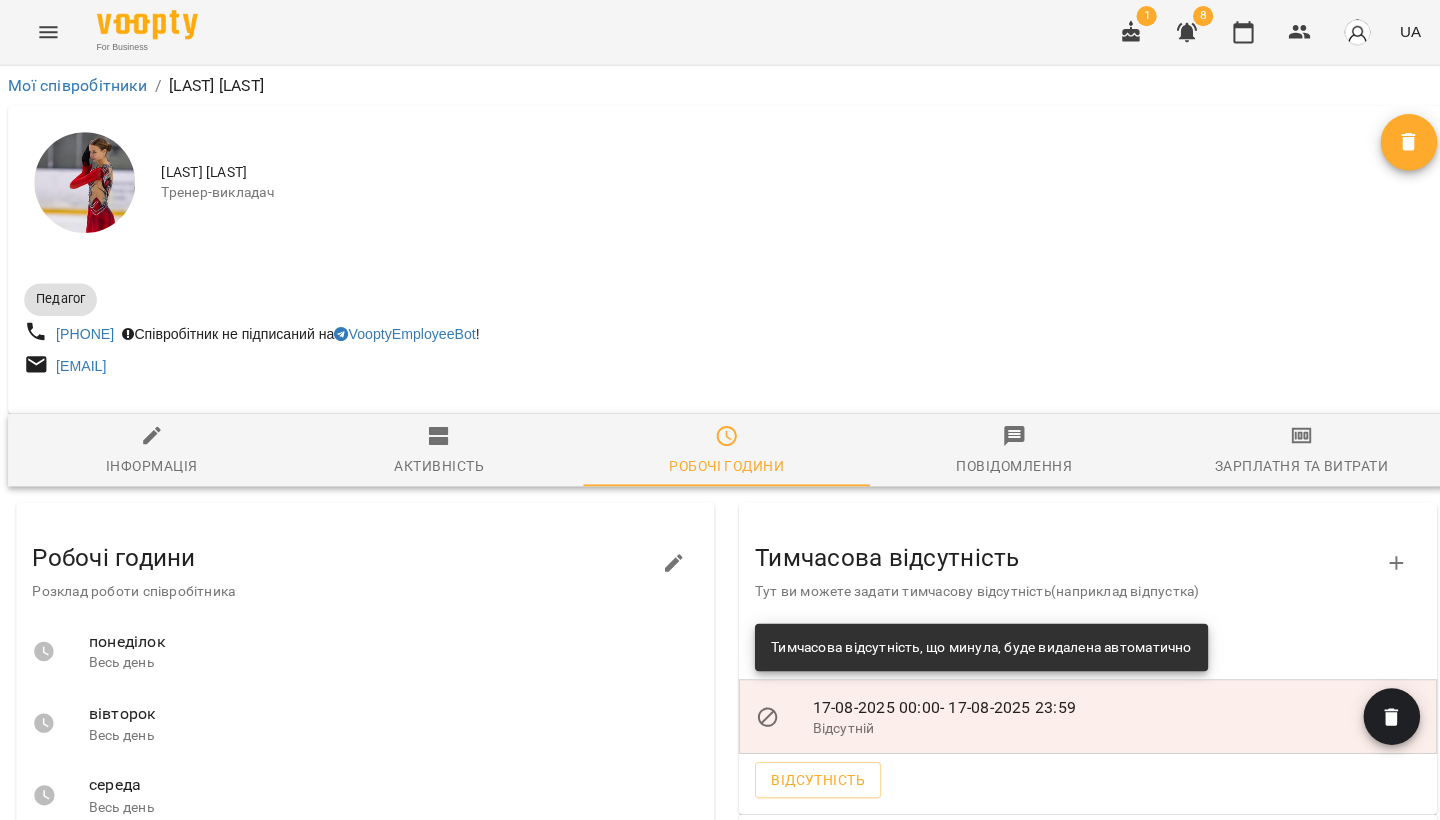 click at bounding box center (668, 558) 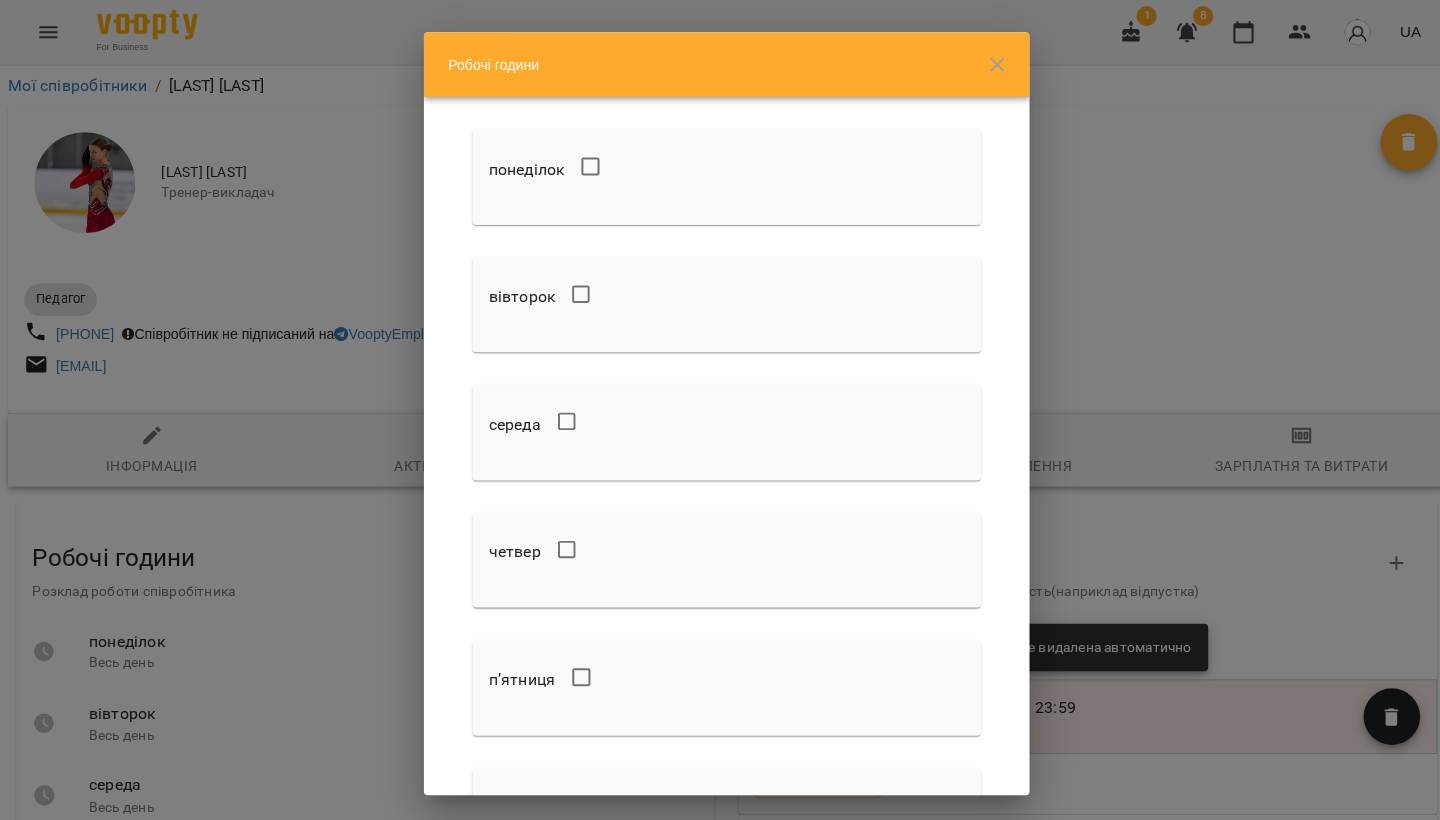 scroll, scrollTop: 0, scrollLeft: 0, axis: both 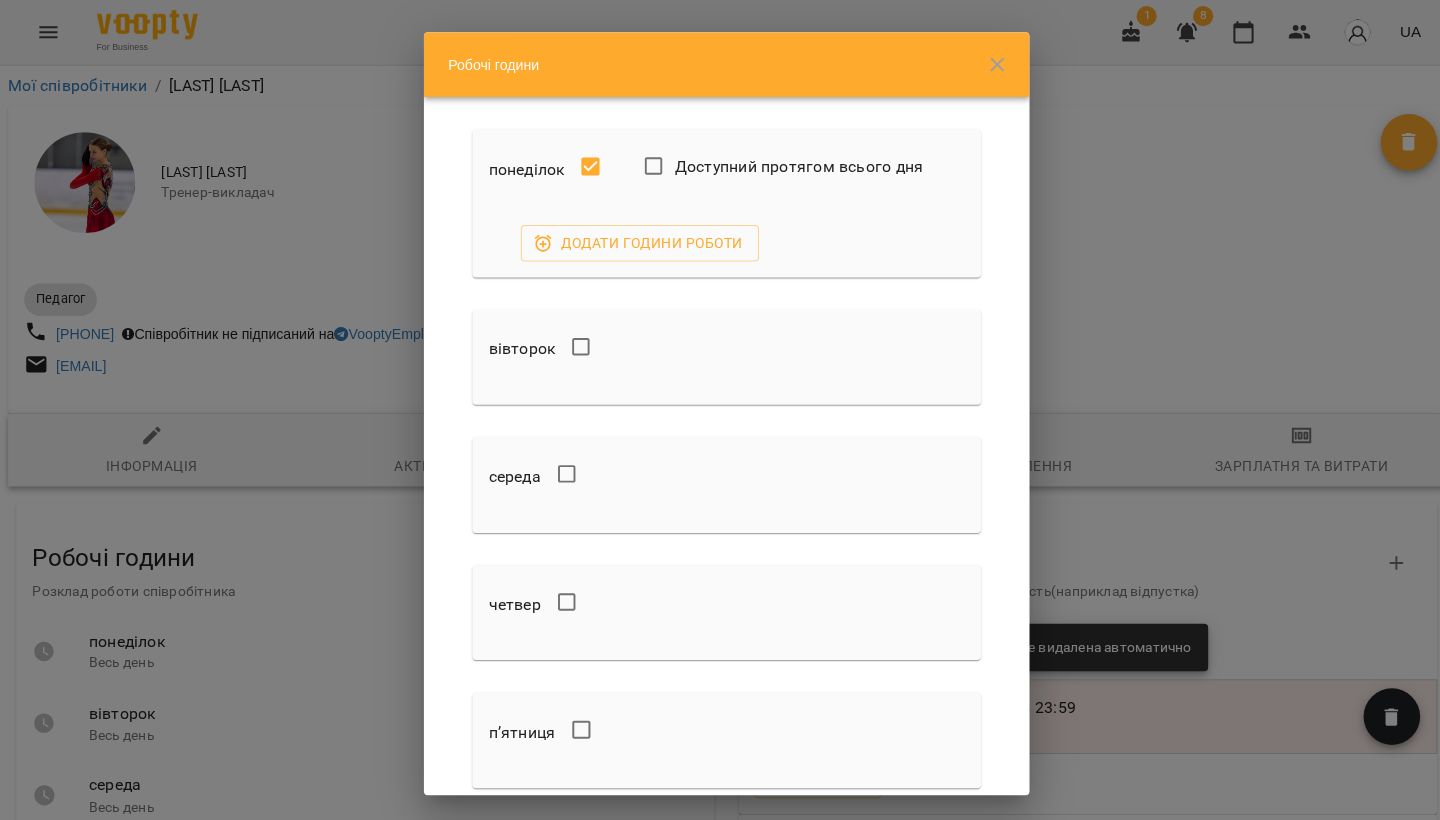 drag, startPoint x: 715, startPoint y: 169, endPoint x: 654, endPoint y: 202, distance: 69.354164 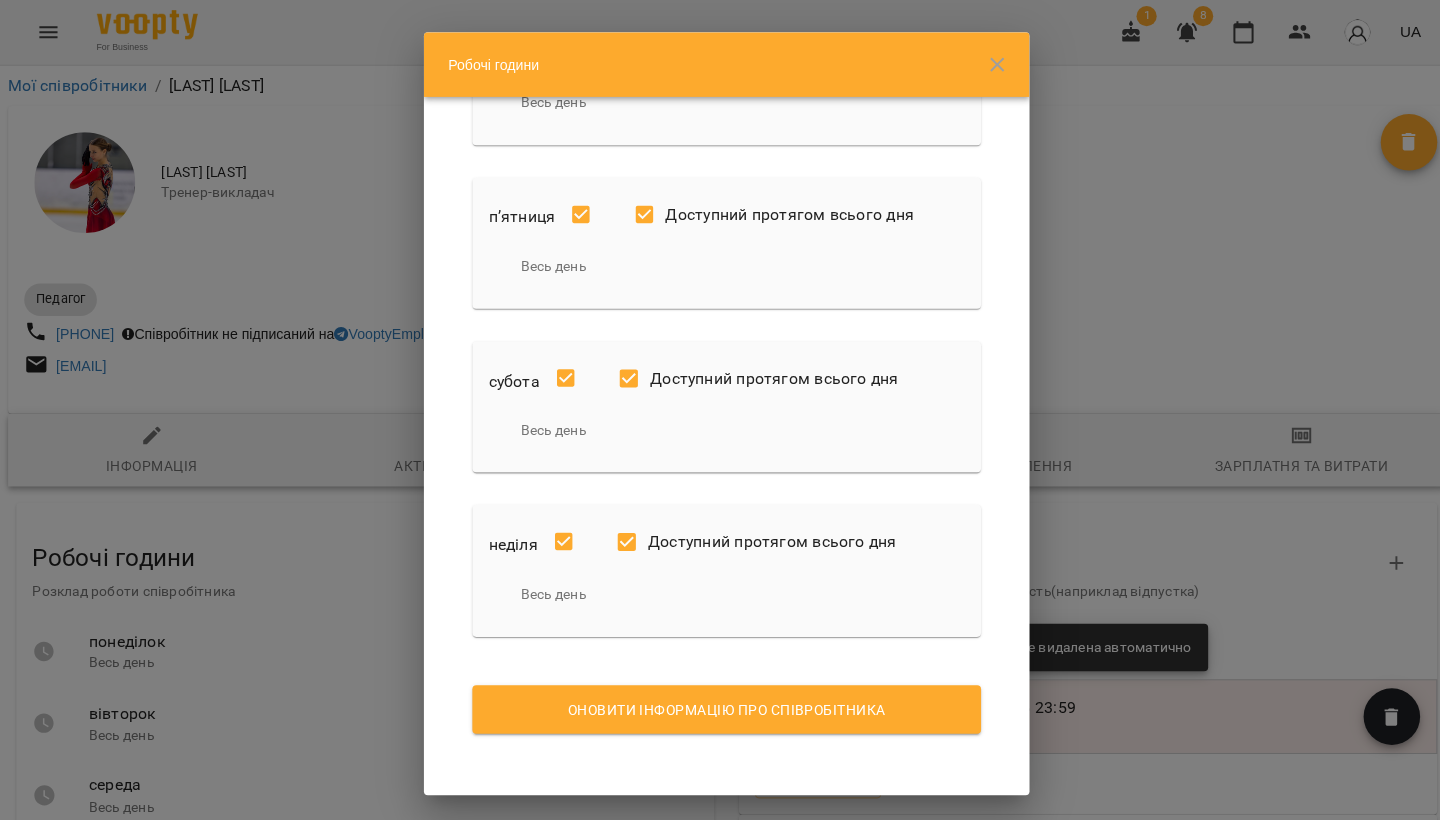 scroll, scrollTop: 599, scrollLeft: 0, axis: vertical 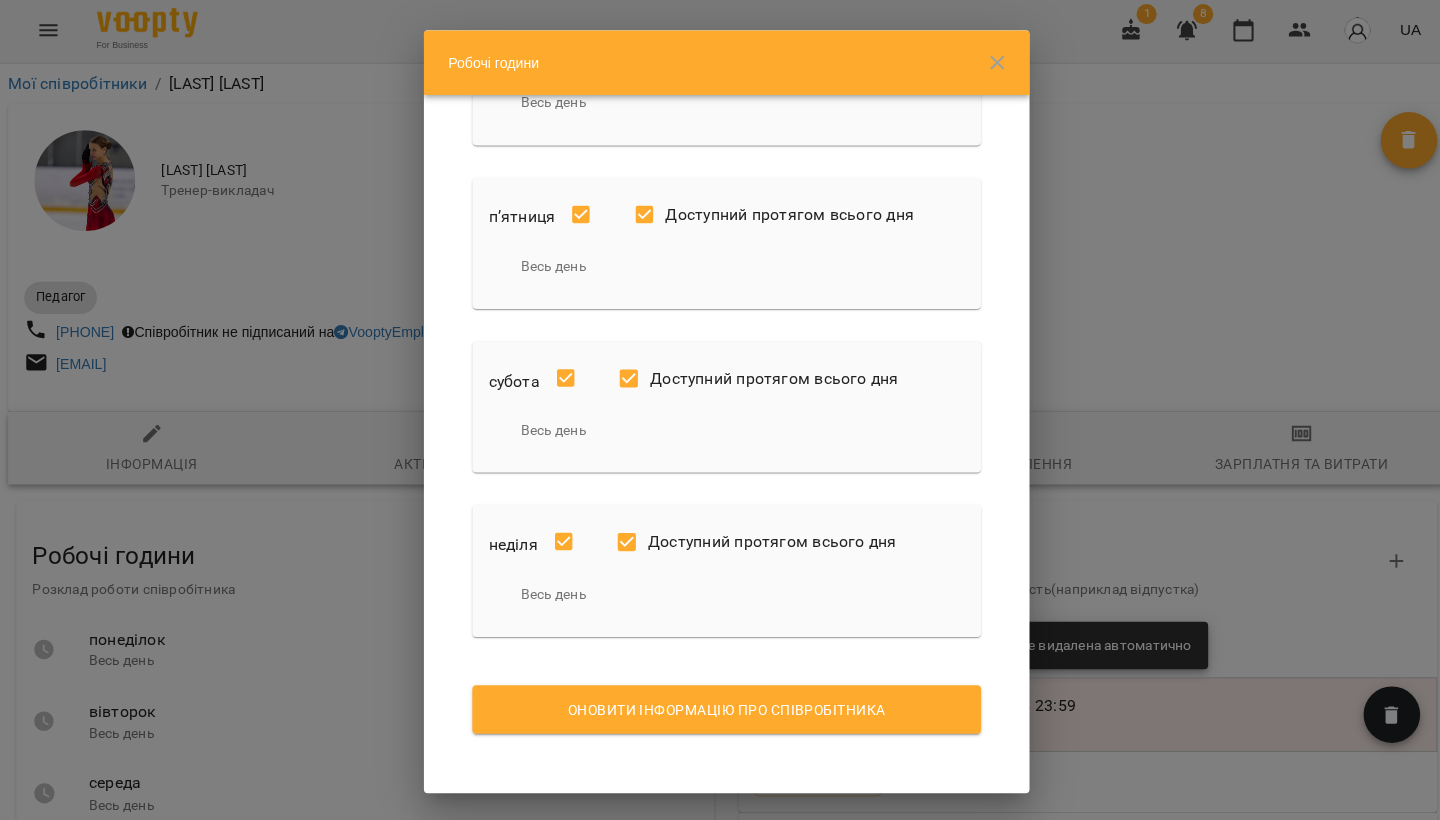 click on "Оновити інформацію про співробітника" at bounding box center (720, 705) 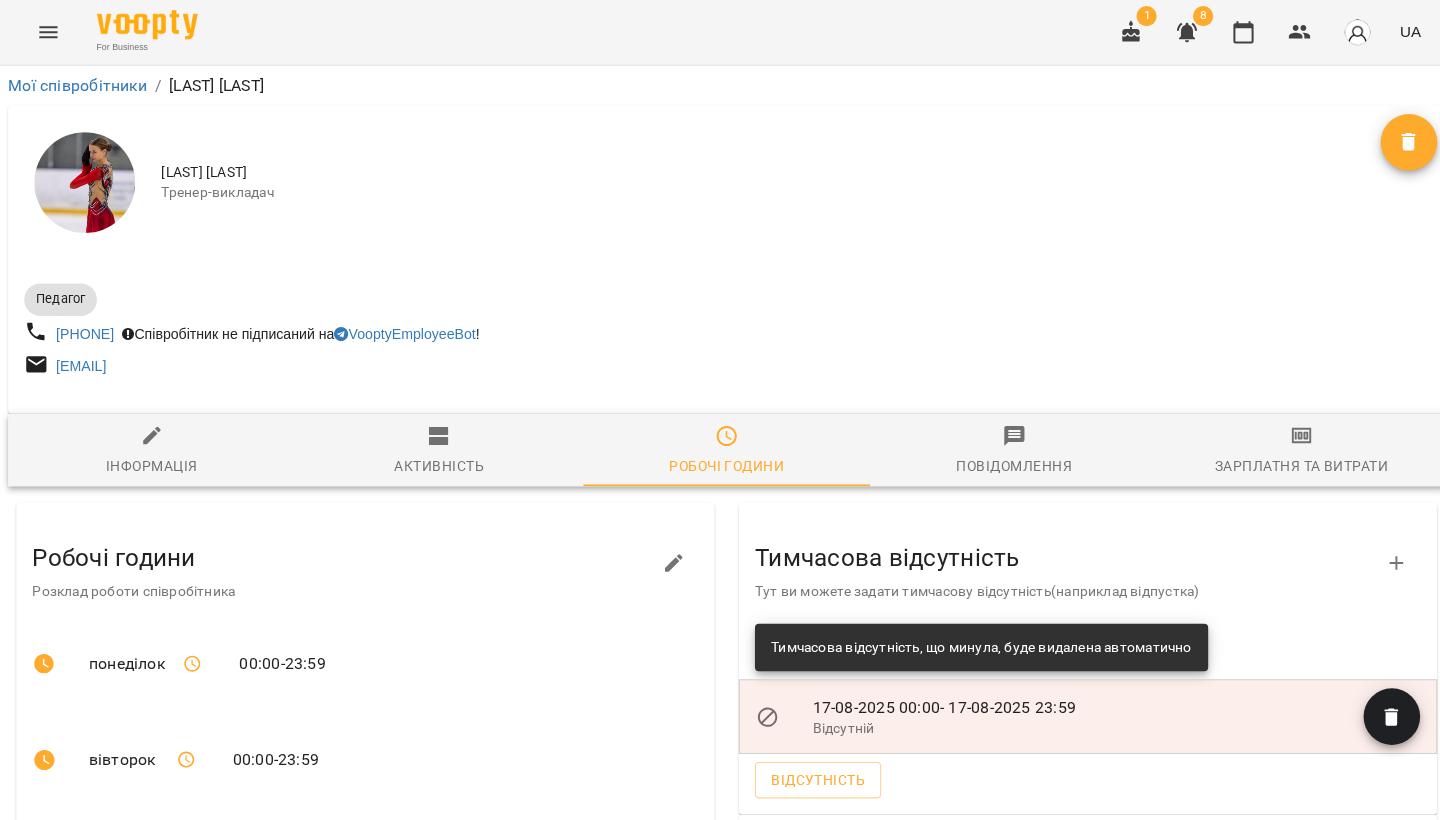 scroll, scrollTop: 0, scrollLeft: 0, axis: both 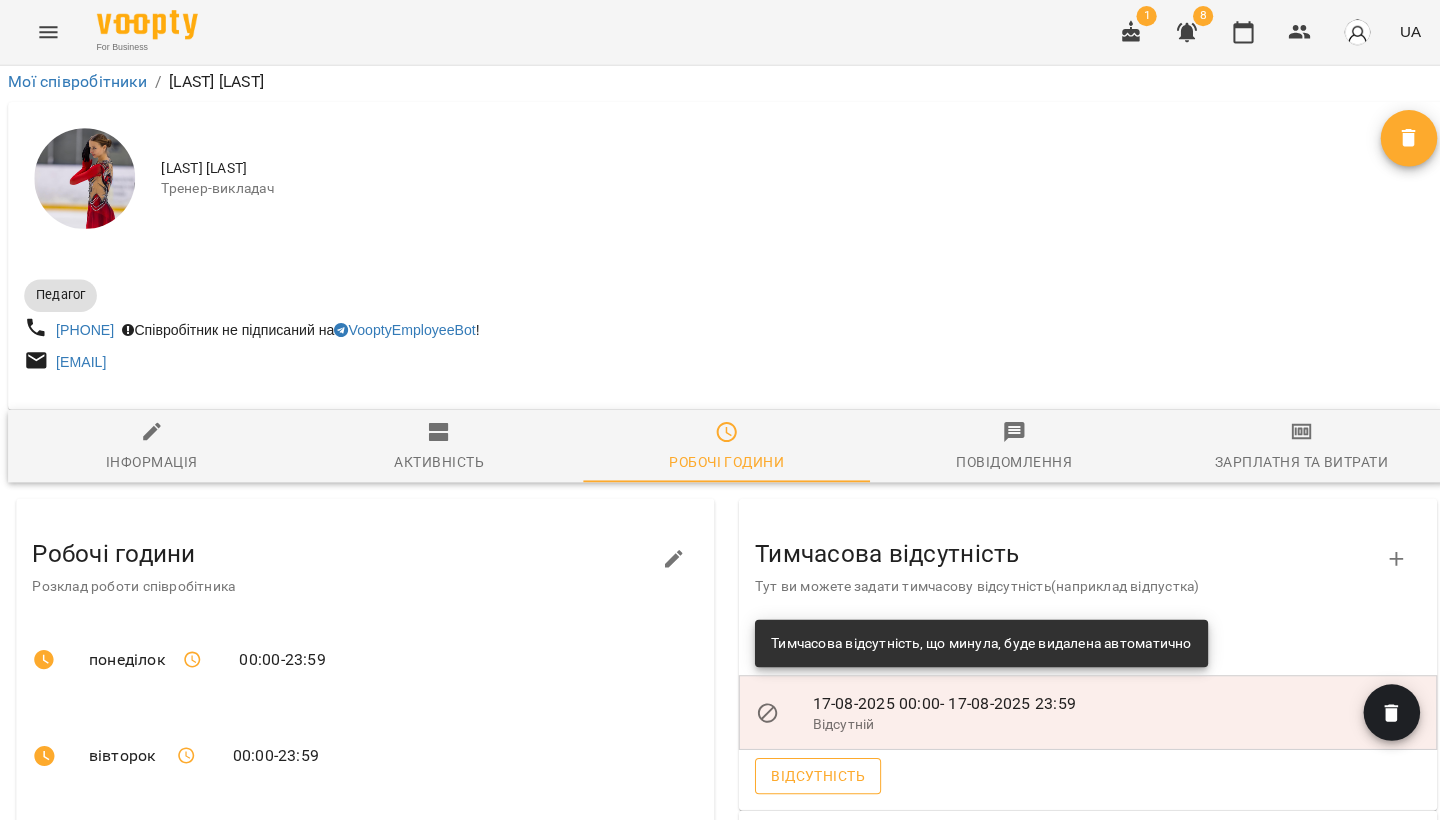click on "Відсутність" at bounding box center (810, 769) 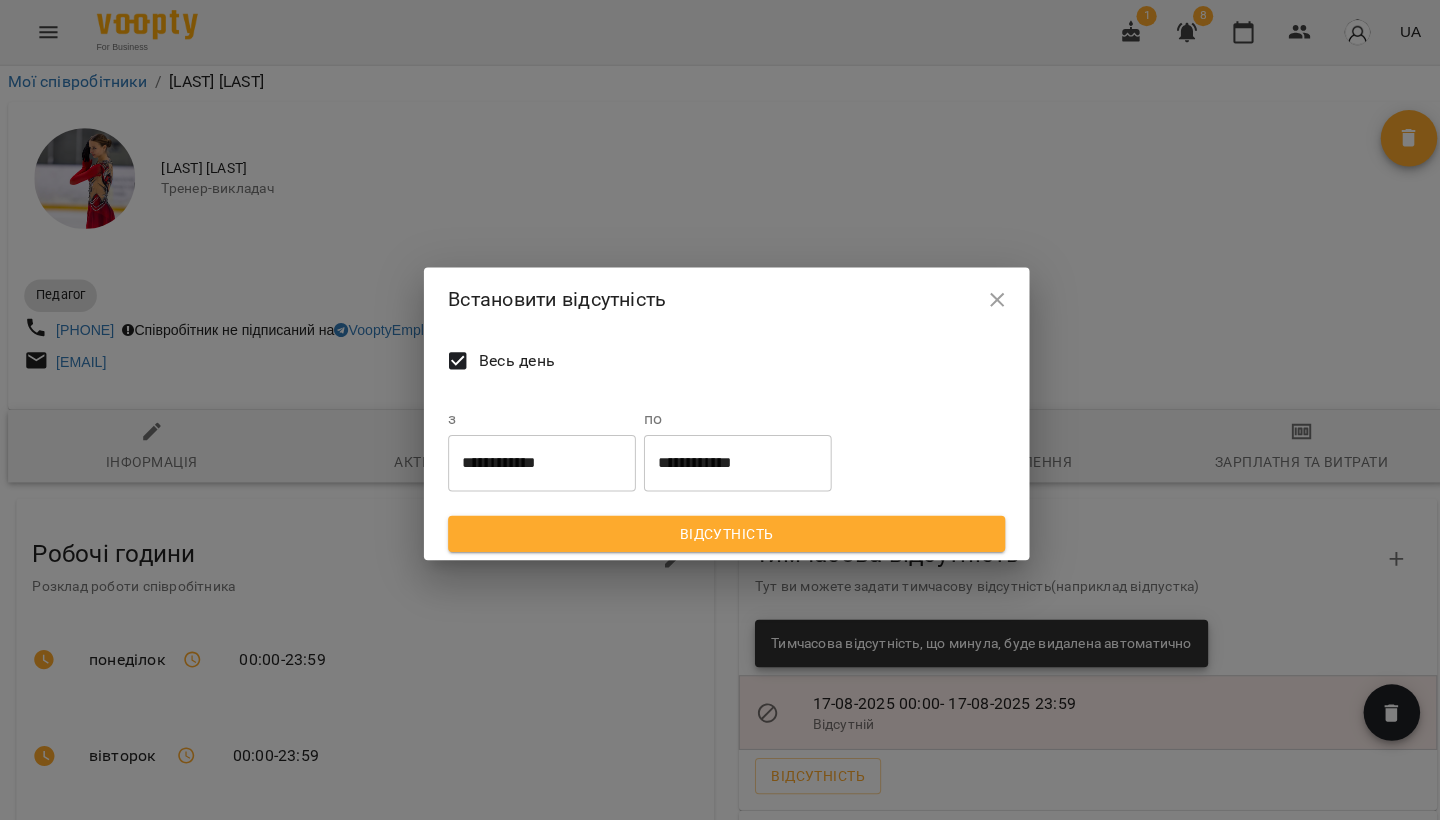 click on "**********" at bounding box center (537, 459) 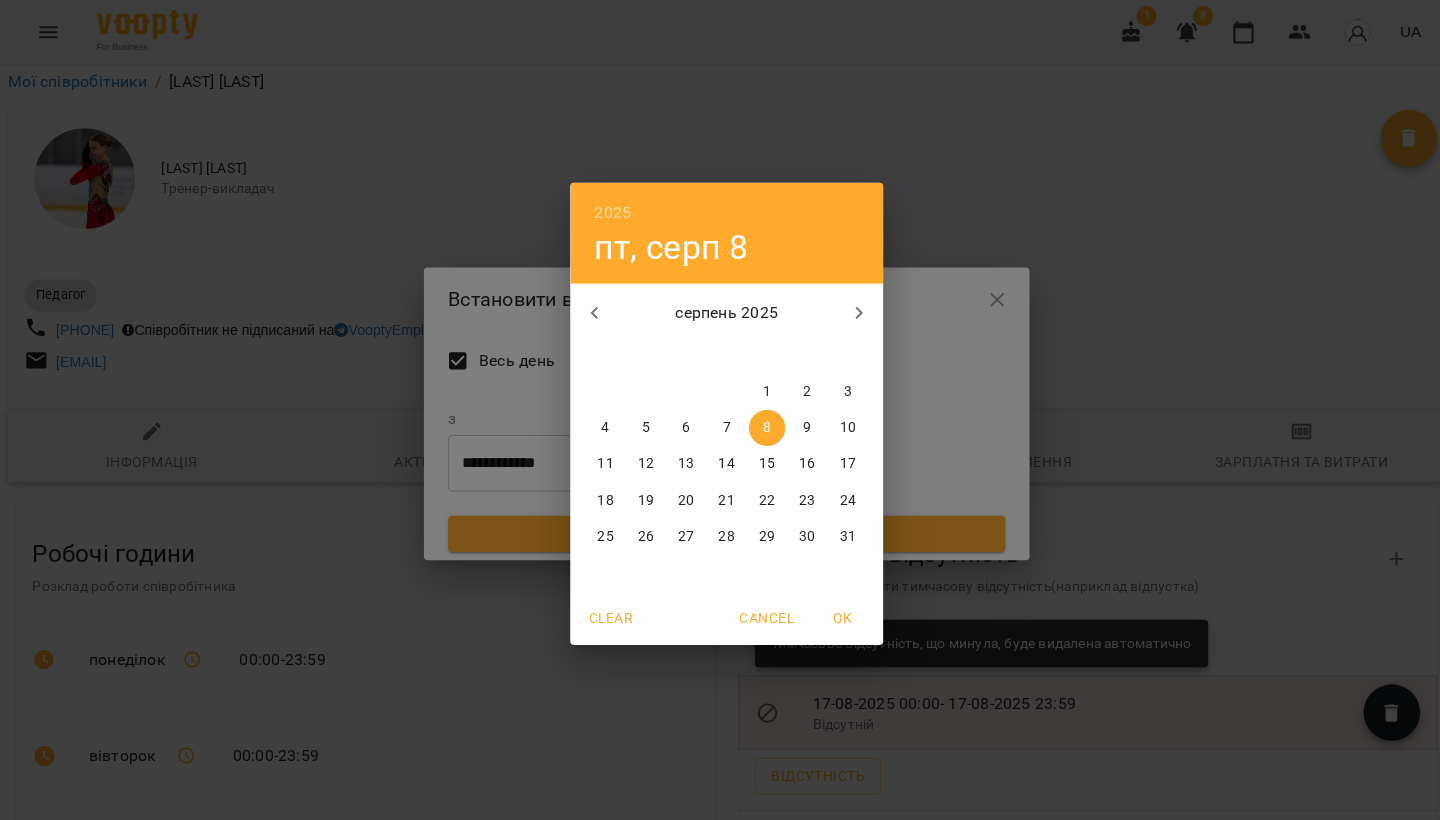 click on "11" at bounding box center [600, 460] 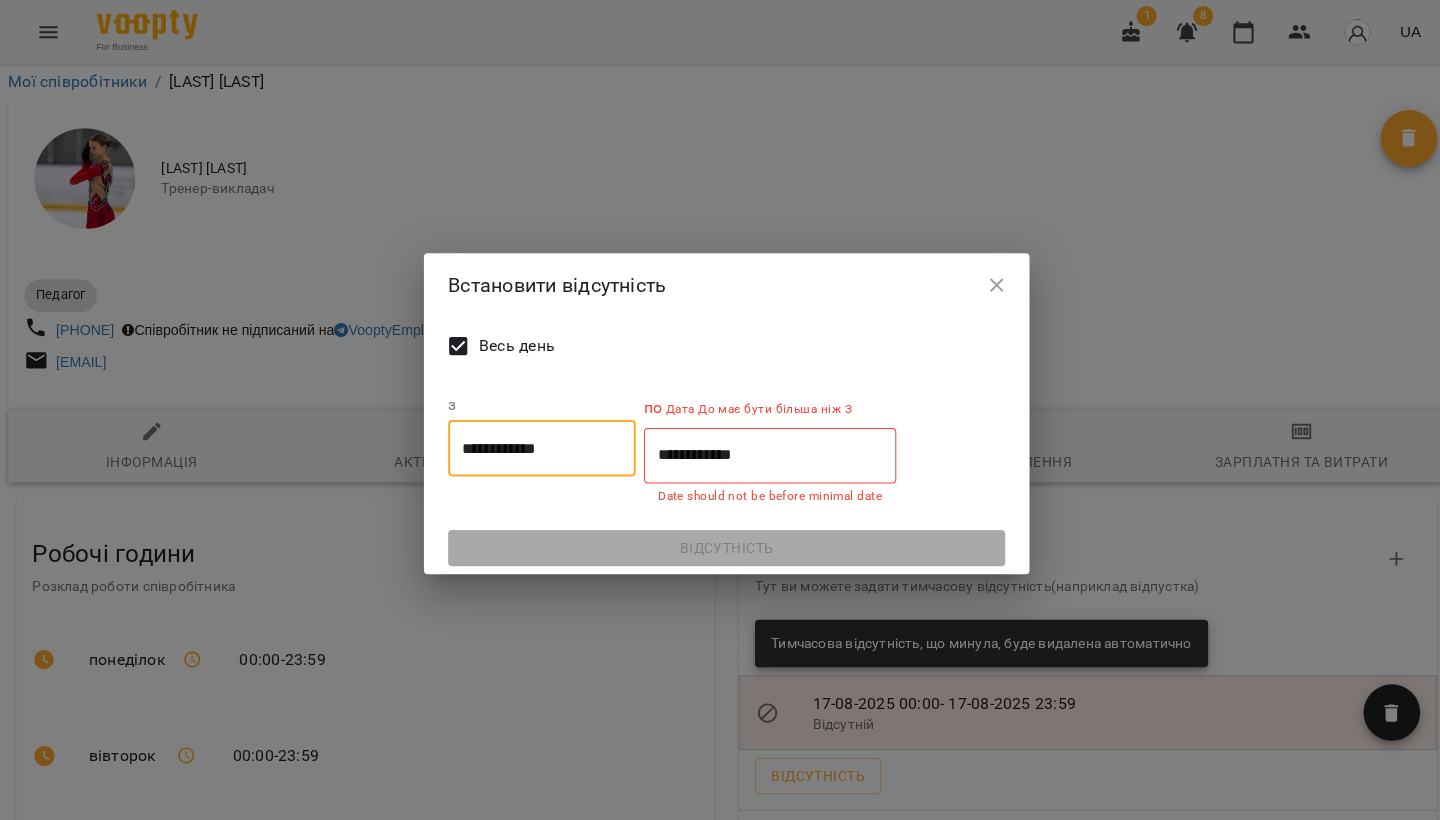click on "**********" at bounding box center [763, 451] 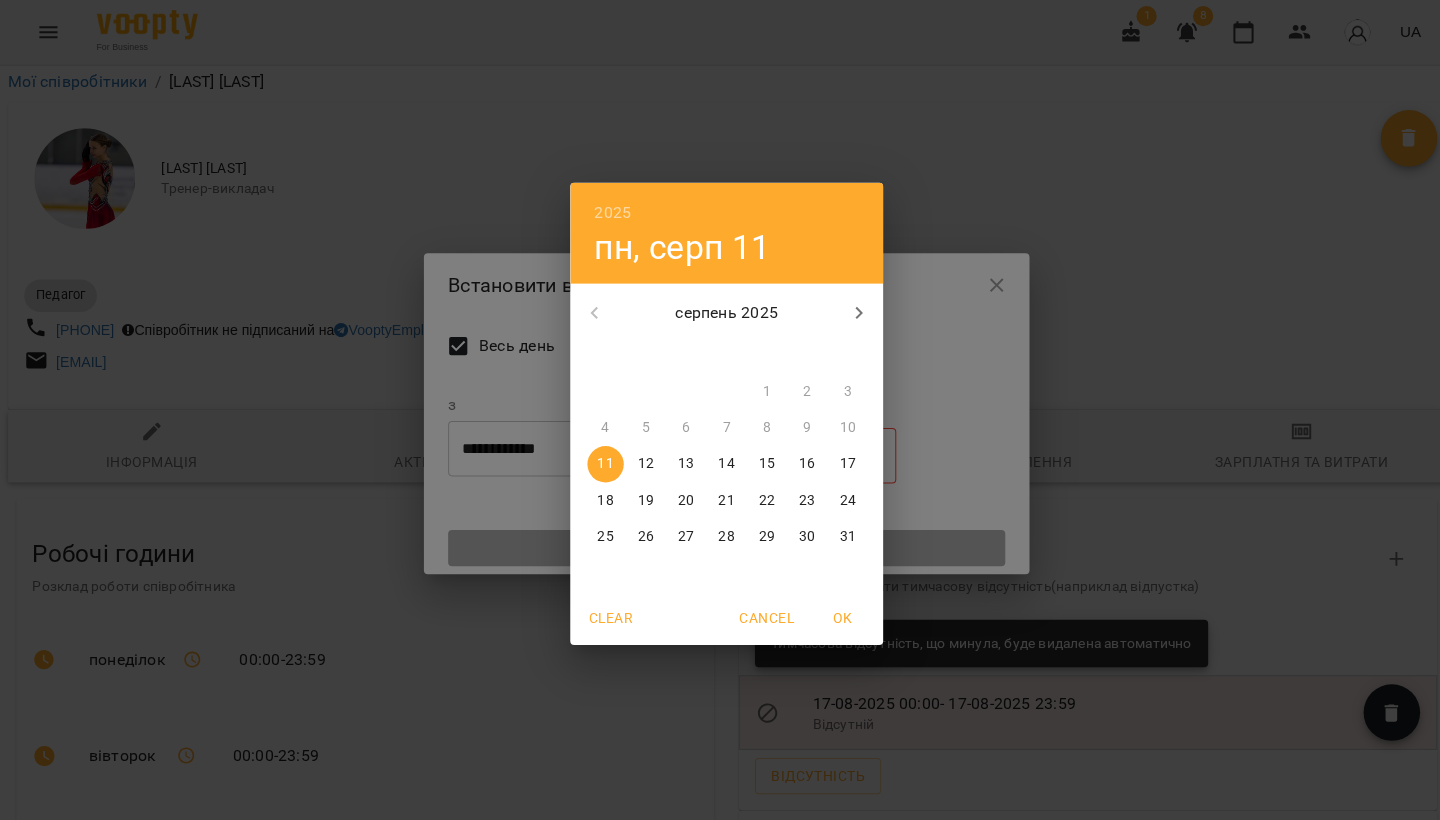 click on "17" at bounding box center (840, 460) 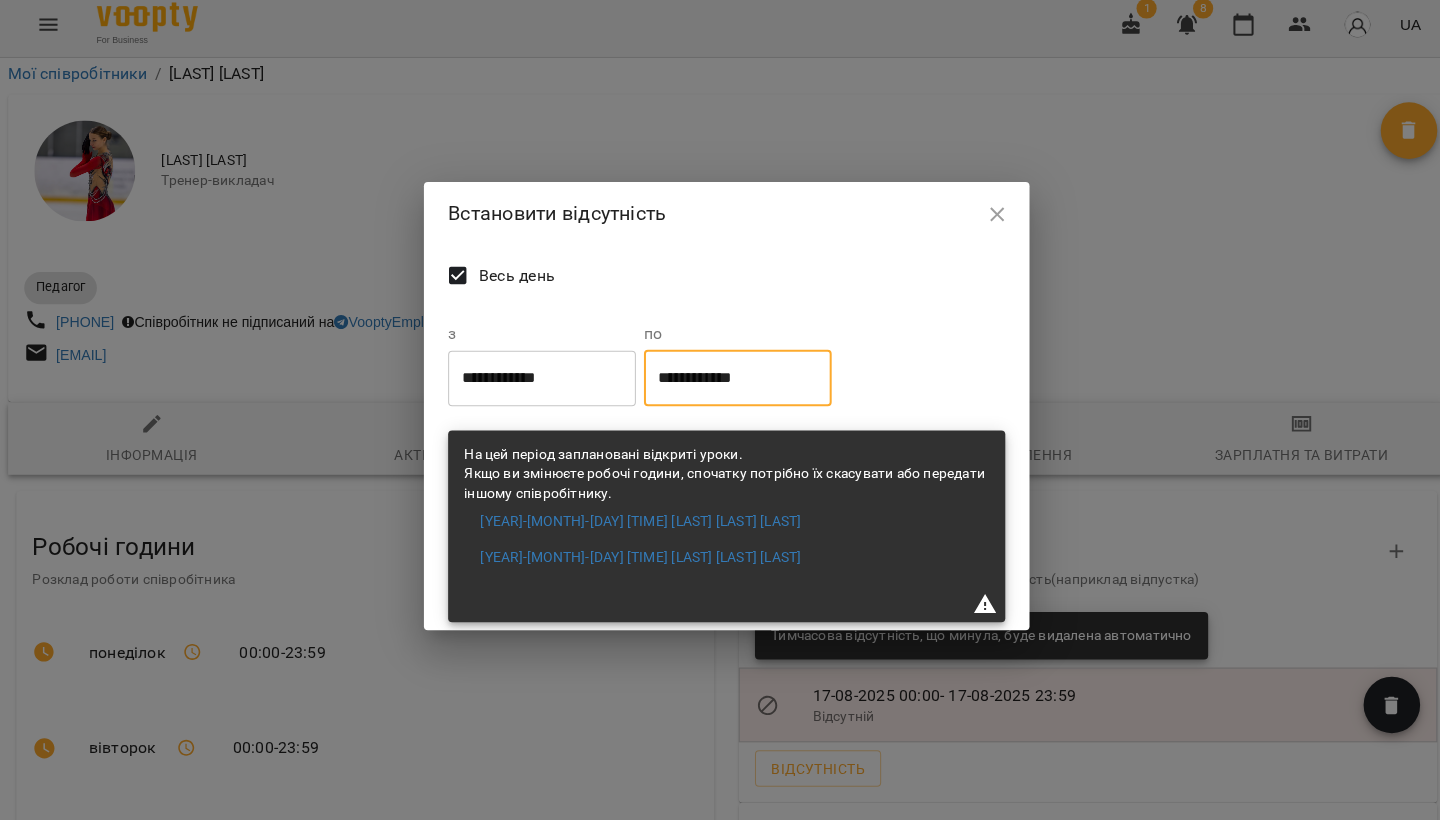 scroll, scrollTop: 0, scrollLeft: 0, axis: both 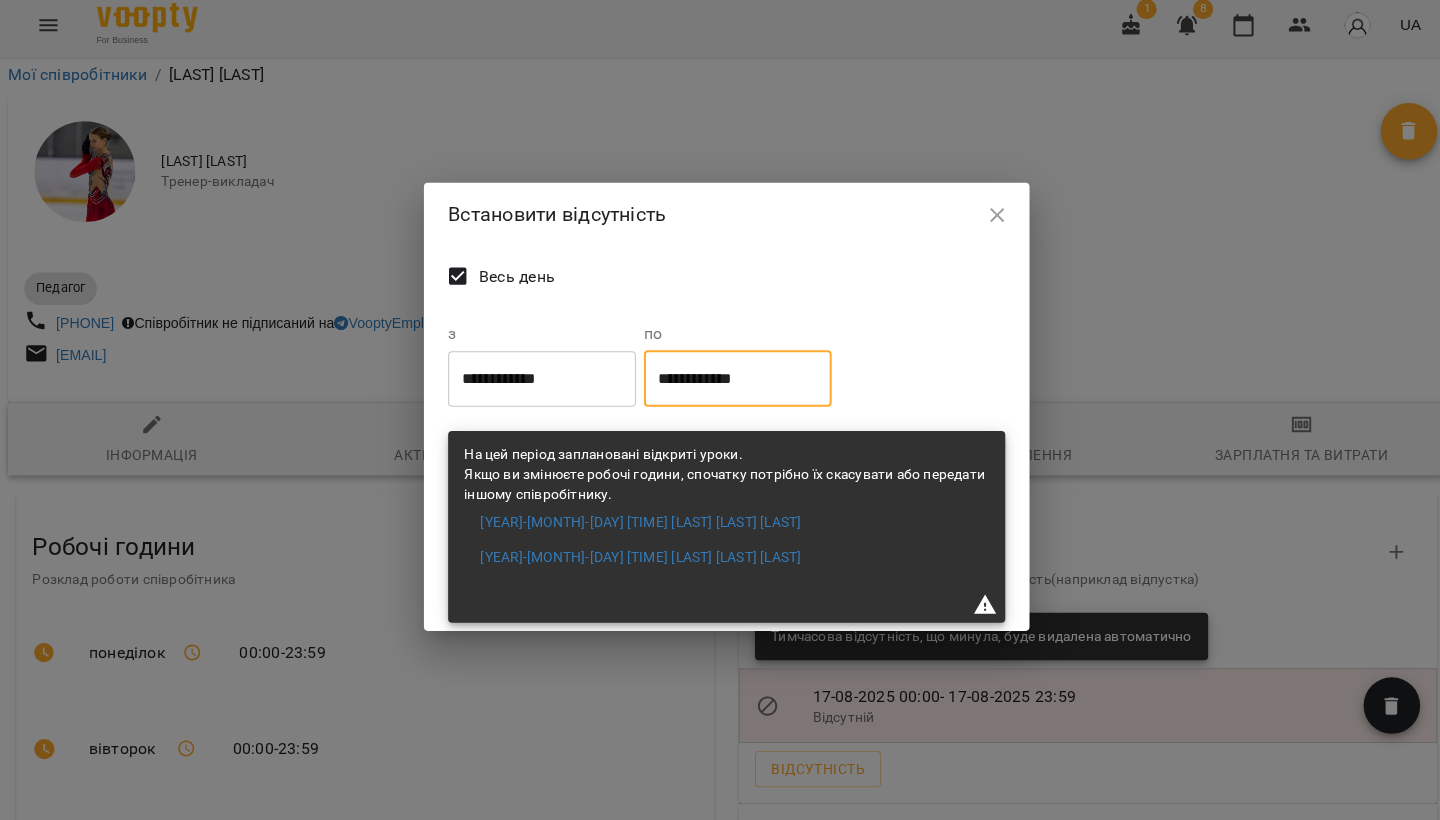 click at bounding box center (988, 220) 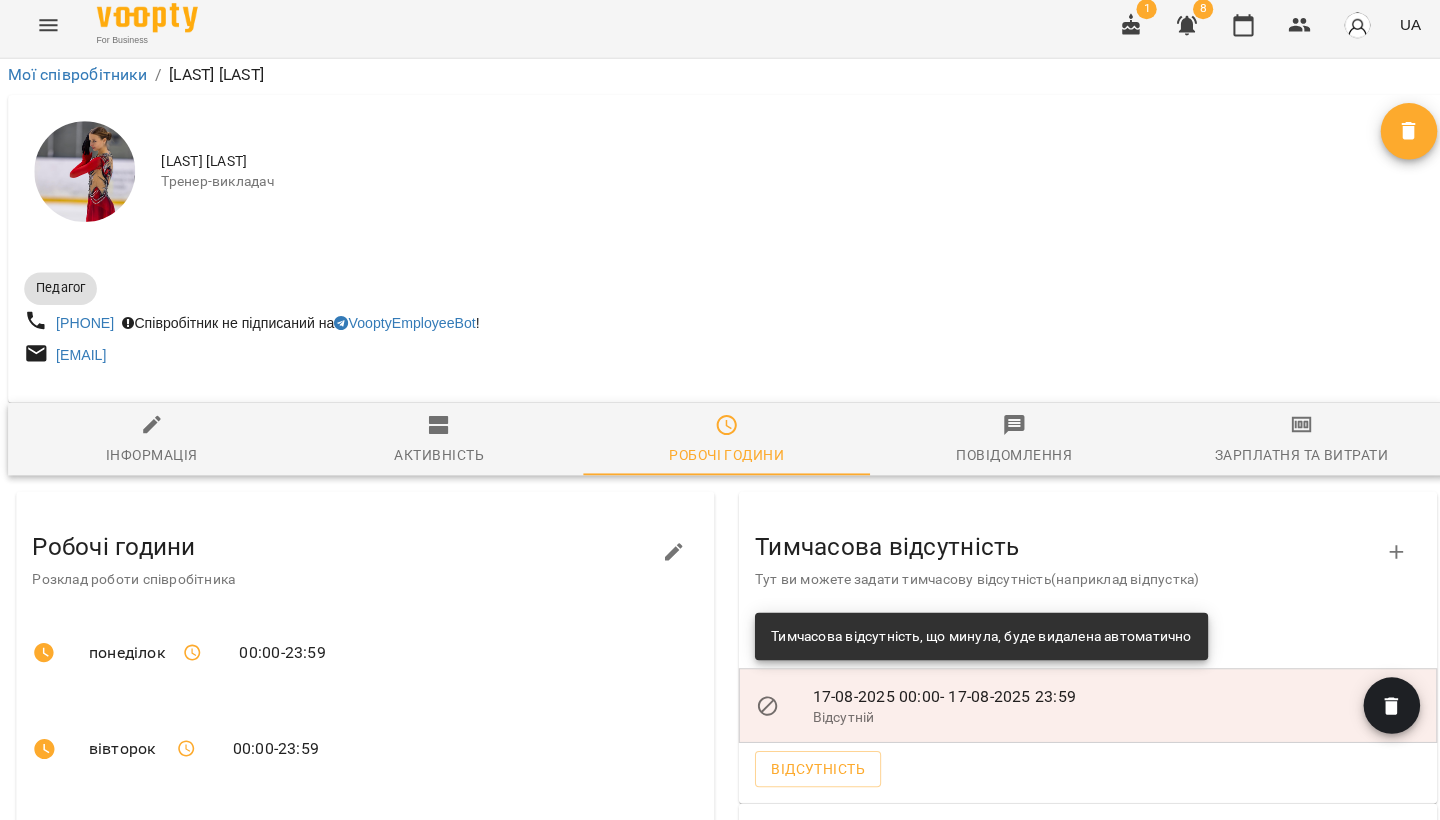click 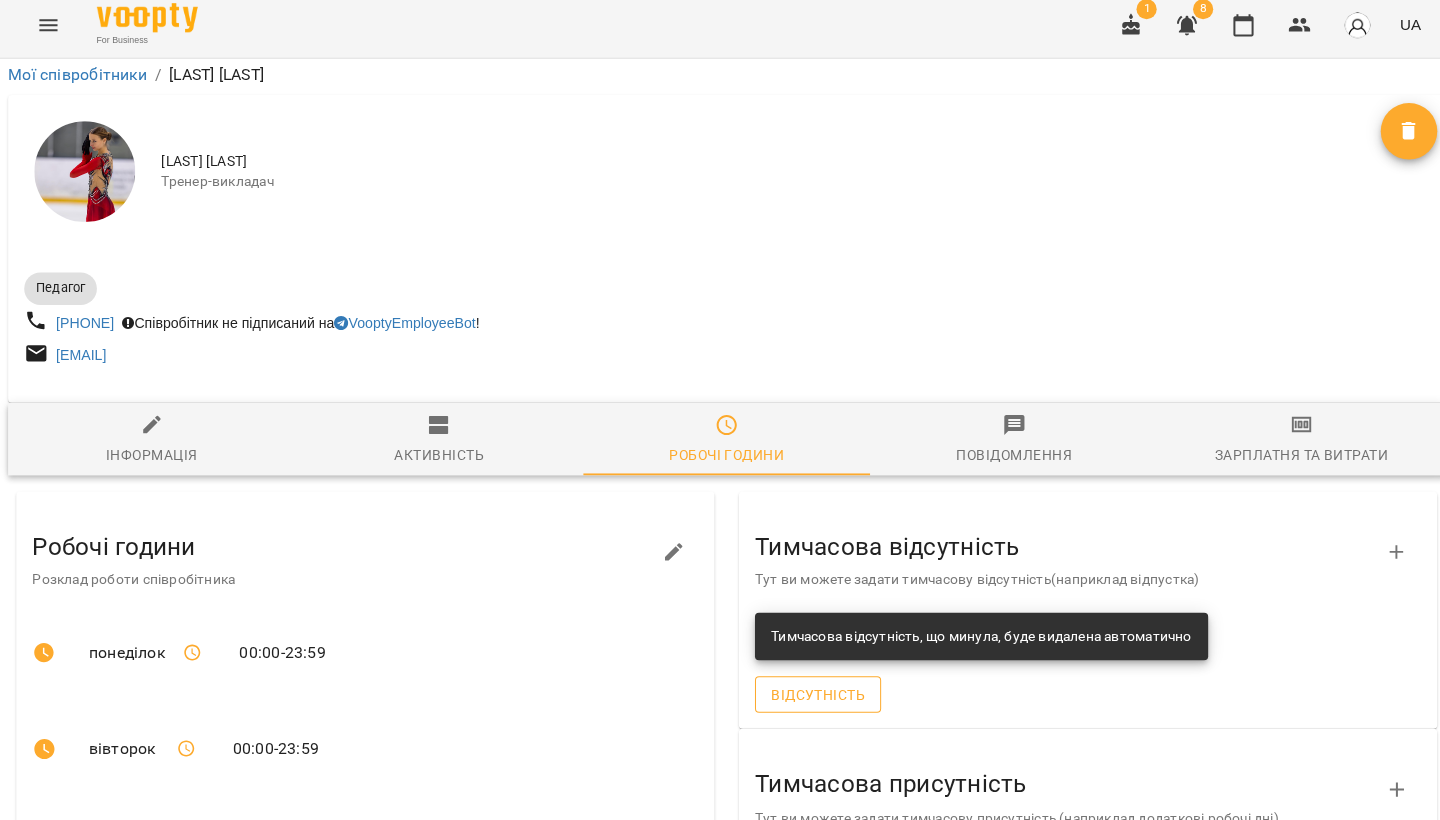 click on "Відсутність" at bounding box center (810, 695) 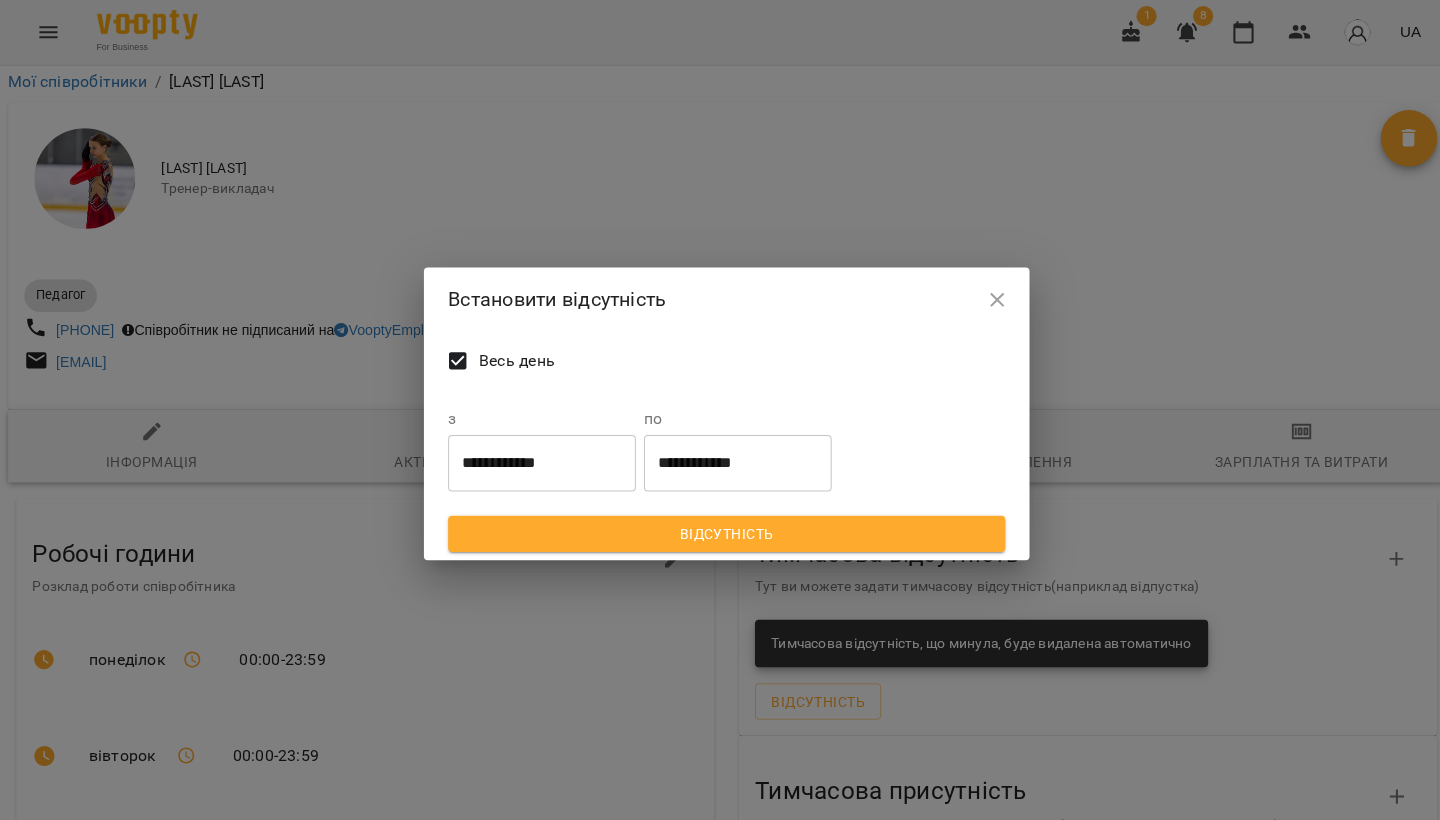 click on "**********" at bounding box center (537, 459) 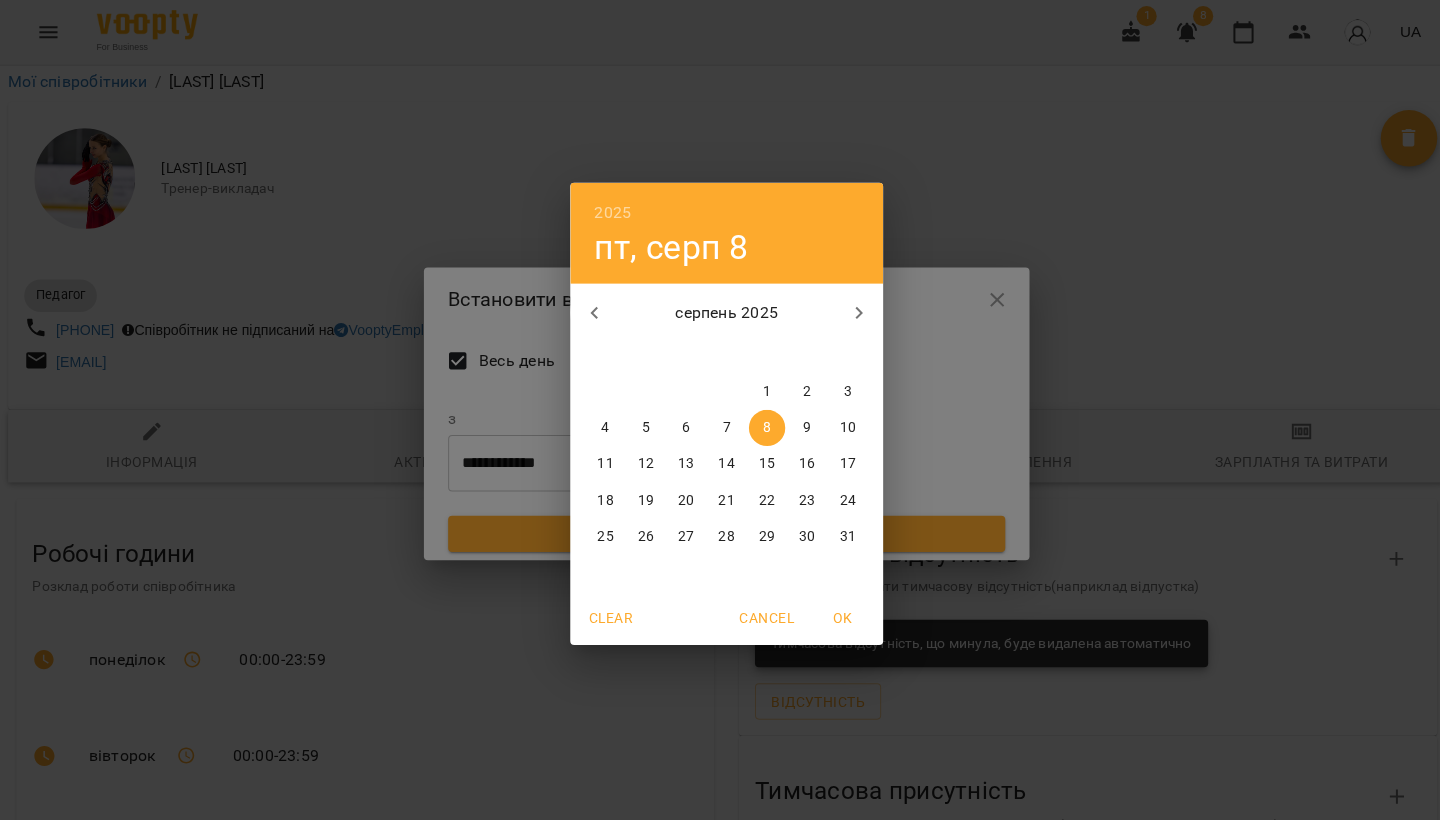 click on "11" at bounding box center (600, 460) 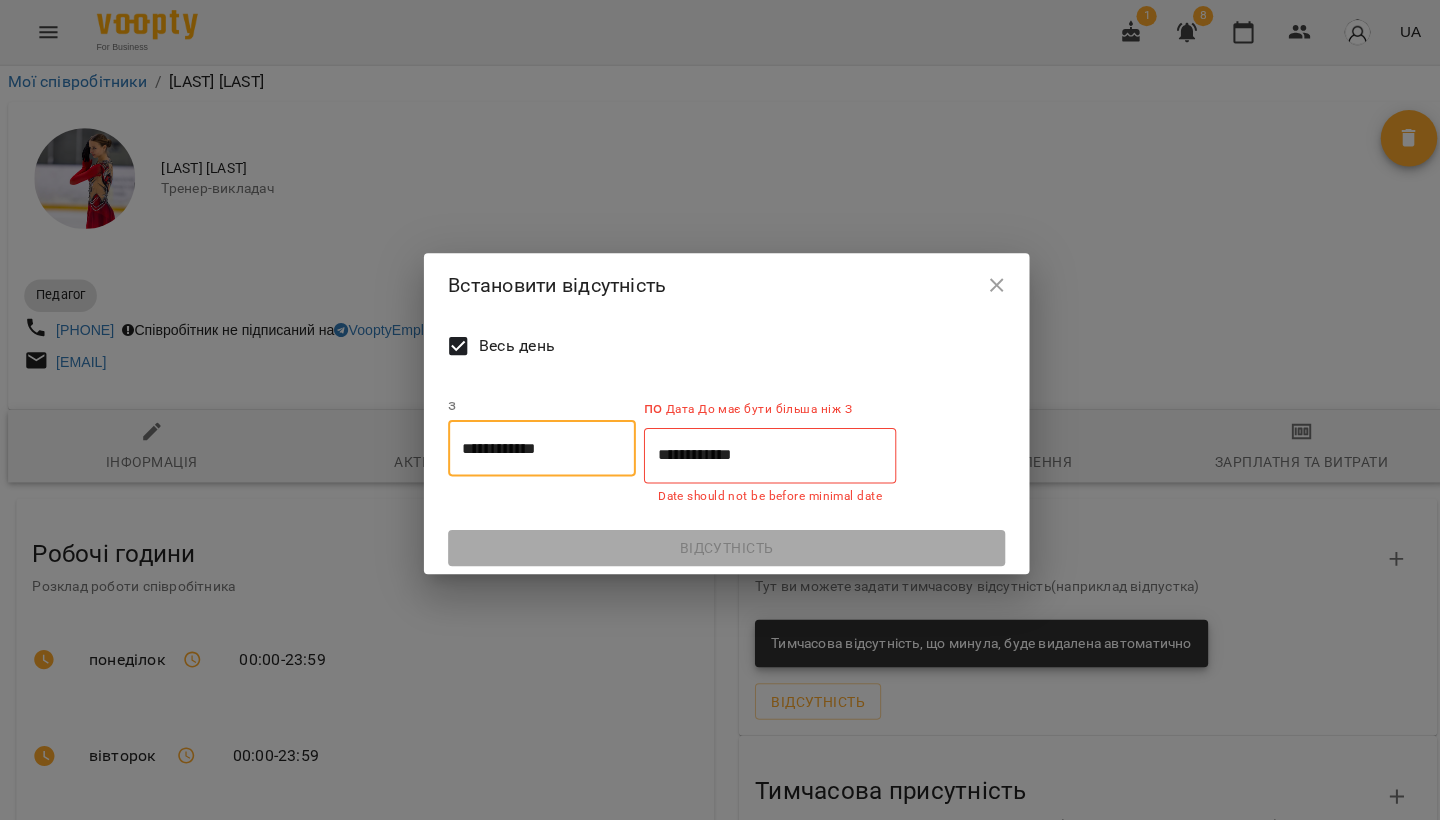 click on "**********" at bounding box center [763, 451] 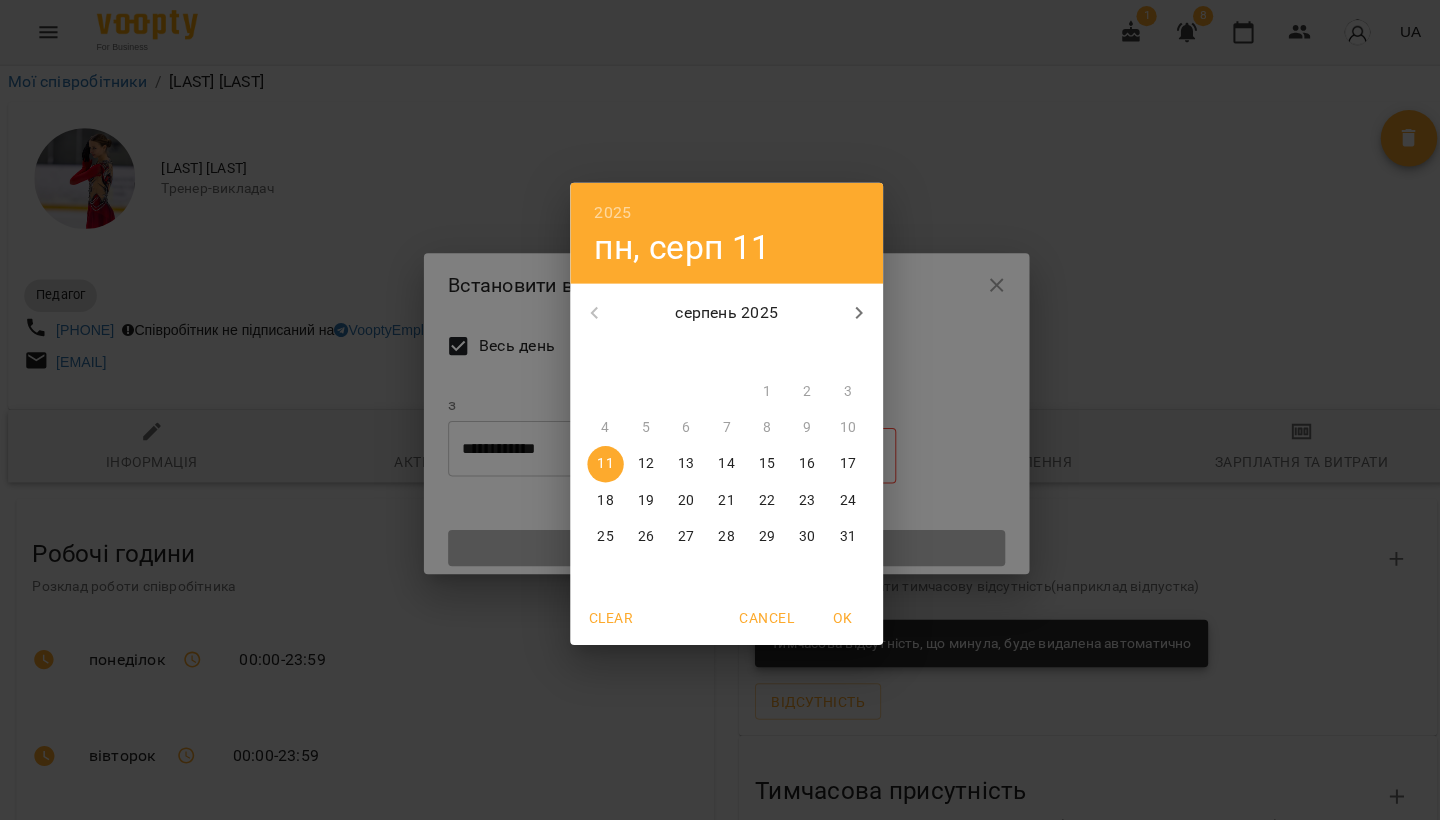 click on "17" at bounding box center (840, 460) 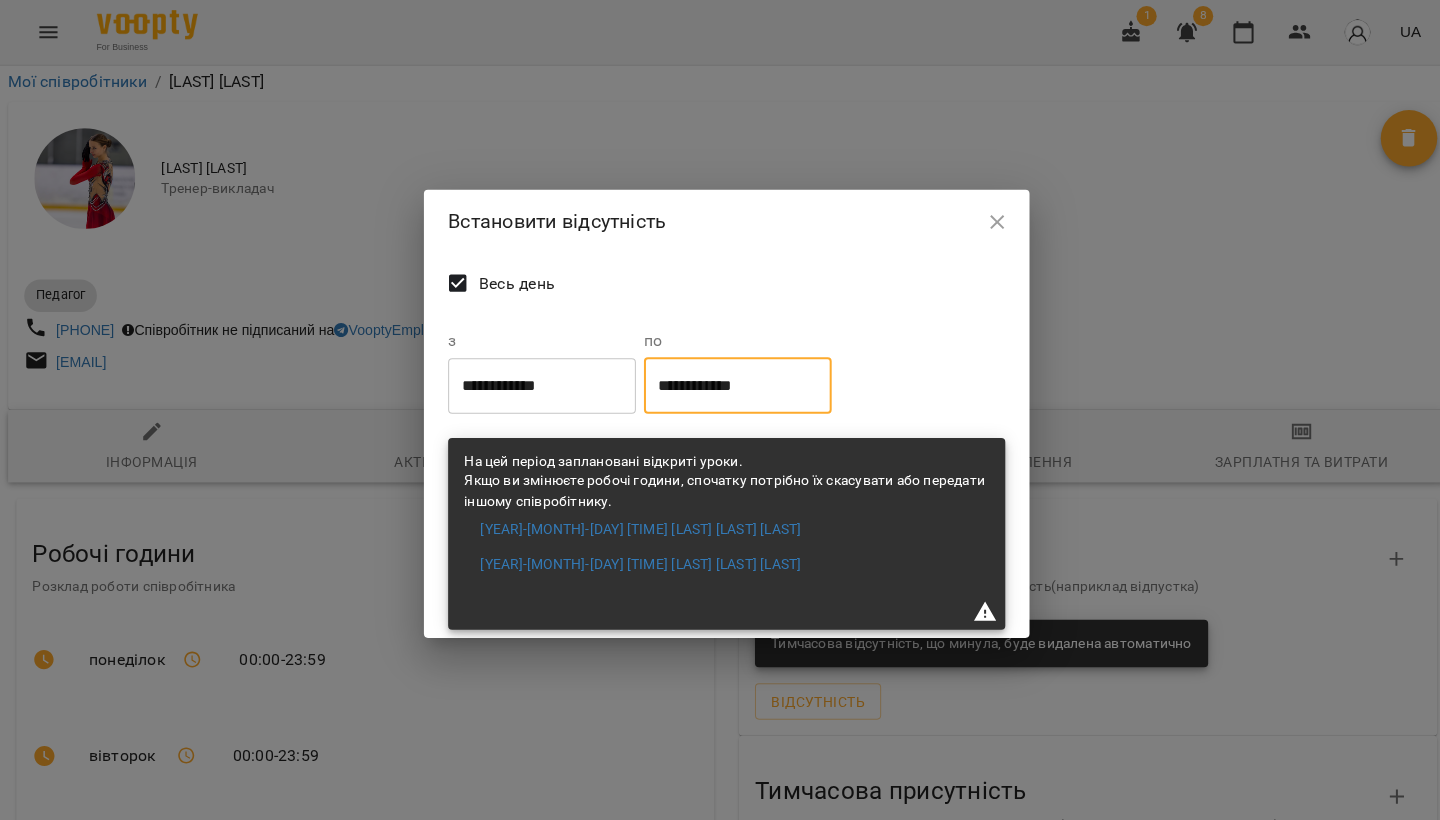 scroll, scrollTop: 0, scrollLeft: 0, axis: both 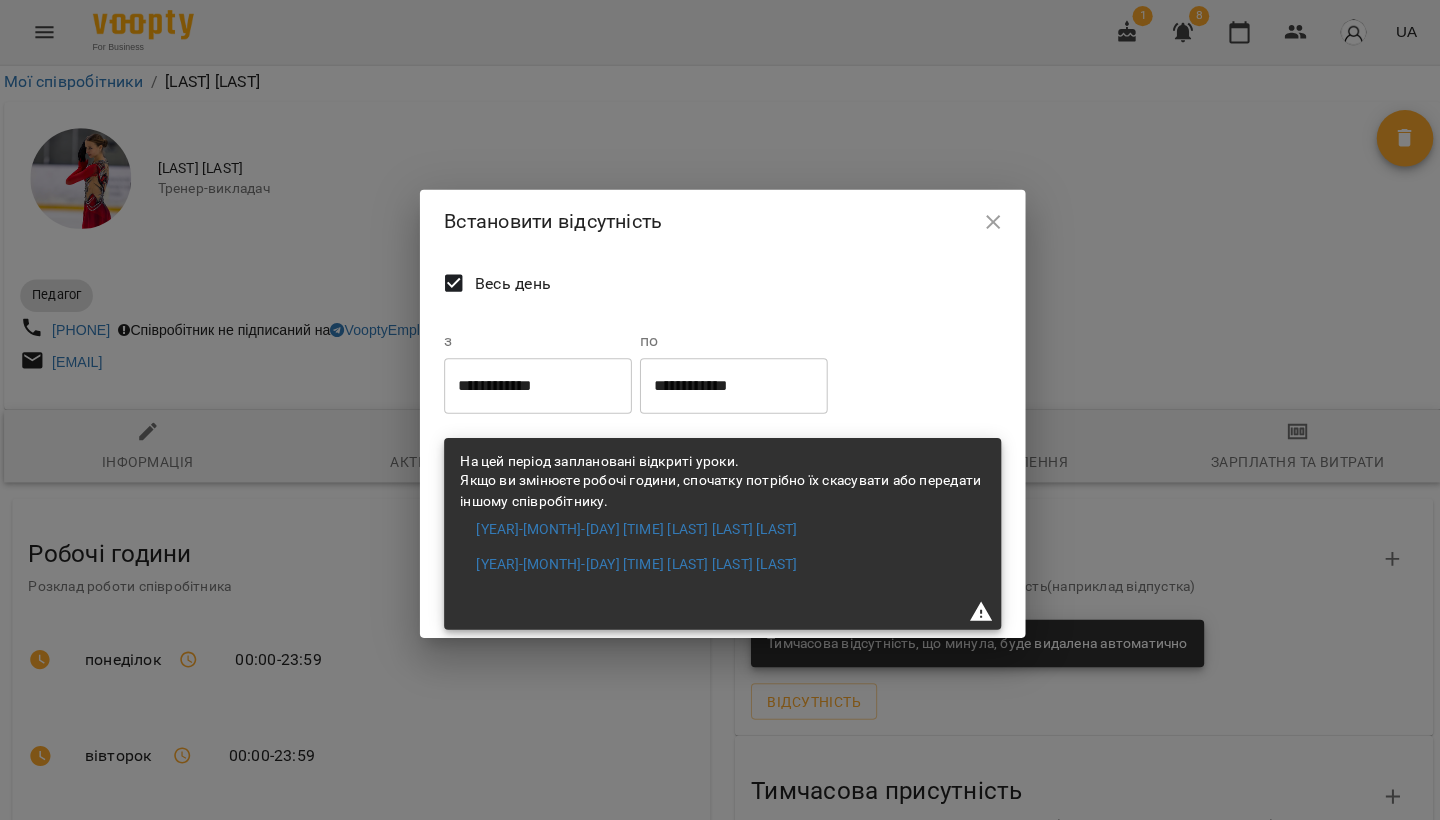 click 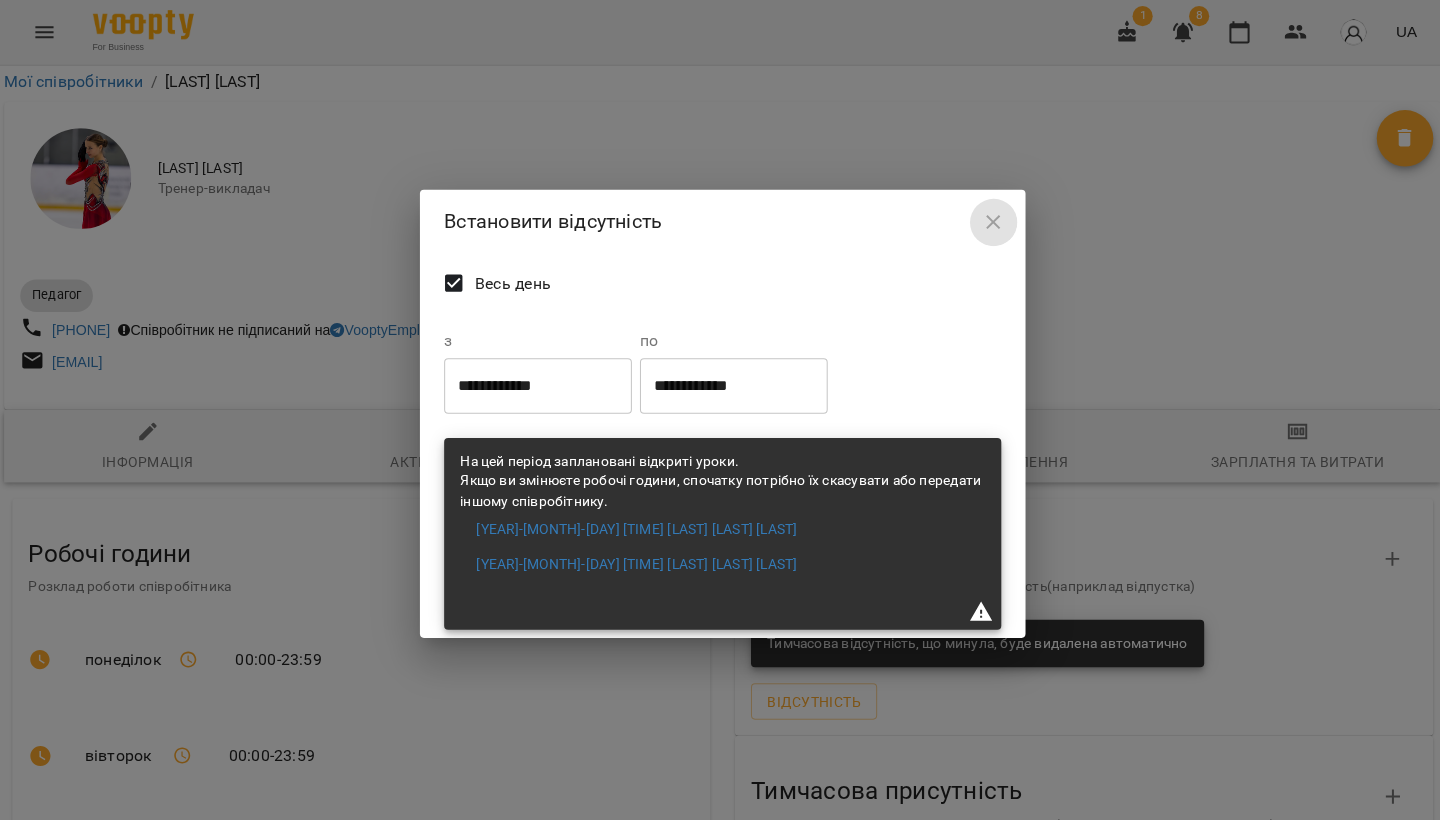 drag, startPoint x: 984, startPoint y: 223, endPoint x: 977, endPoint y: 237, distance: 15.652476 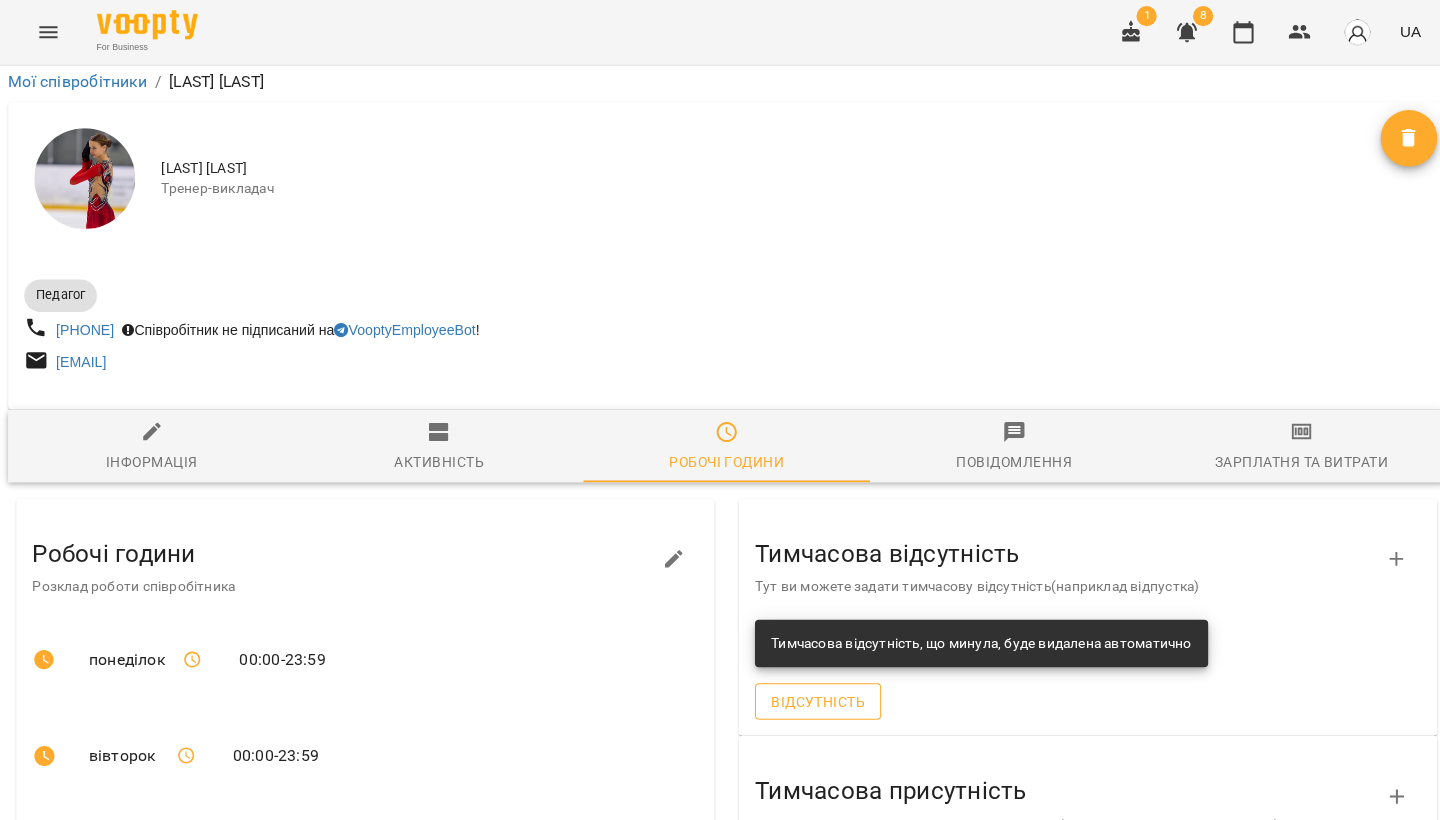click on "Відсутність" at bounding box center (810, 695) 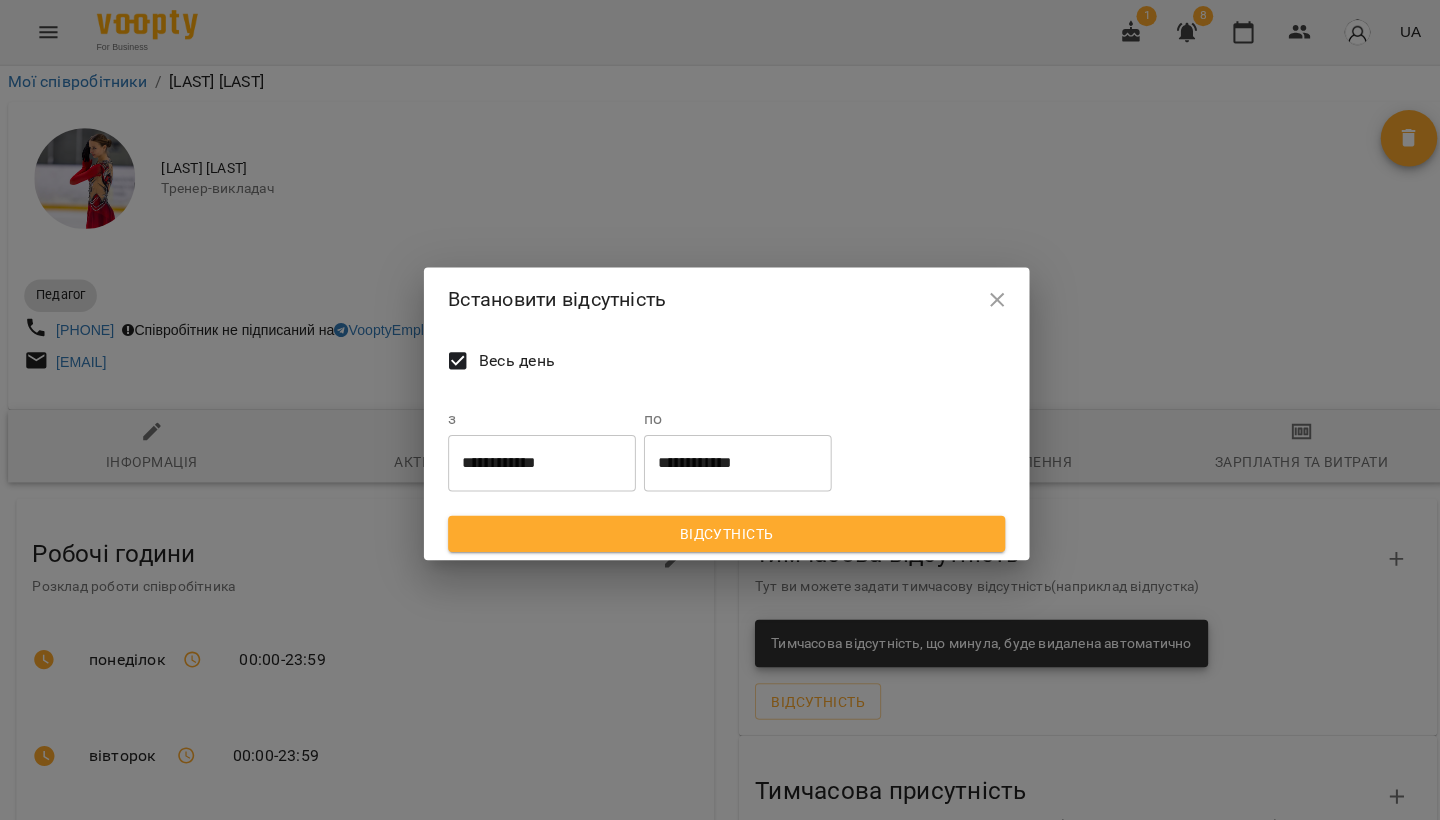 click on "**********" at bounding box center [537, 459] 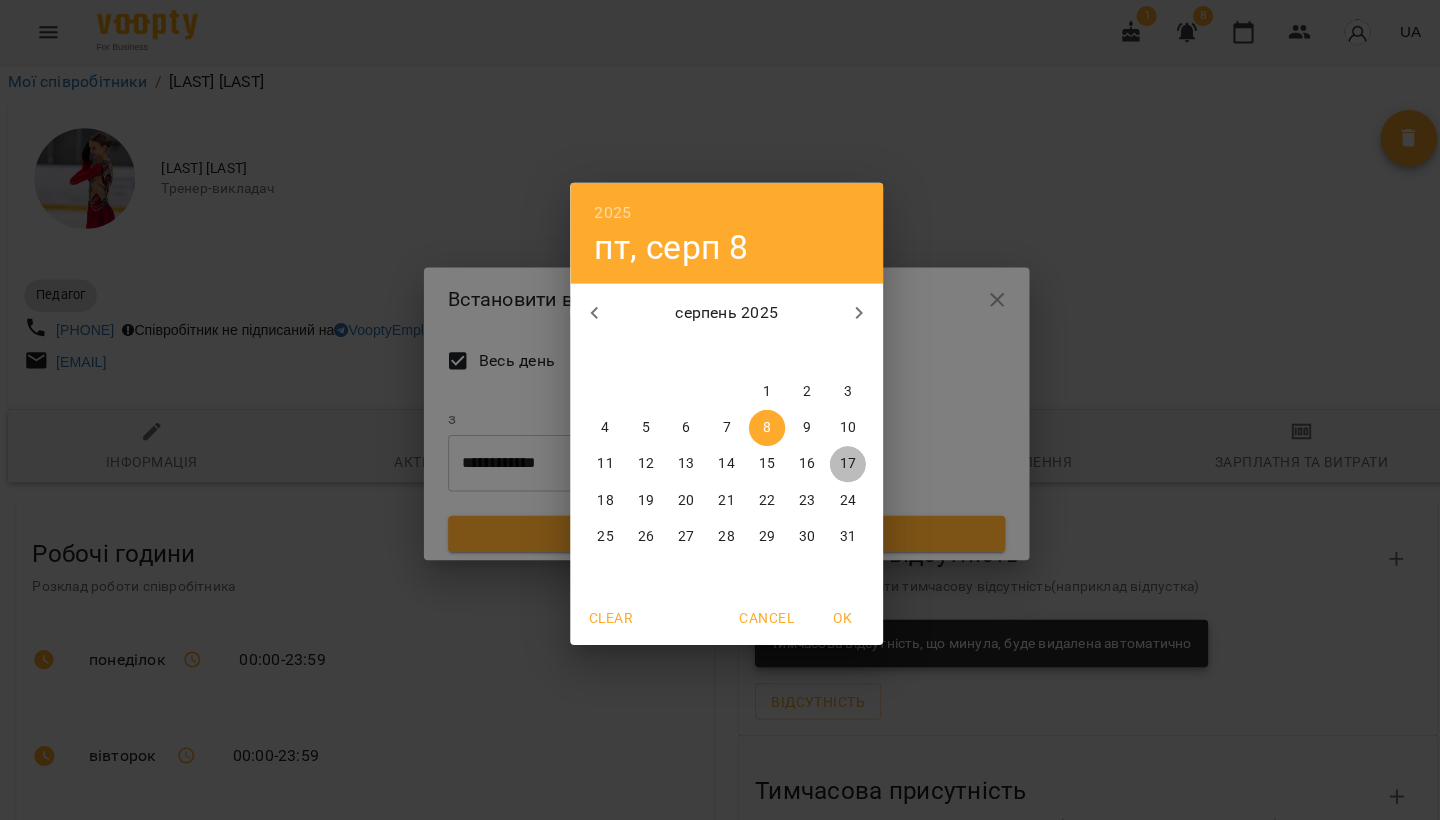 click on "17" at bounding box center (840, 460) 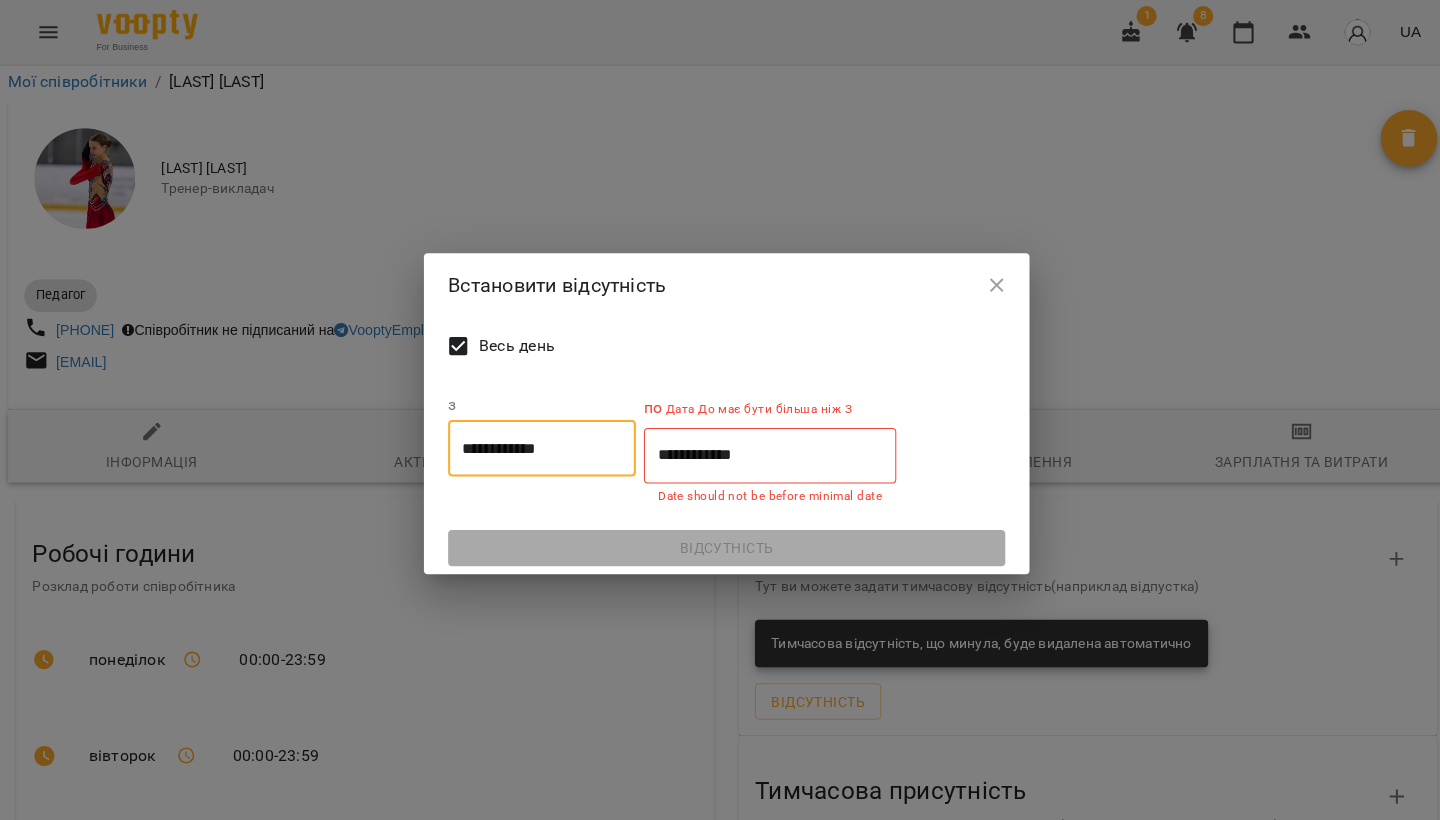 click on "**********" at bounding box center [763, 451] 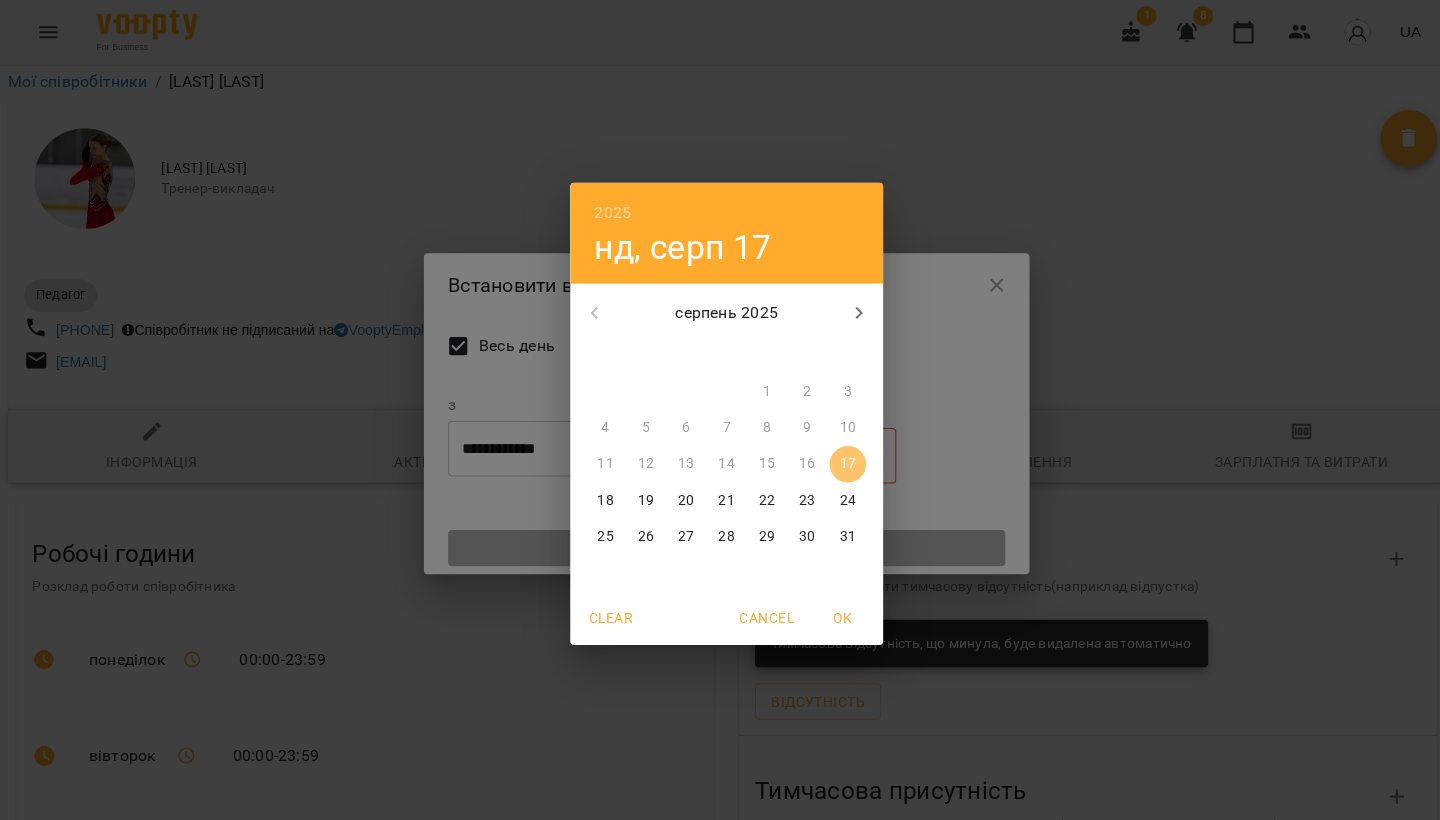click on "17" at bounding box center (840, 460) 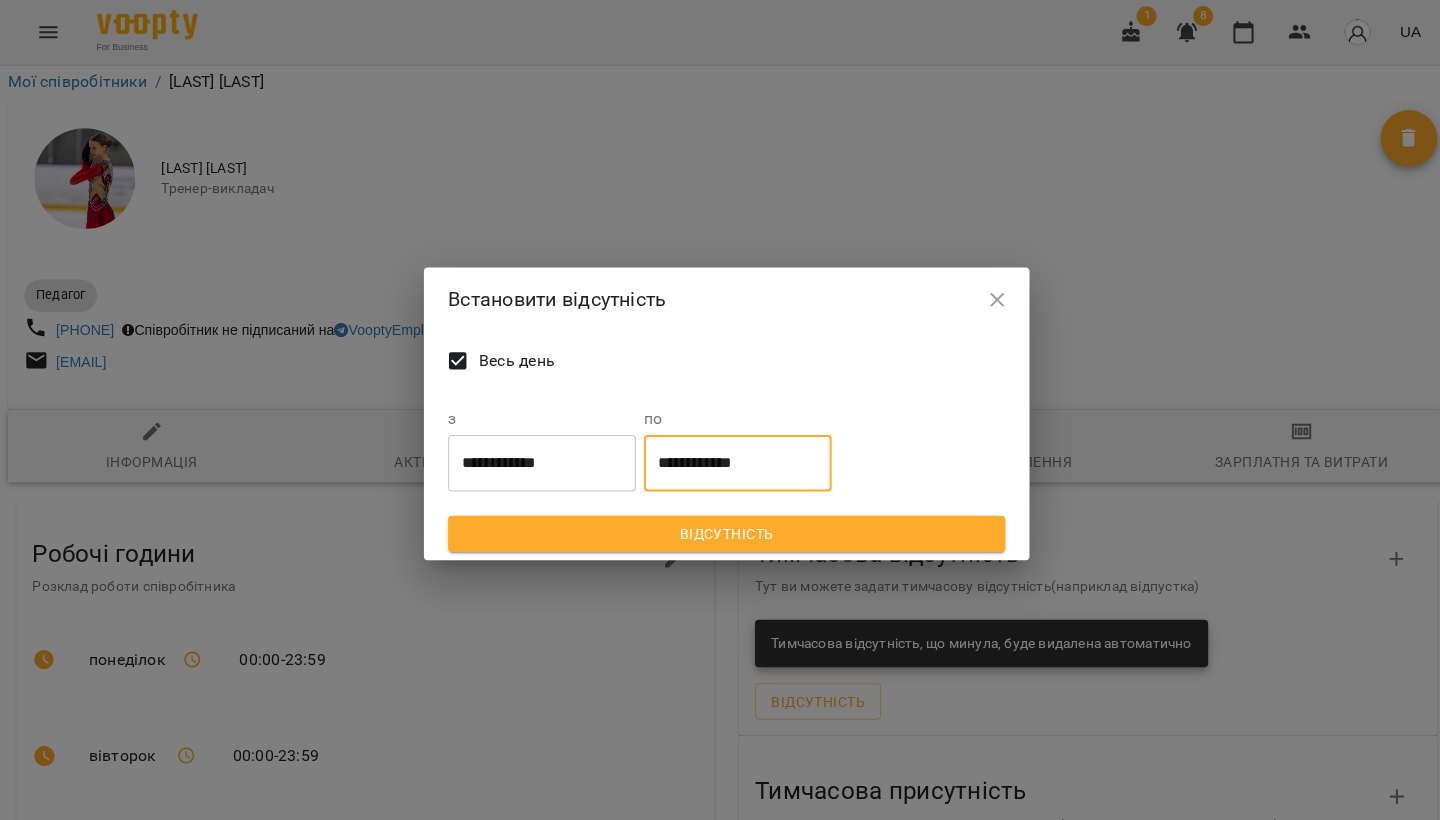 click on "Відсутність" at bounding box center (720, 529) 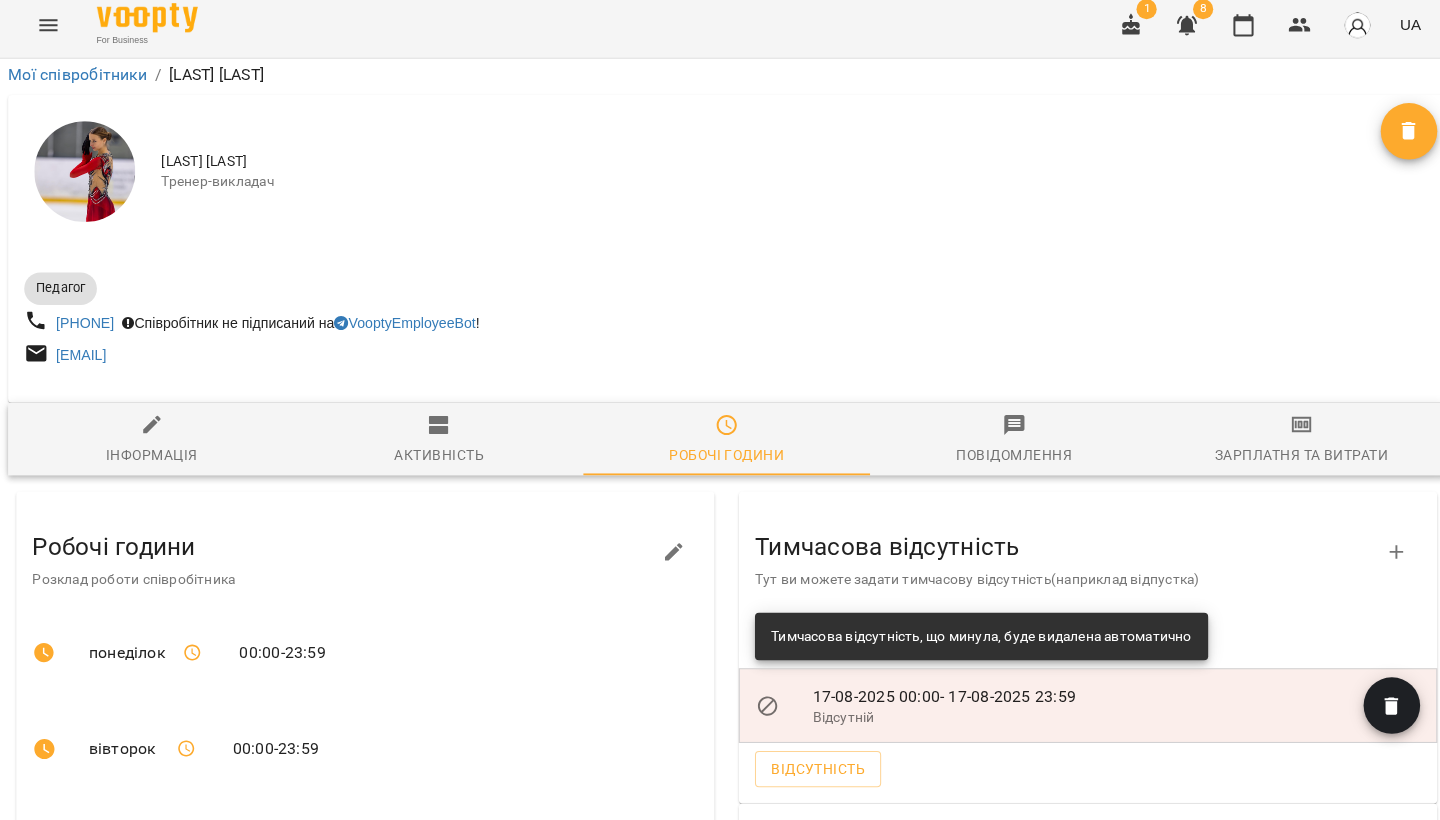 scroll, scrollTop: 659, scrollLeft: 0, axis: vertical 